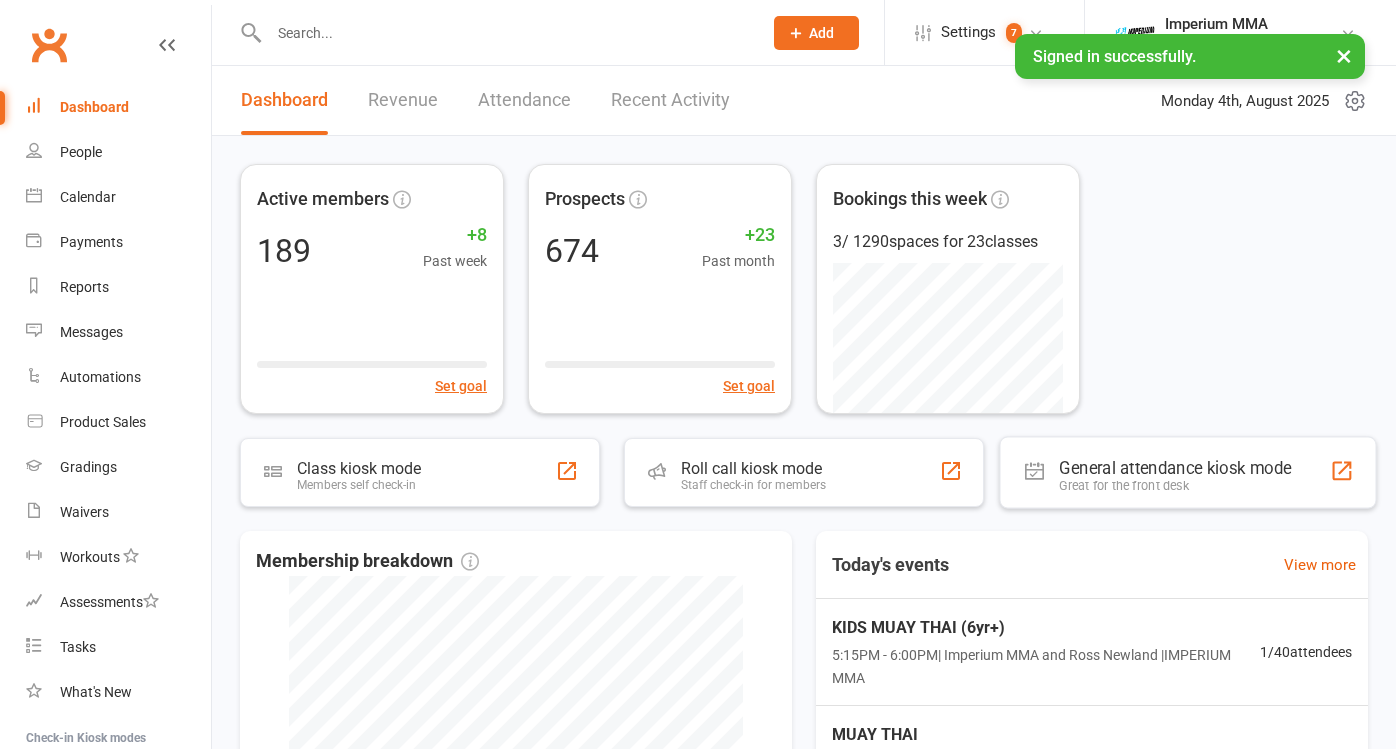 scroll, scrollTop: 0, scrollLeft: 0, axis: both 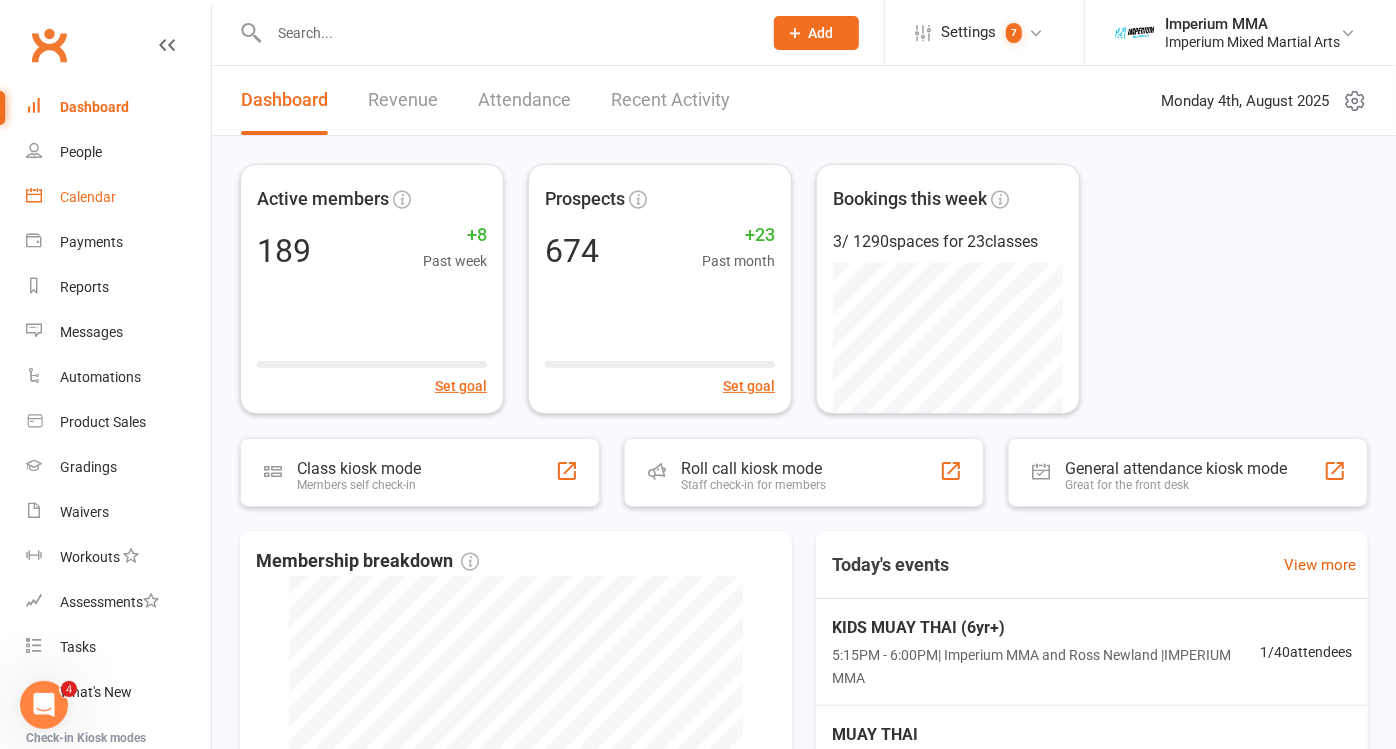 click on "Calendar" at bounding box center (88, 197) 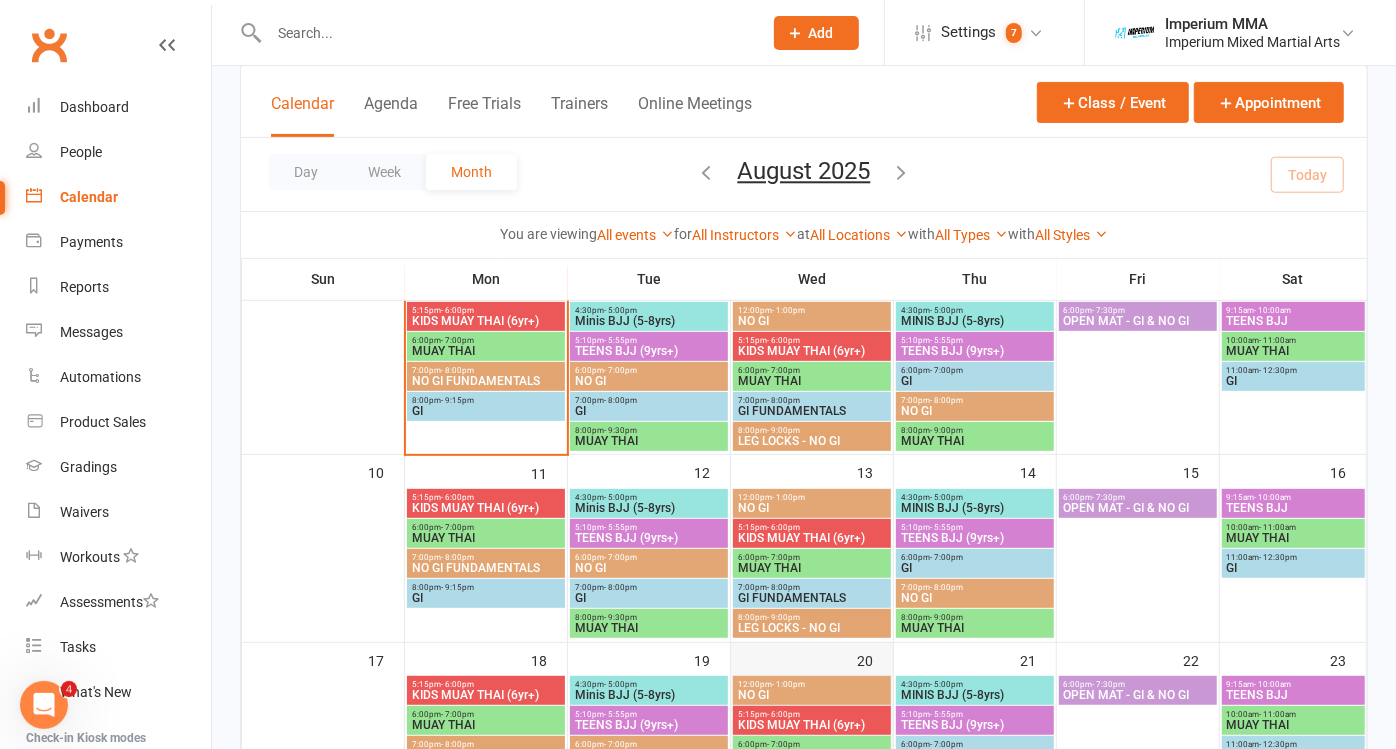 scroll, scrollTop: 333, scrollLeft: 0, axis: vertical 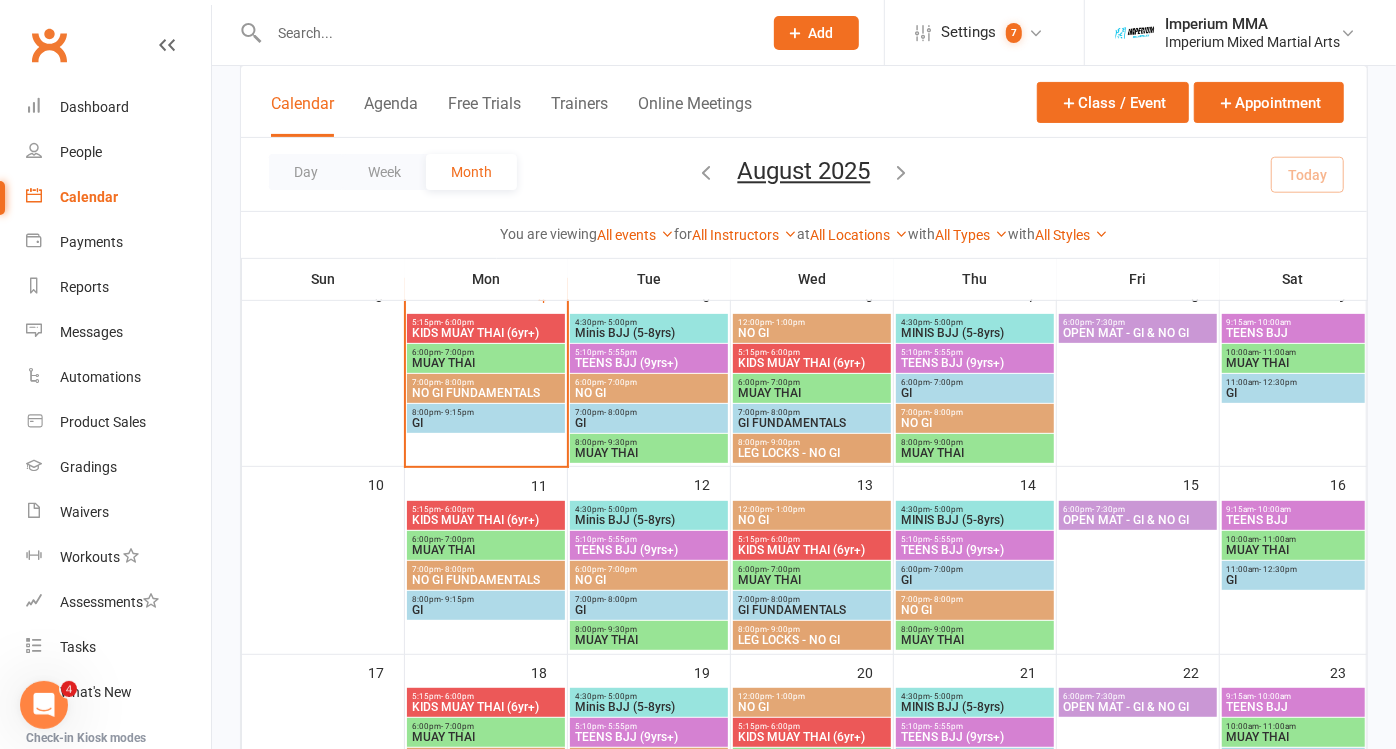 click on "GI" at bounding box center (486, 610) 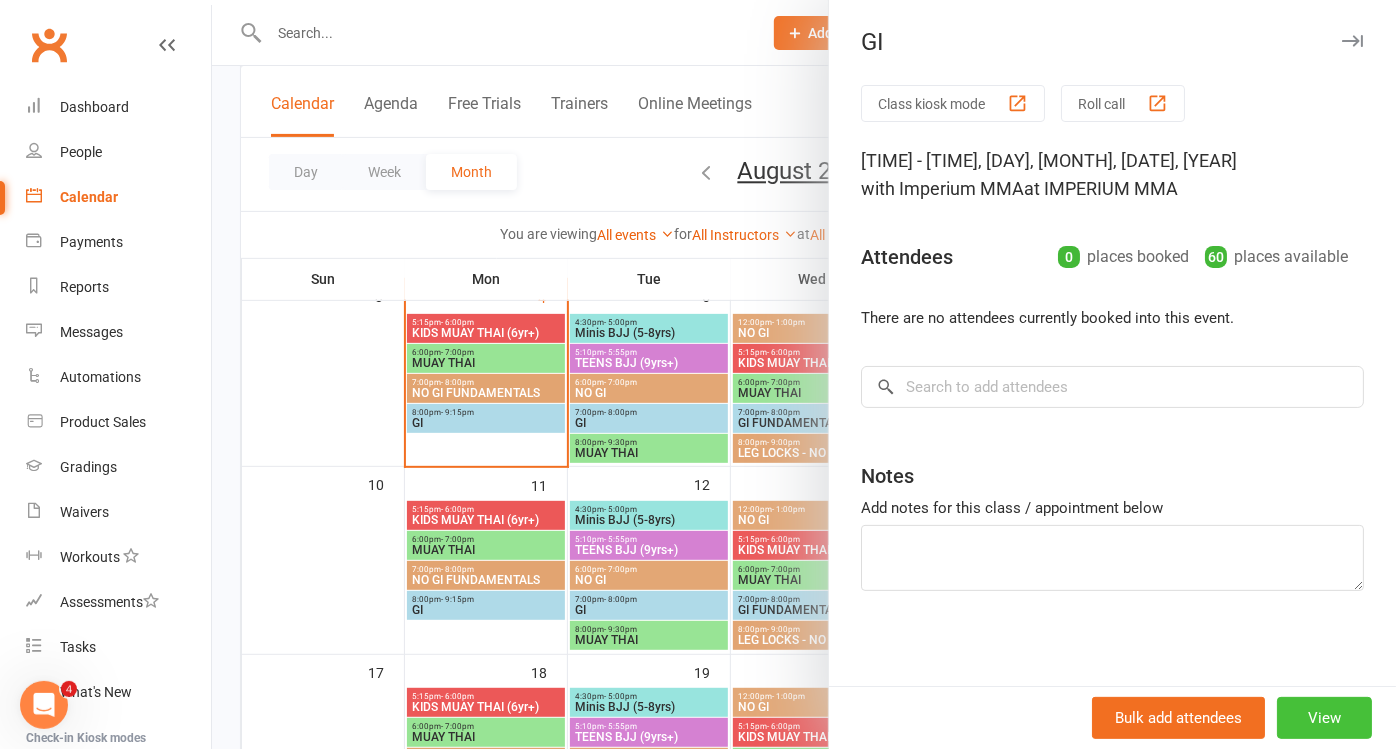 click on "View" at bounding box center (1324, 718) 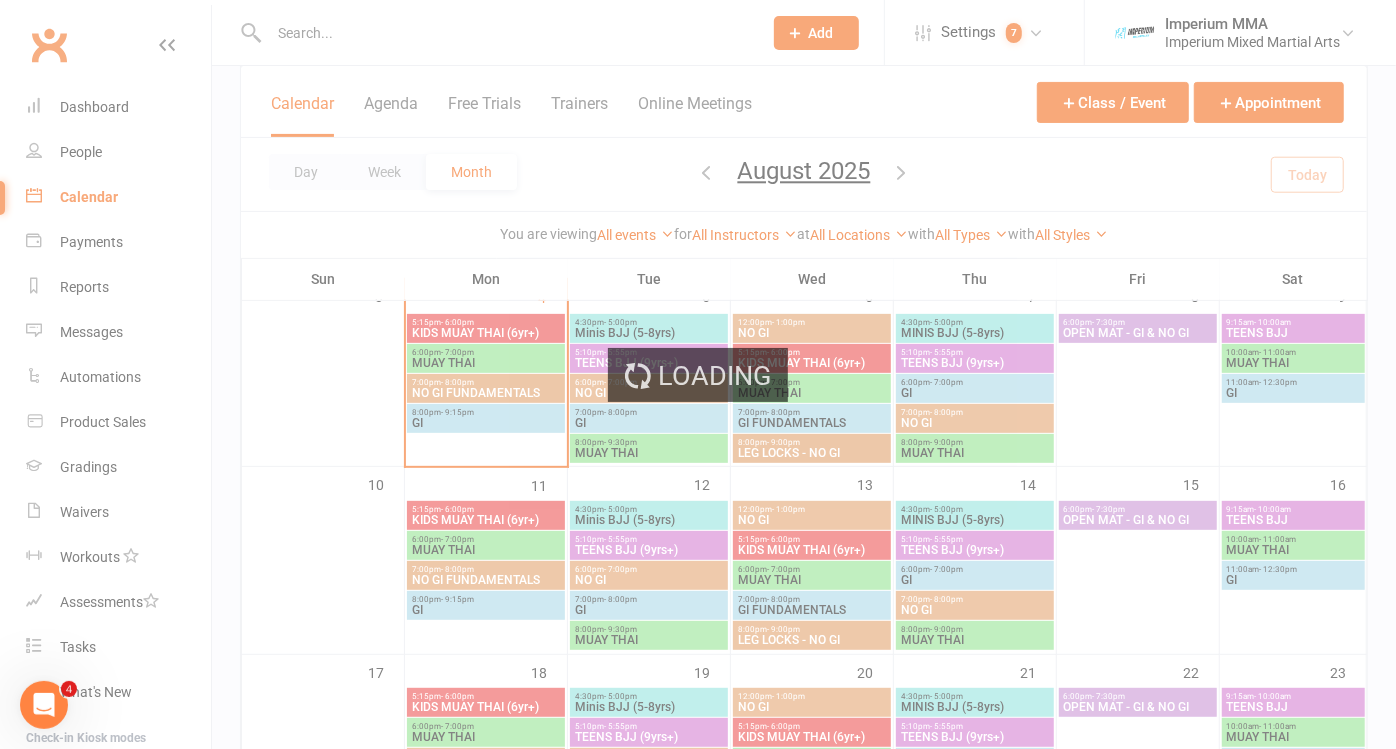 scroll, scrollTop: 0, scrollLeft: 0, axis: both 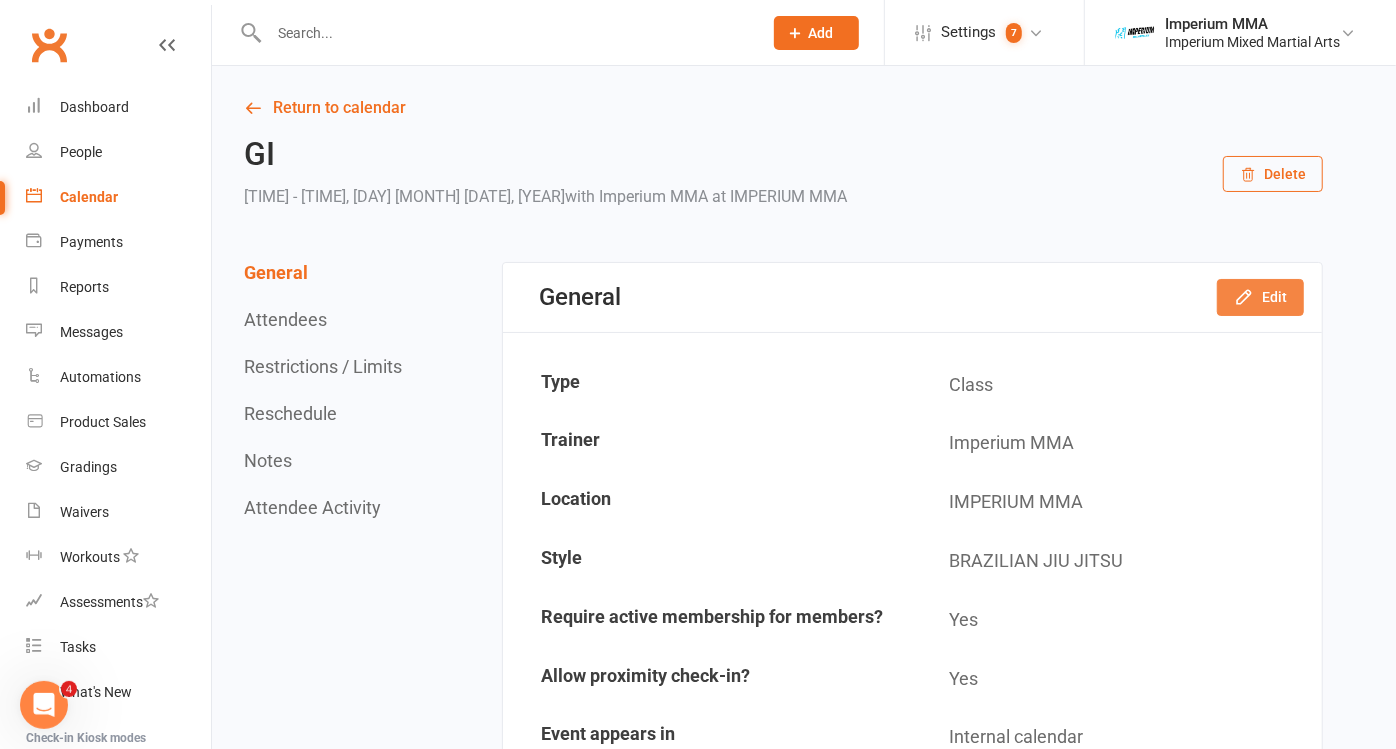 click on "Edit" at bounding box center [1260, 297] 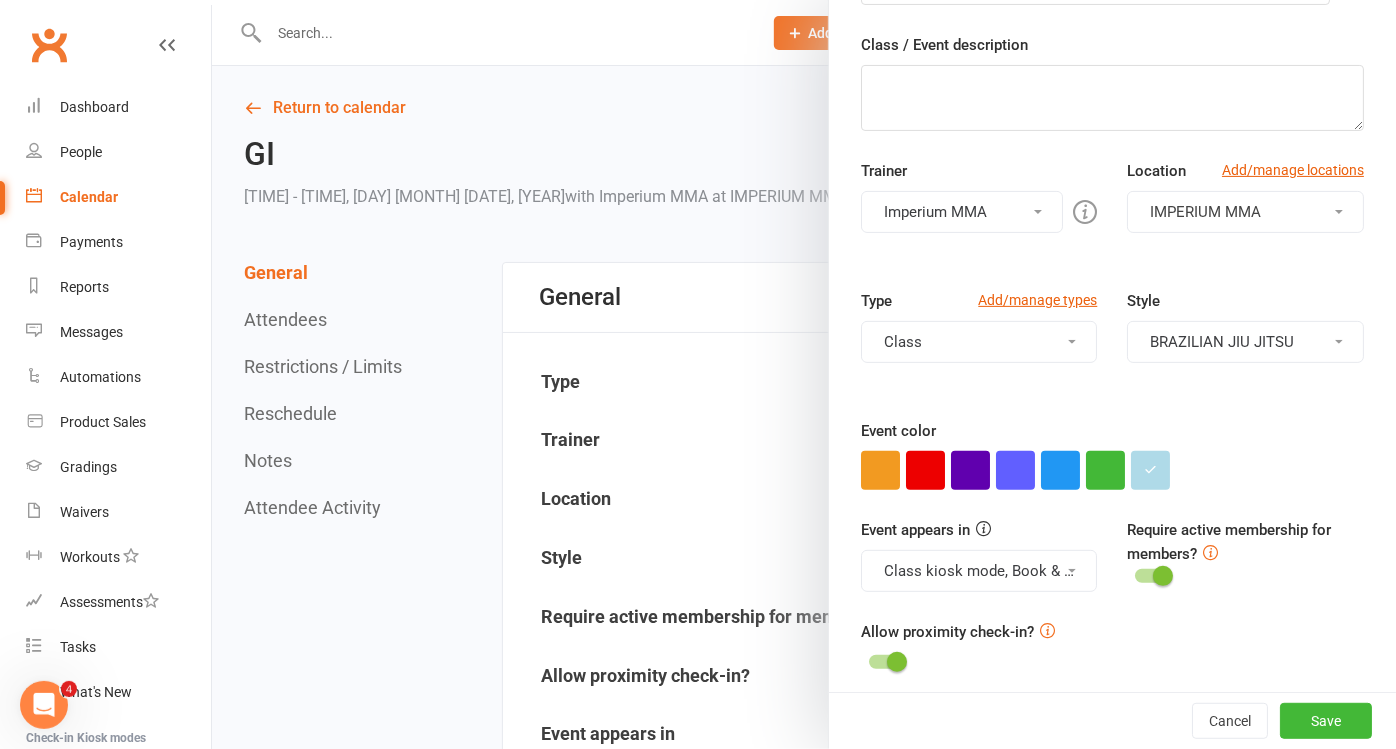 scroll, scrollTop: 286, scrollLeft: 0, axis: vertical 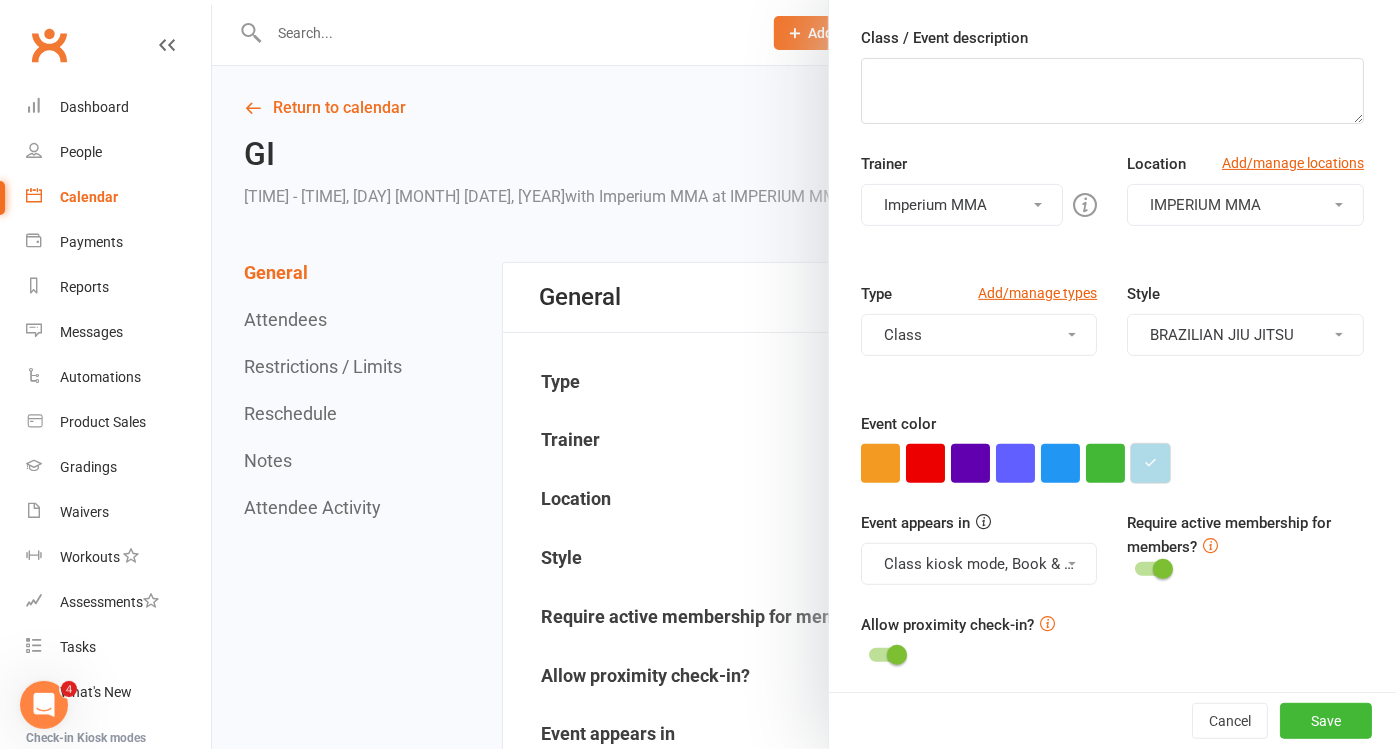 click at bounding box center [1150, 463] 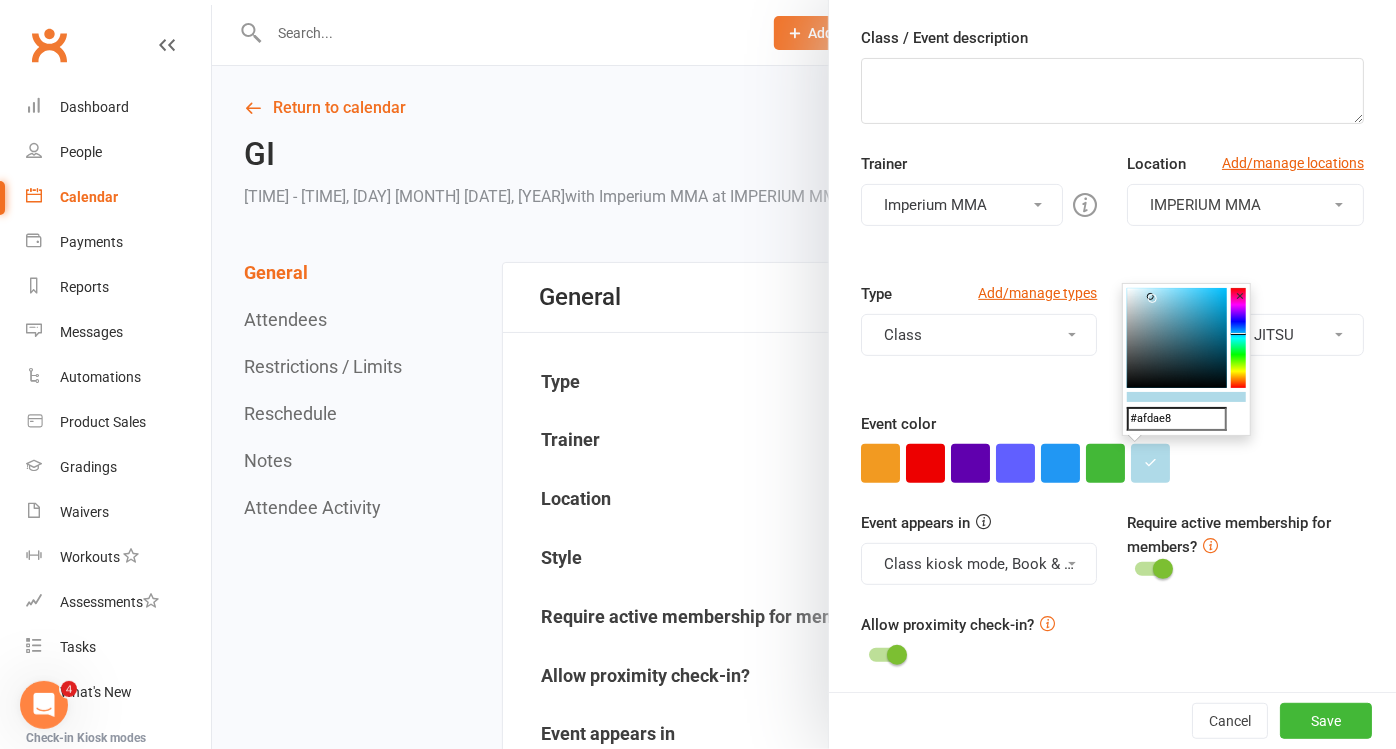 drag, startPoint x: 1184, startPoint y: 411, endPoint x: 1062, endPoint y: 422, distance: 122.494896 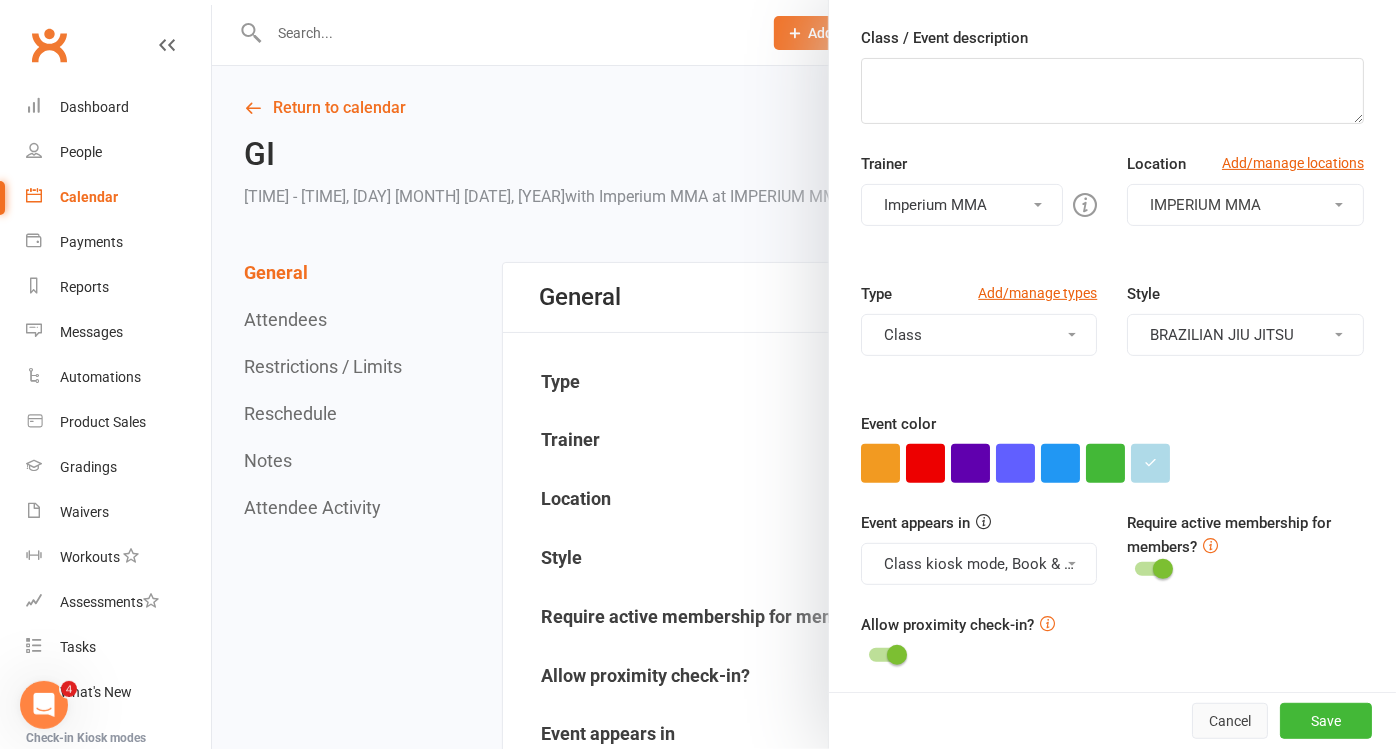 click on "Cancel" at bounding box center [1230, 721] 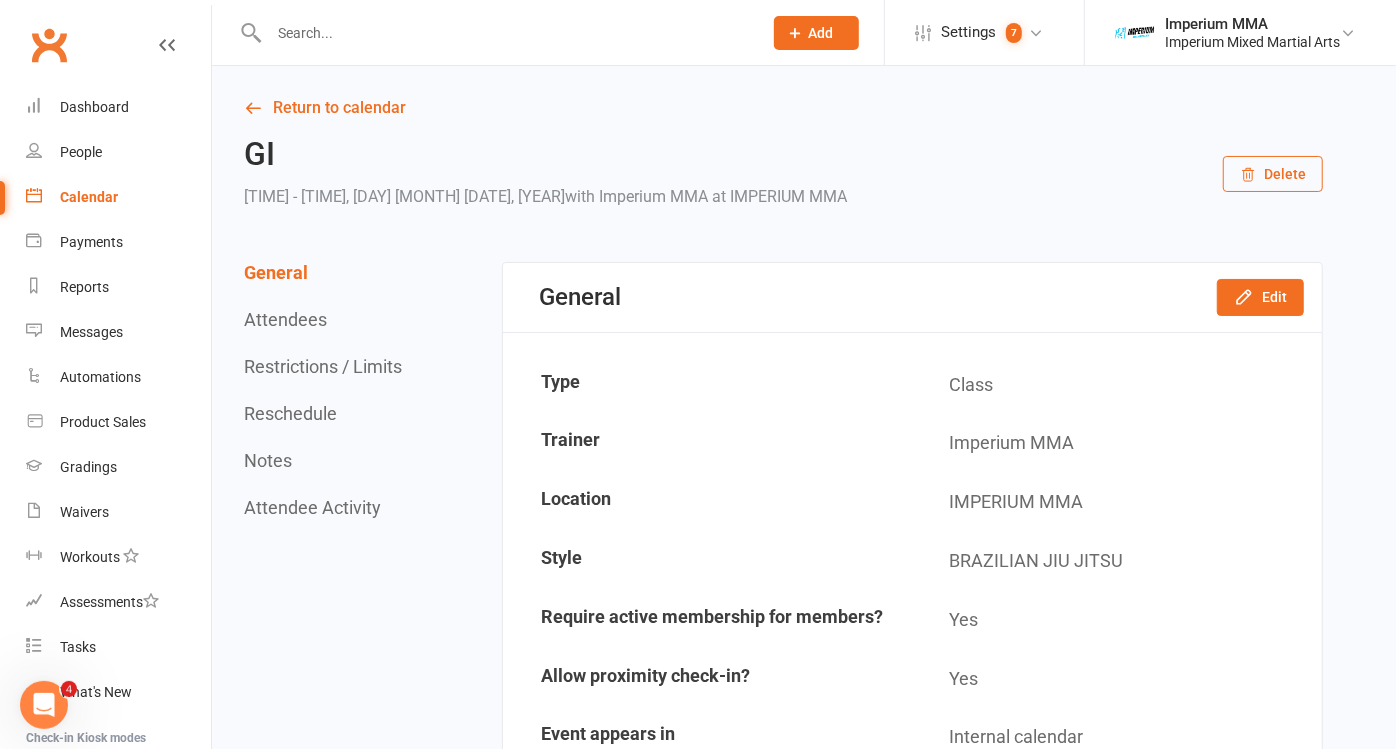 click 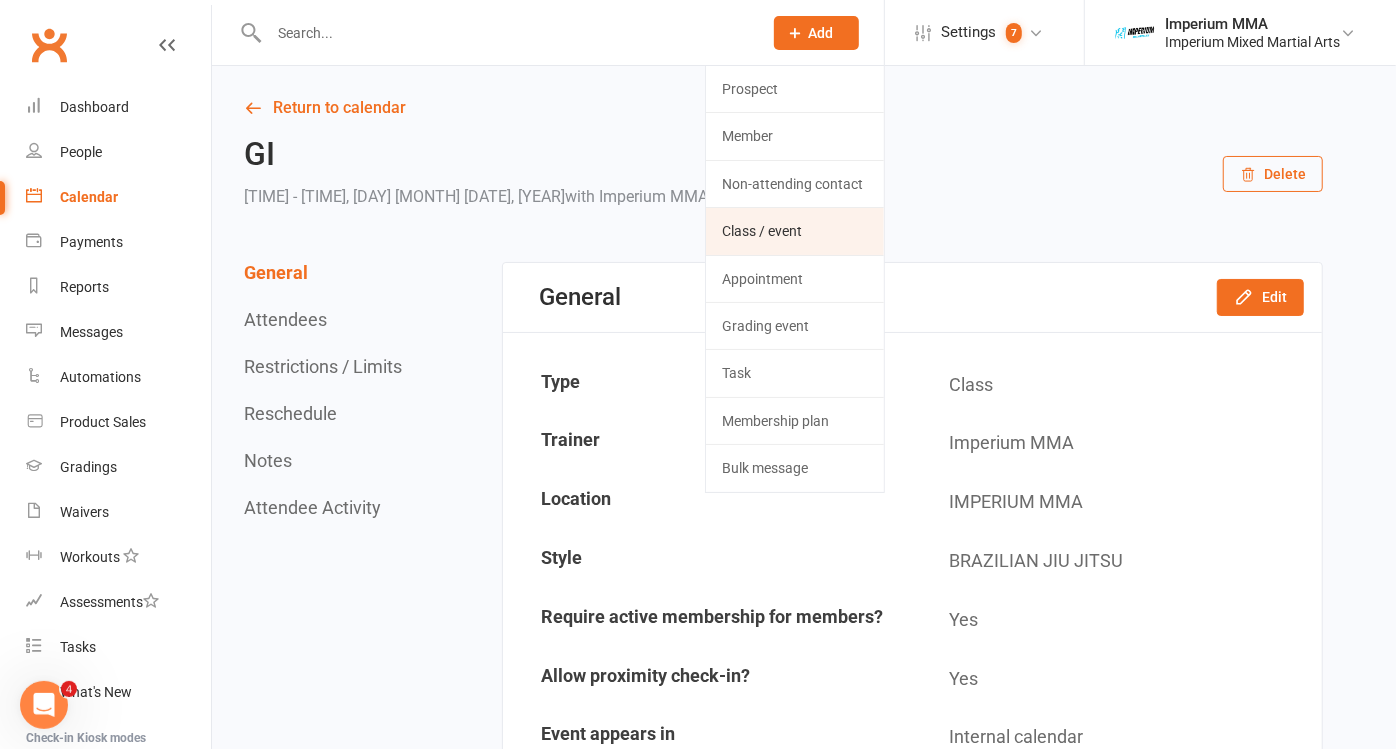 click on "Class / event" 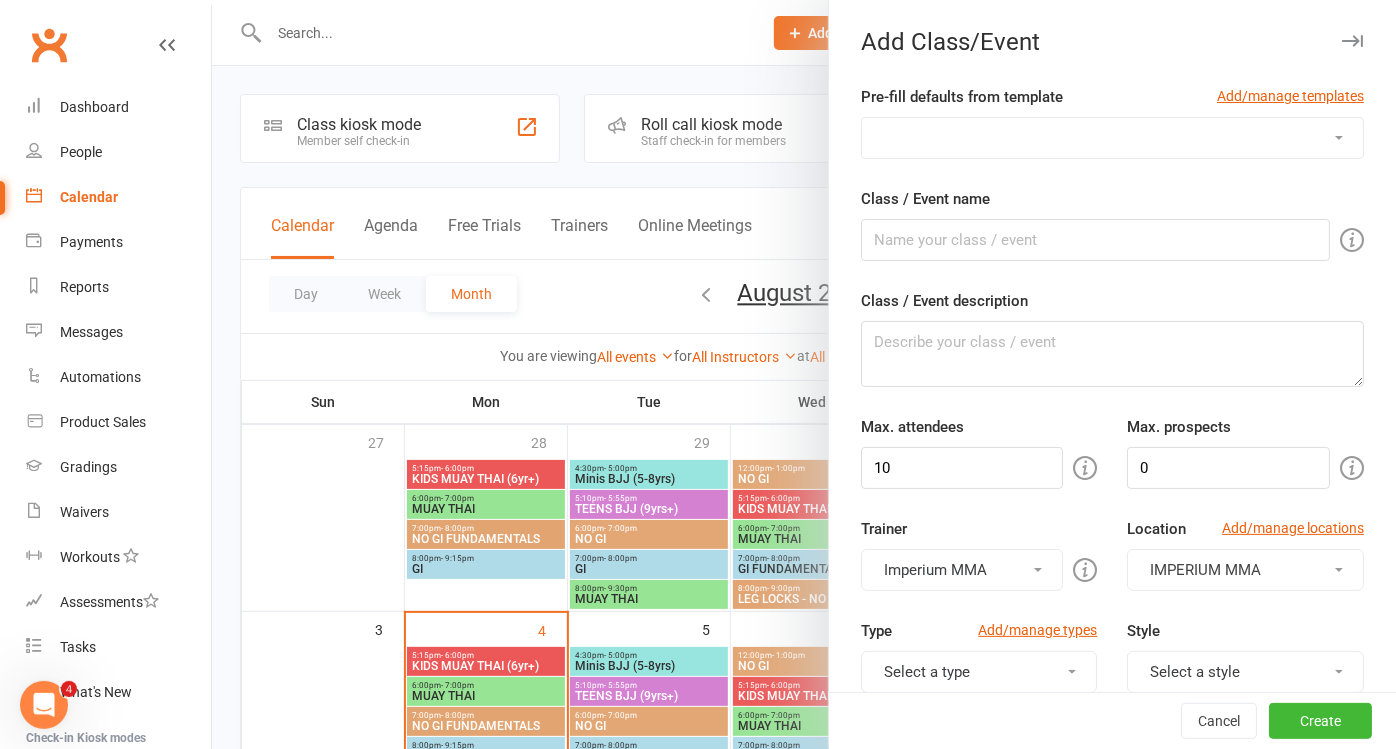 click on "KIDS MUAY THAI MINIS BJJ (5-8YRS) OPEN MAT - BJJ & MT SCHOOL HOLIDAYS TEENS BJJ (9YRS+)" at bounding box center (1112, 138) 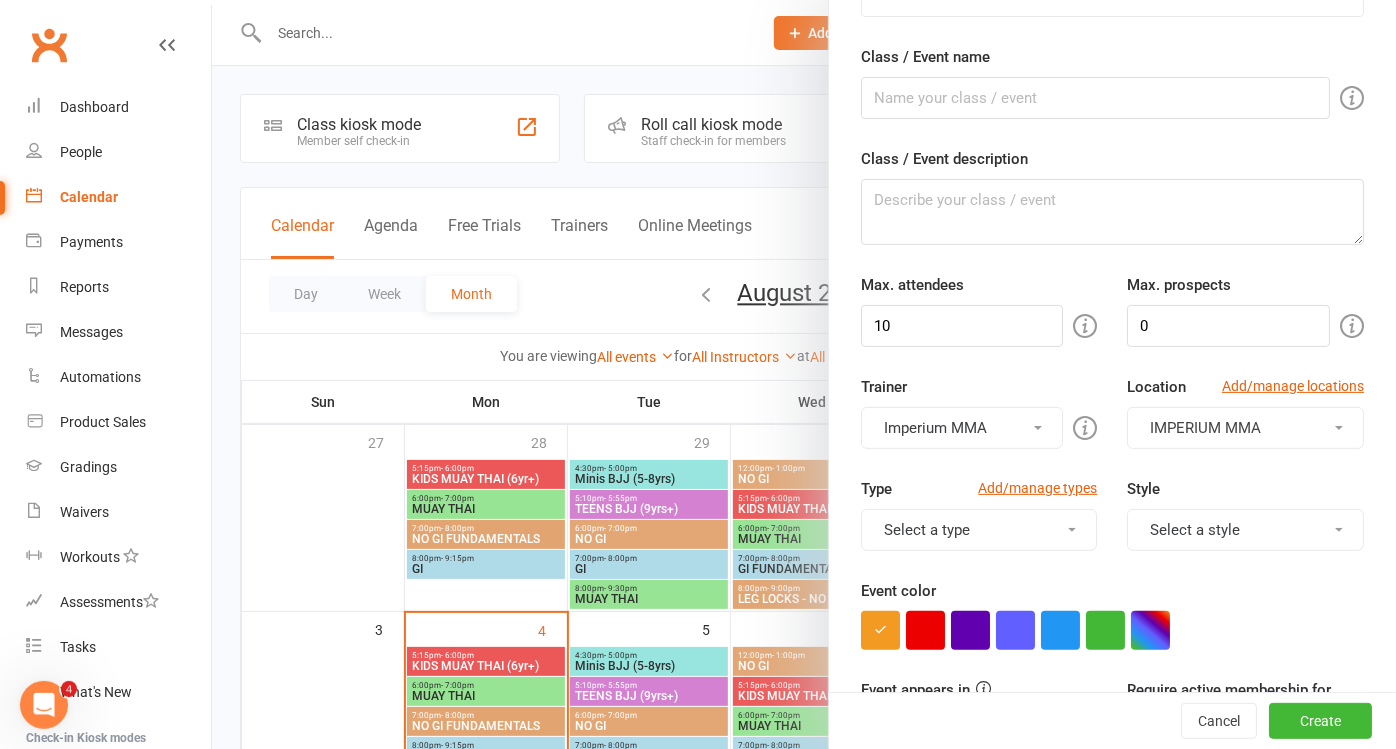 scroll, scrollTop: 0, scrollLeft: 0, axis: both 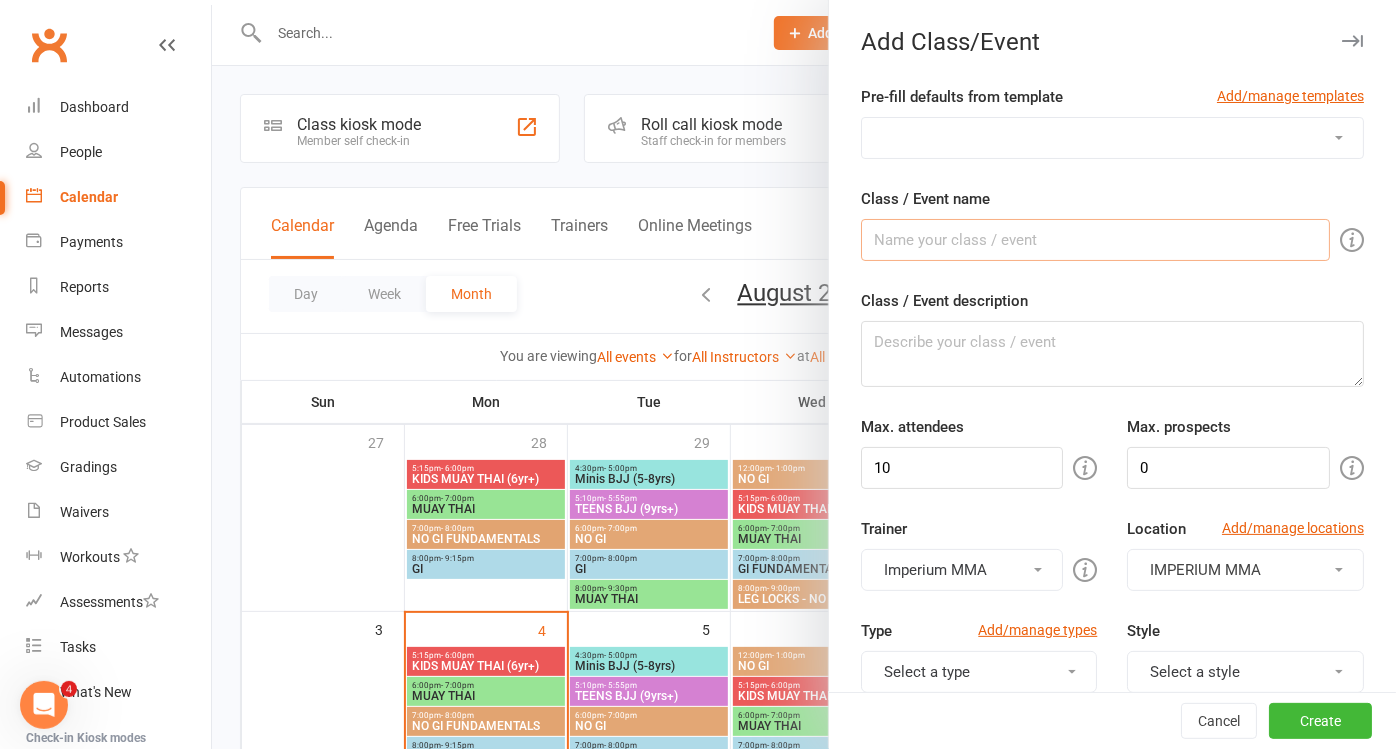 click on "Class / Event name" at bounding box center (1095, 240) 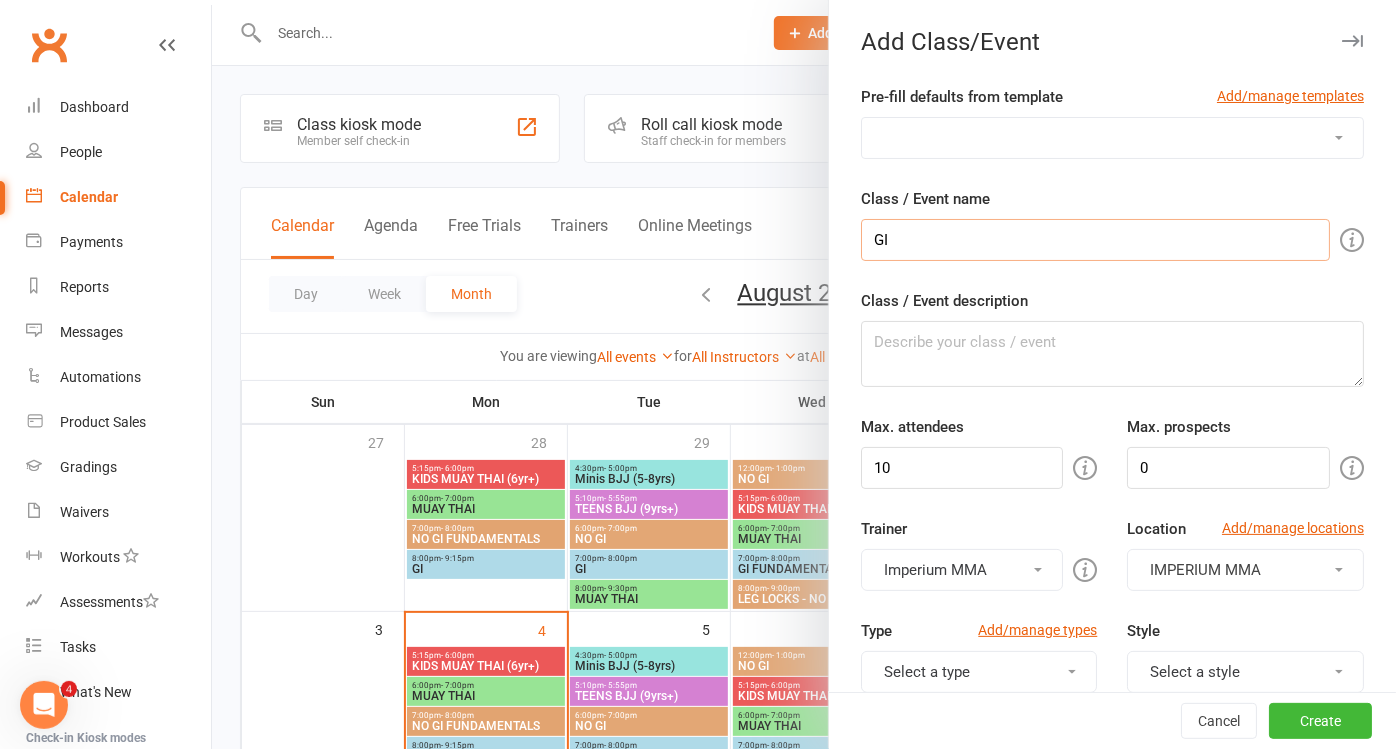 type on "G" 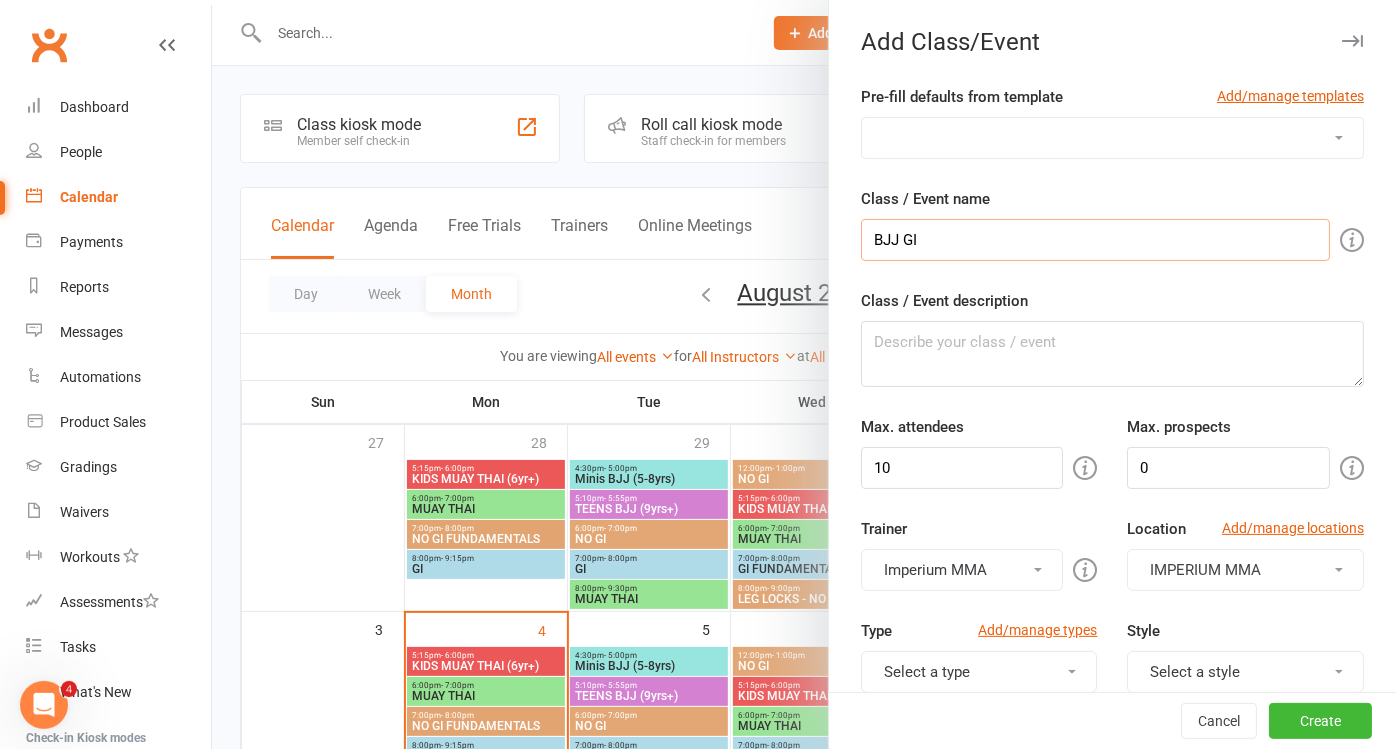 type on "BJJ GI" 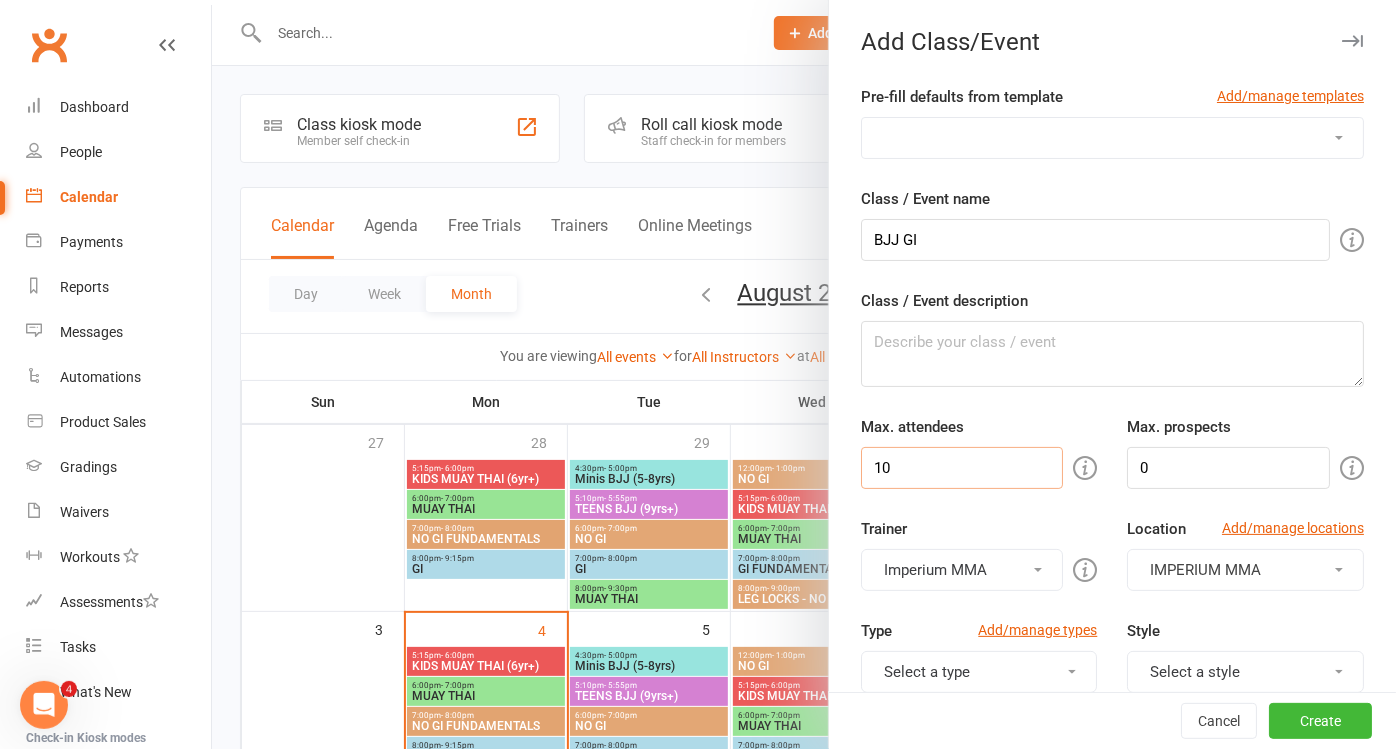 drag, startPoint x: 955, startPoint y: 470, endPoint x: 856, endPoint y: 468, distance: 99.0202 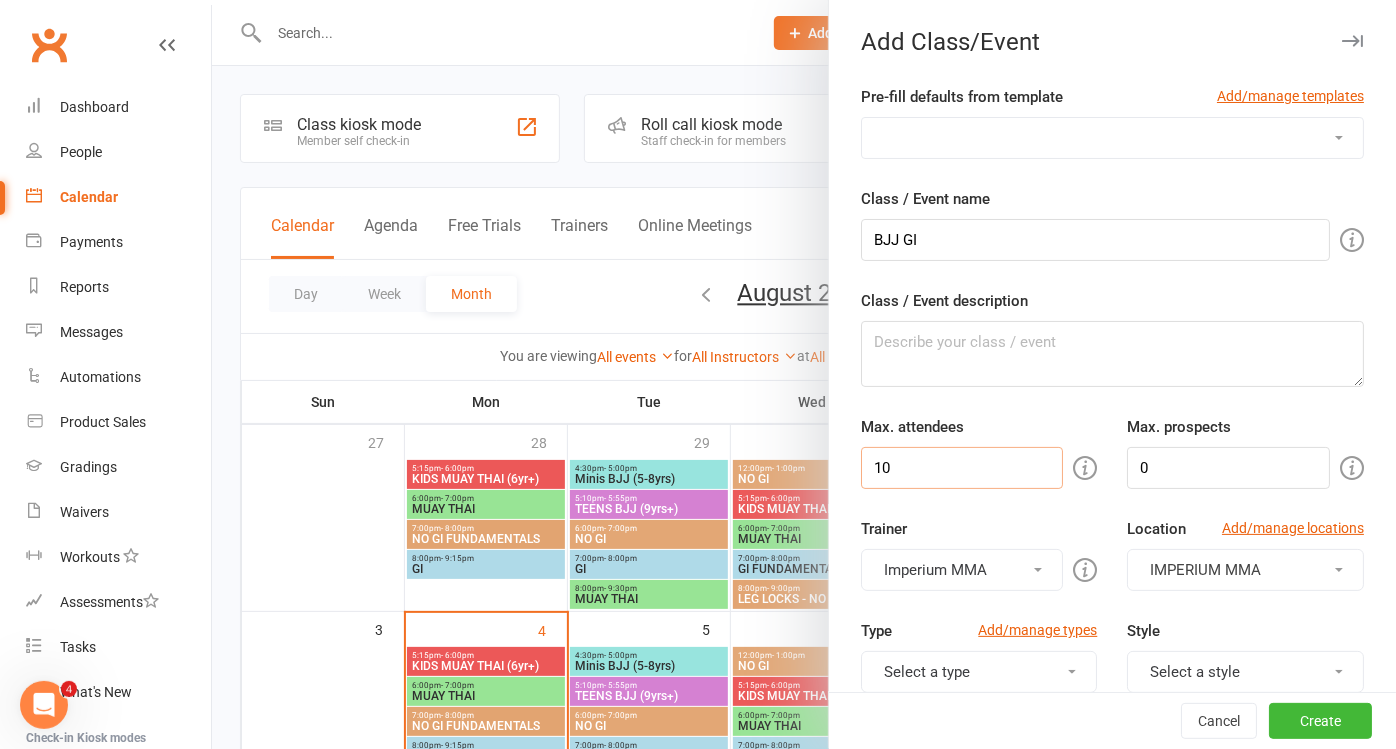 type on "4" 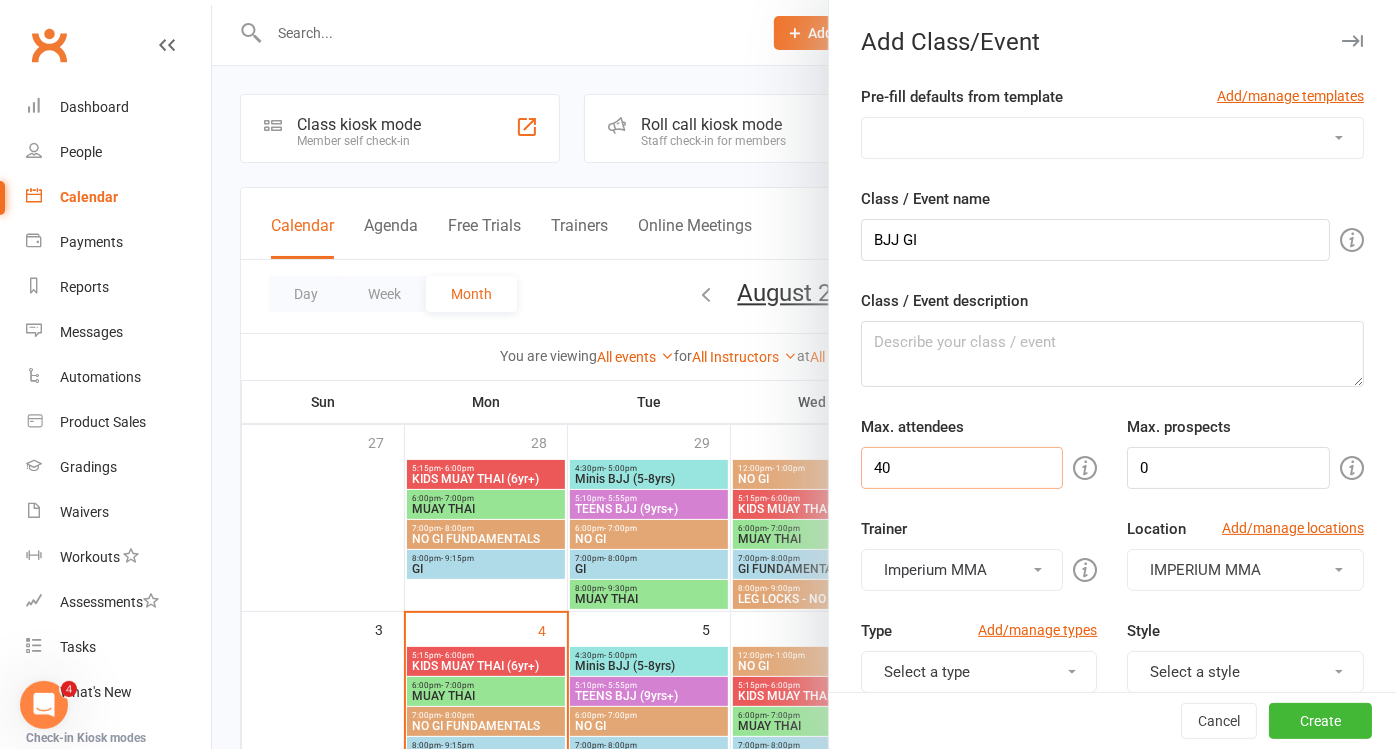 type on "40" 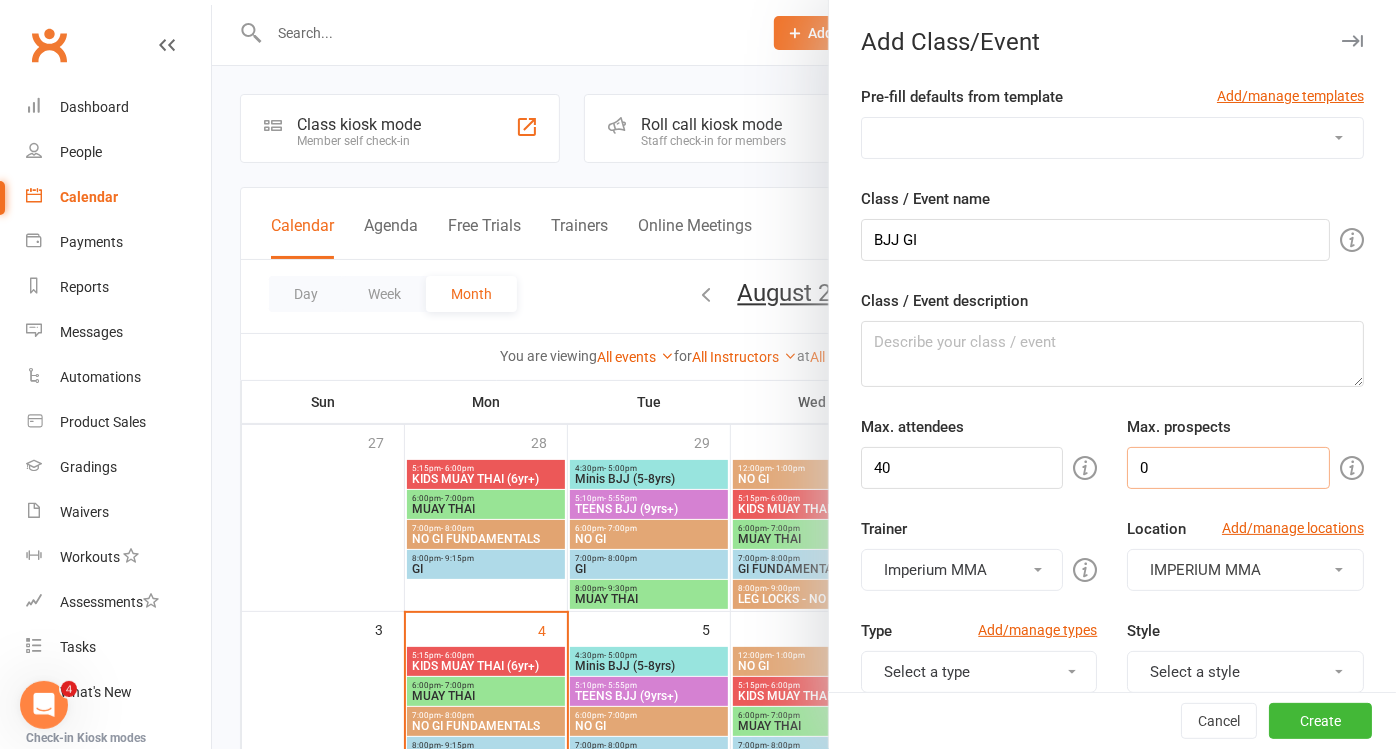 drag, startPoint x: 1137, startPoint y: 465, endPoint x: 1123, endPoint y: 463, distance: 14.142136 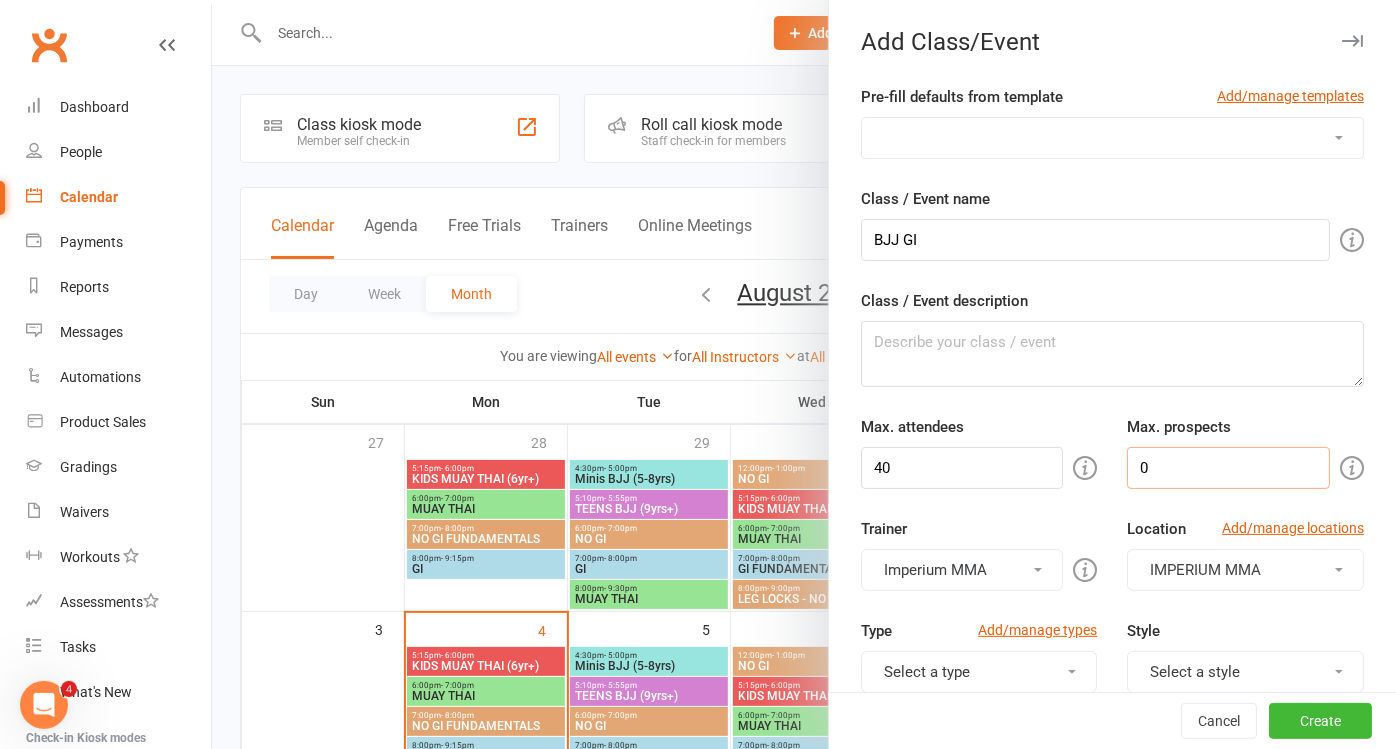 click on "0" at bounding box center [1228, 468] 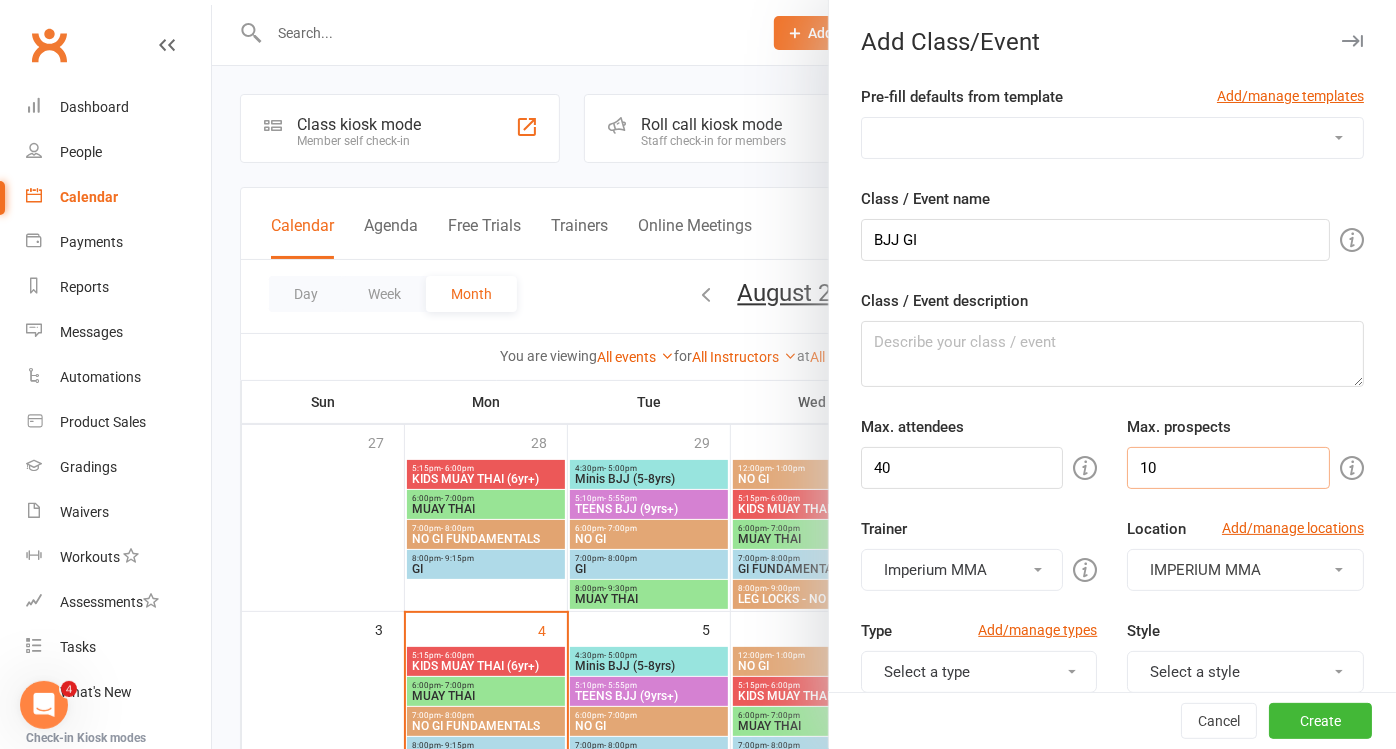 type on "10" 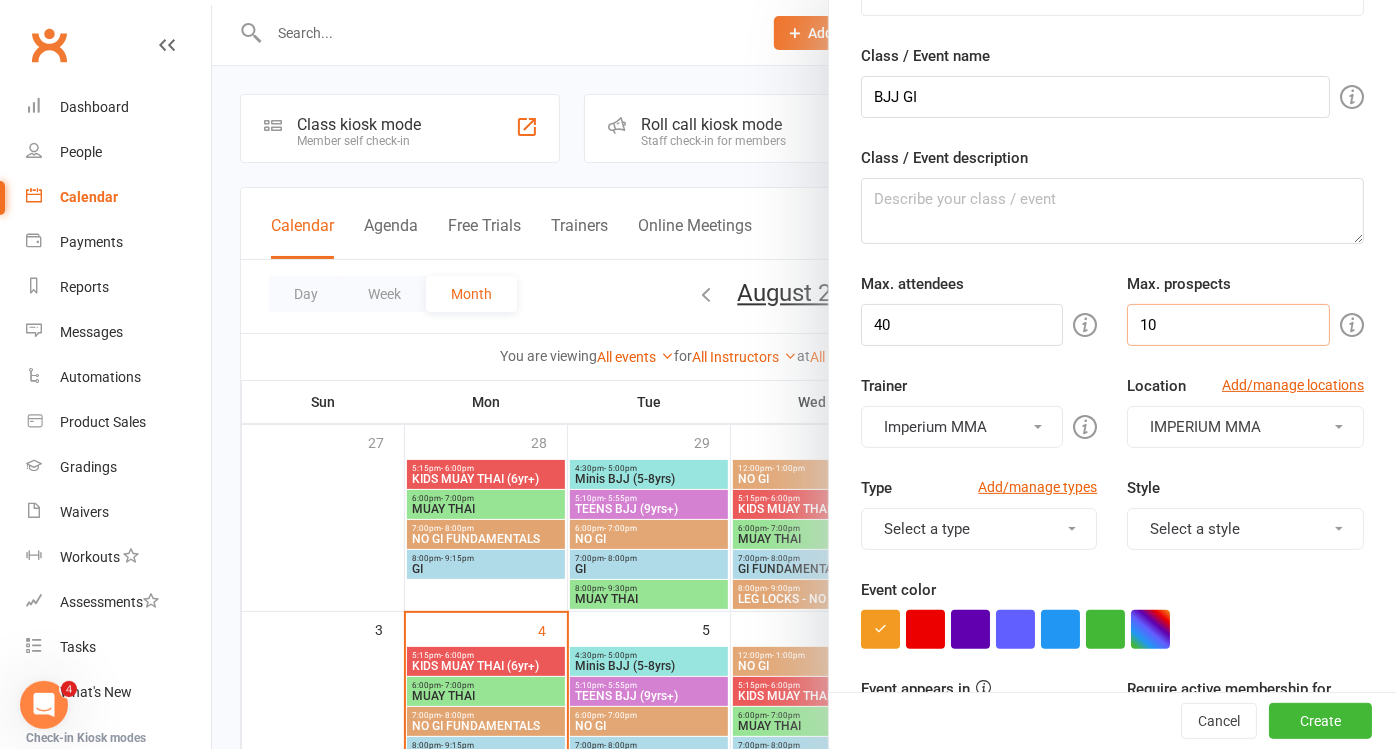 scroll, scrollTop: 222, scrollLeft: 0, axis: vertical 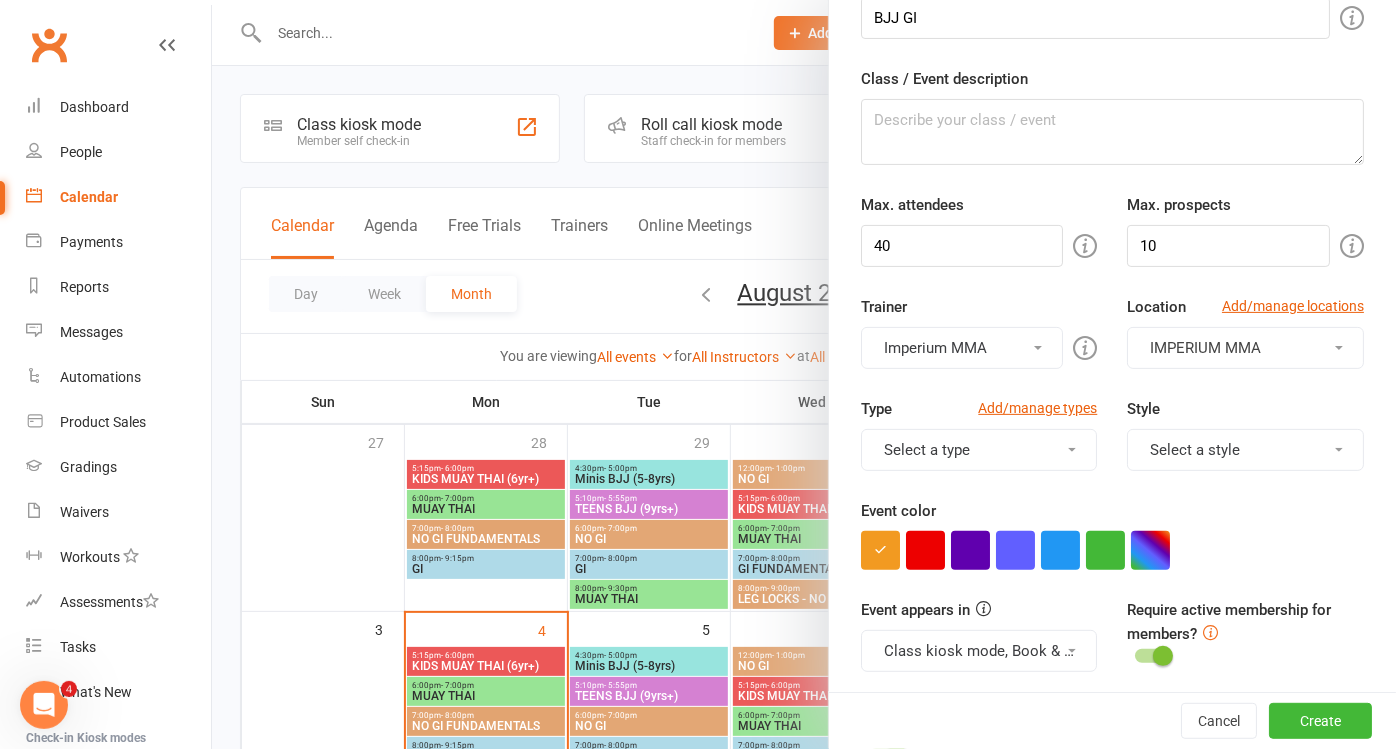 click on "Imperium MMA" at bounding box center (962, 348) 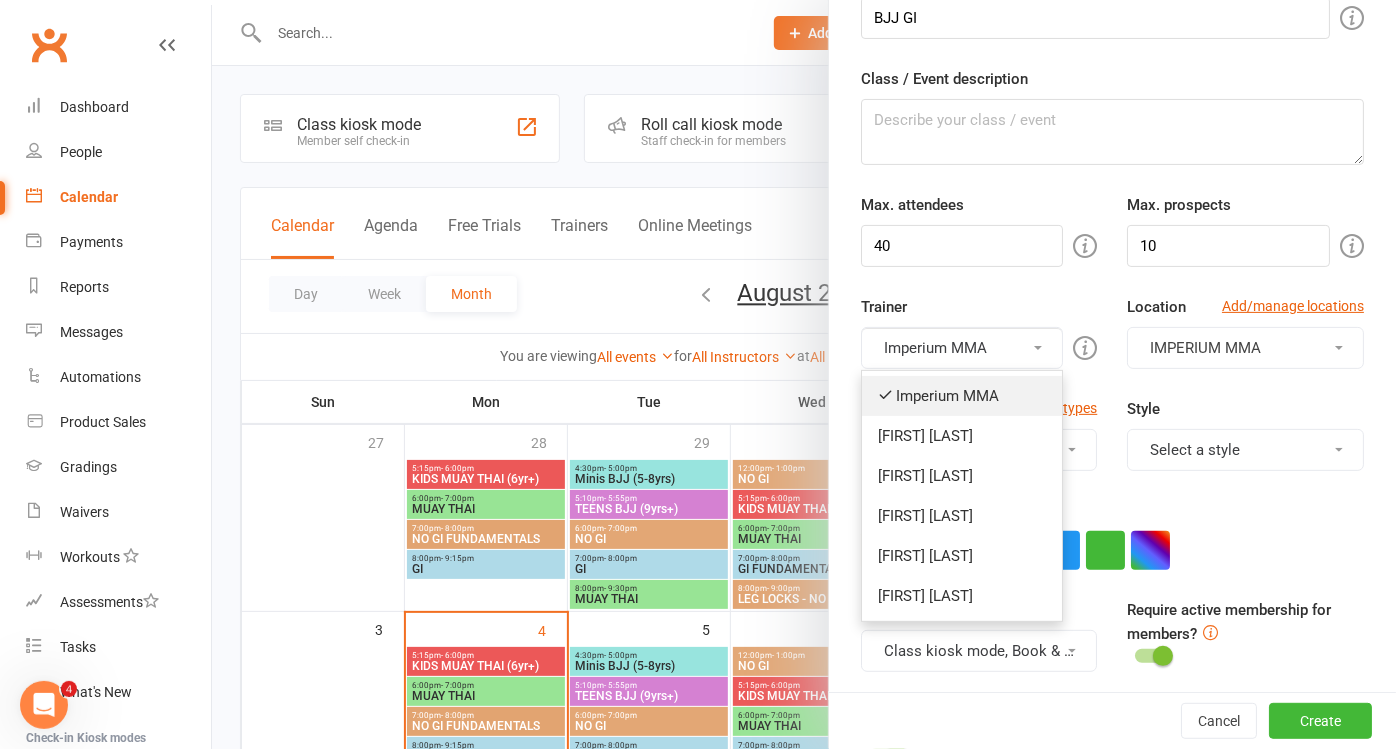 click on "Imperium MMA" at bounding box center (962, 396) 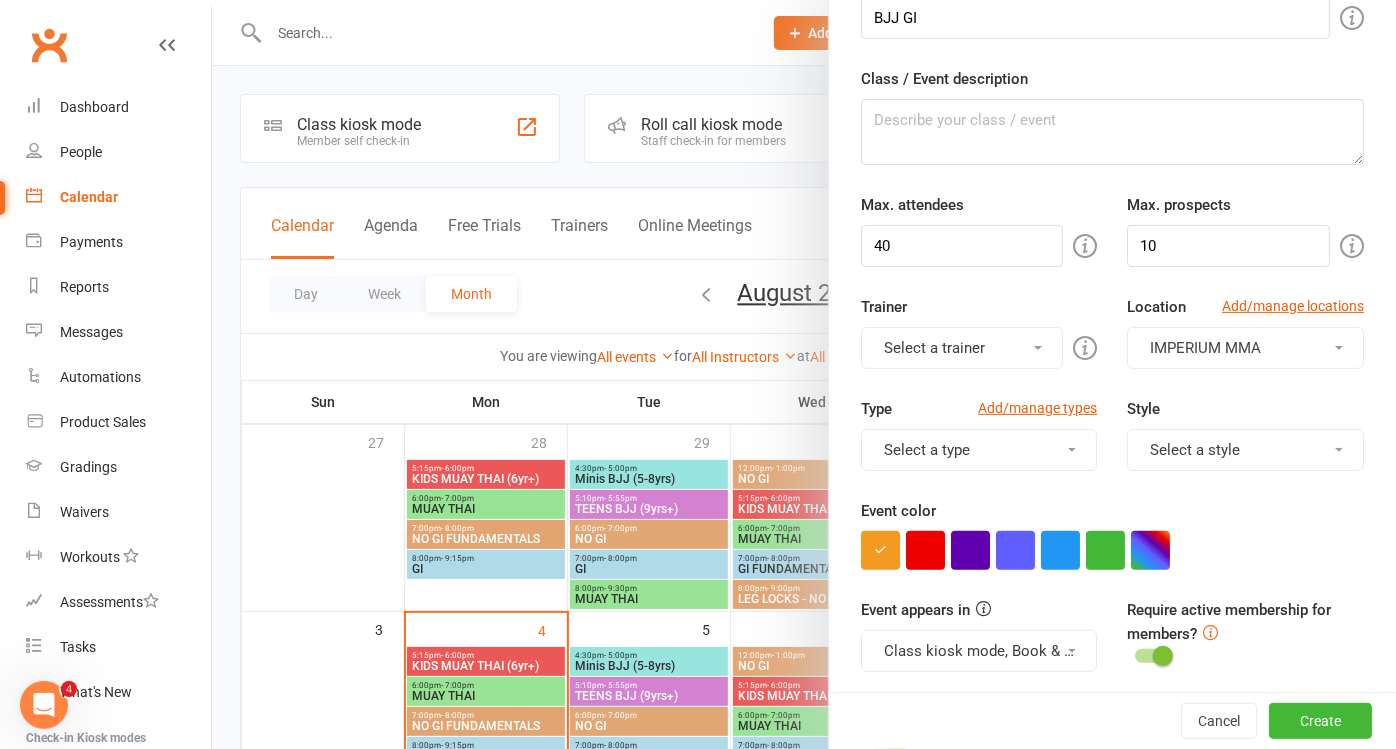 click on "Select a type" at bounding box center [979, 450] 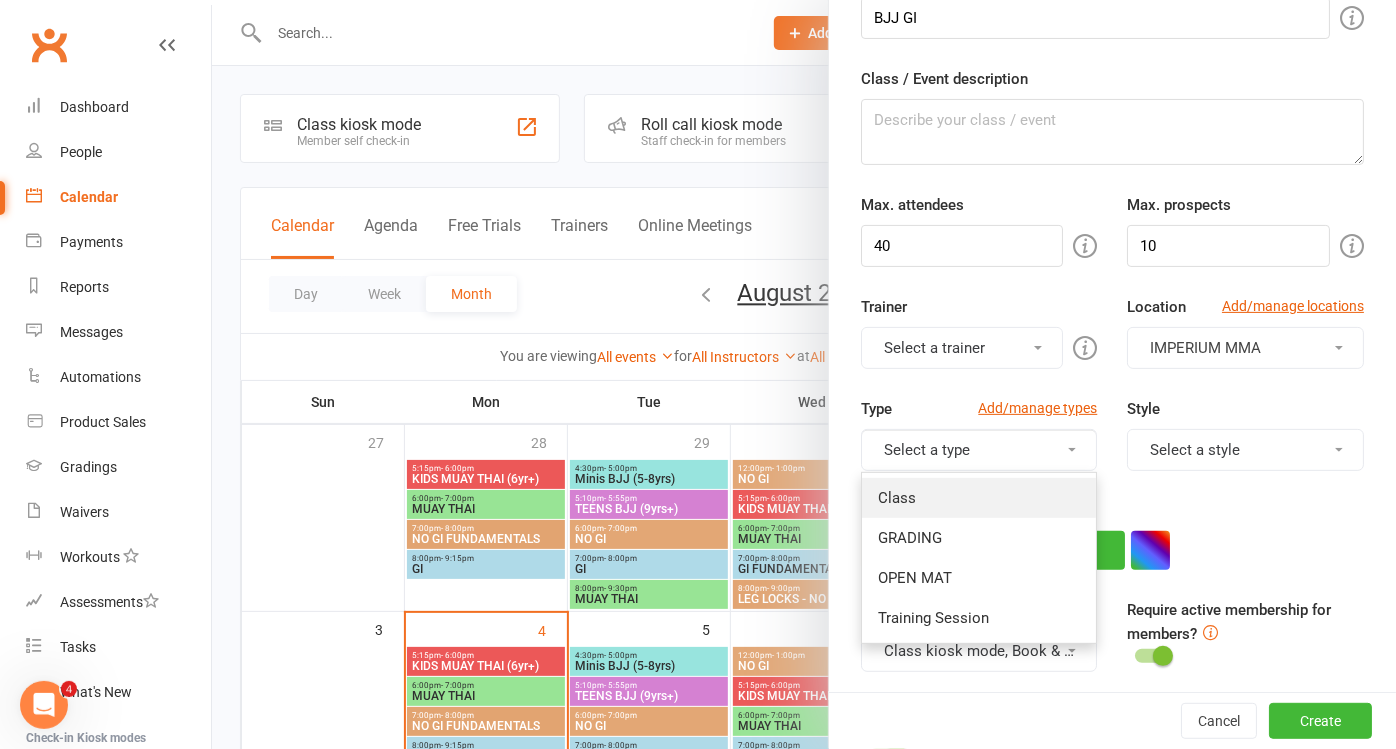 click on "Class" at bounding box center (979, 498) 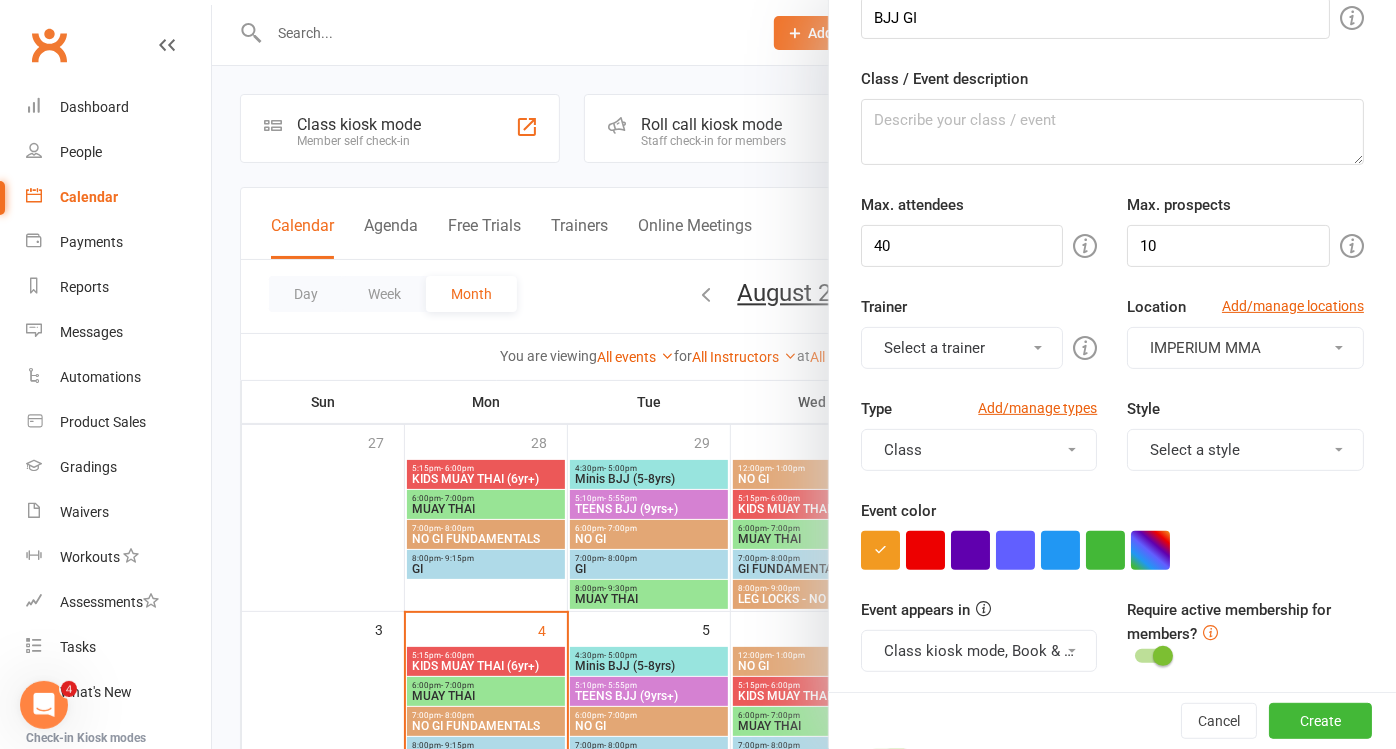 click on "Select a style" at bounding box center [1245, 450] 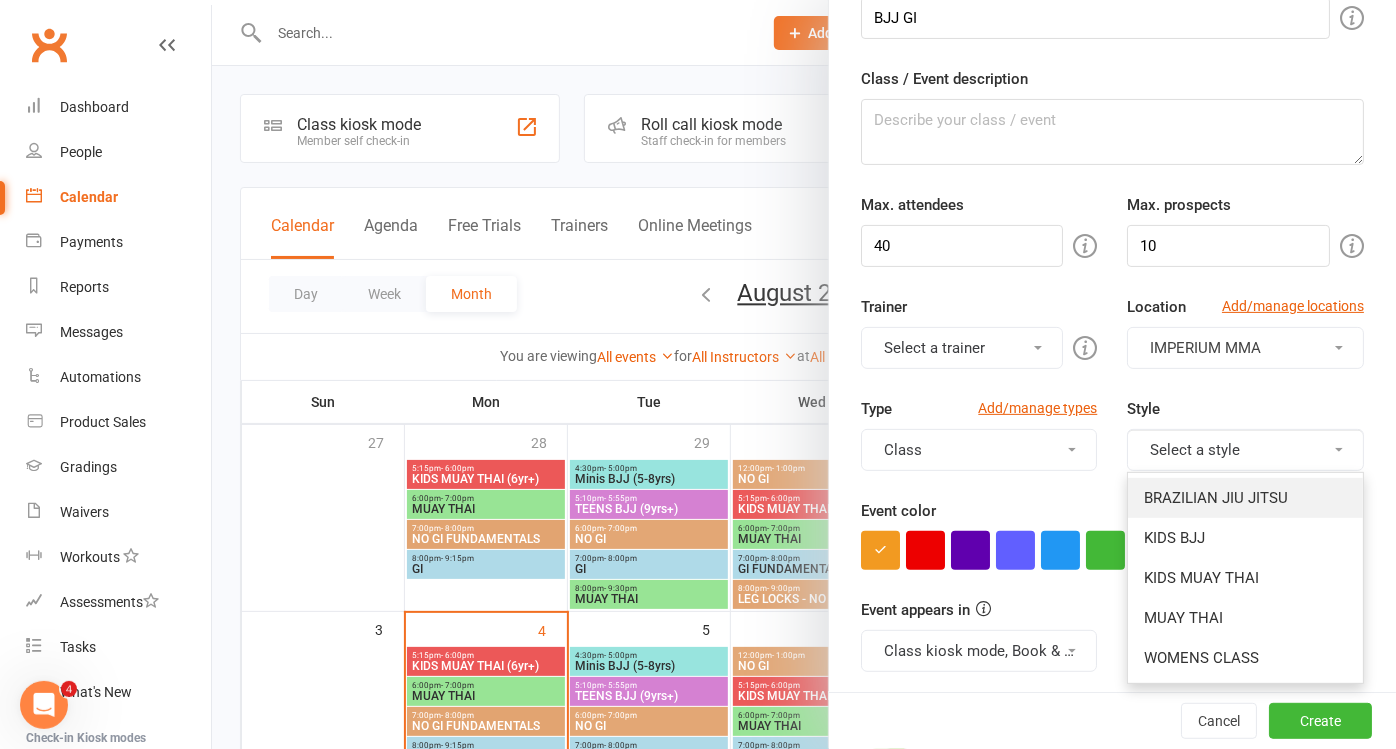 click on "BRAZILIAN JIU JITSU" at bounding box center (1245, 498) 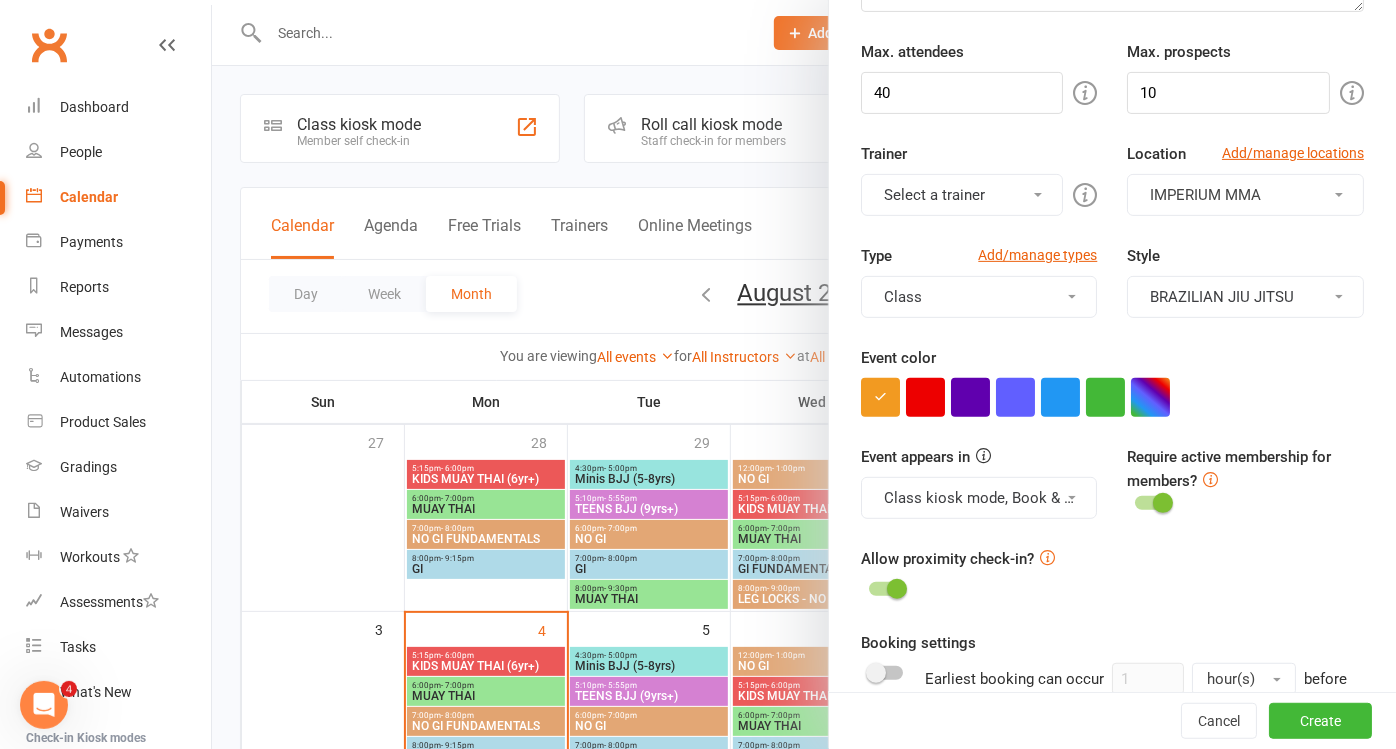 scroll, scrollTop: 444, scrollLeft: 0, axis: vertical 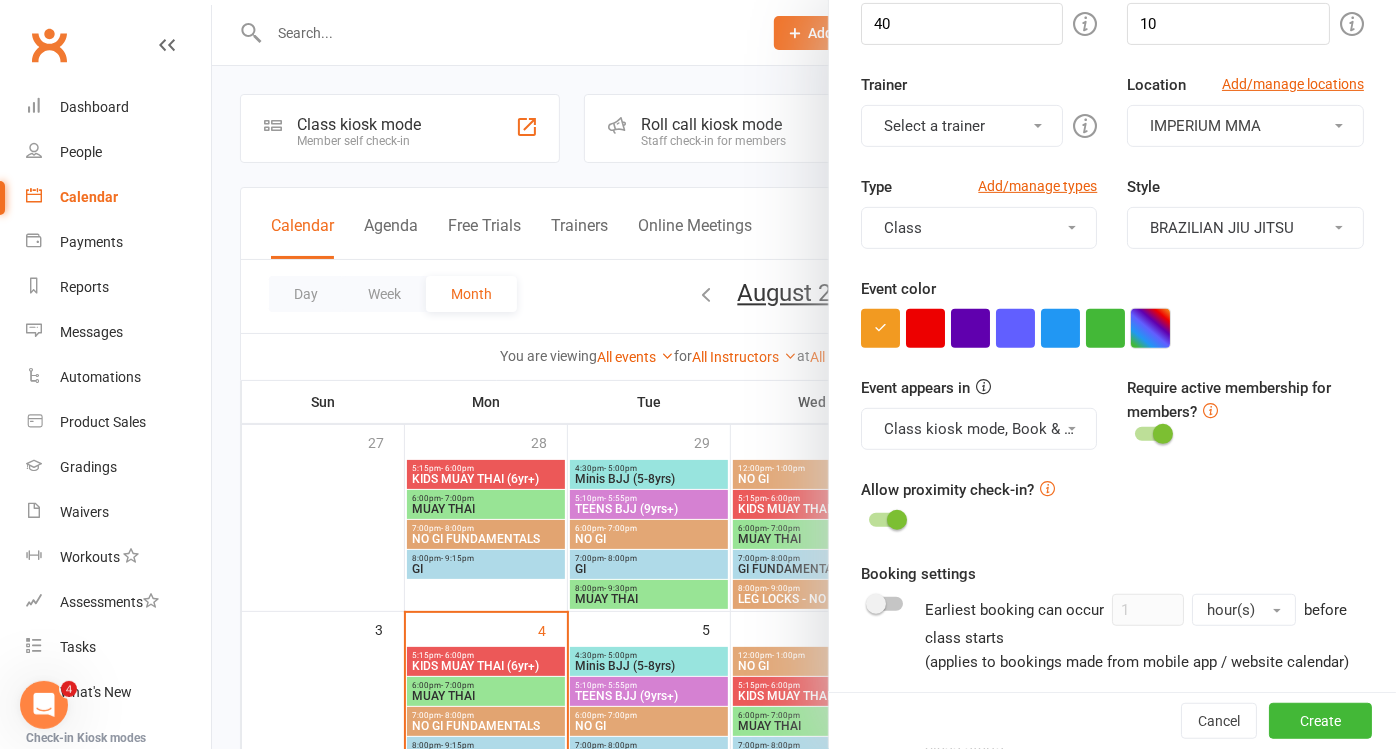 click at bounding box center (1150, 328) 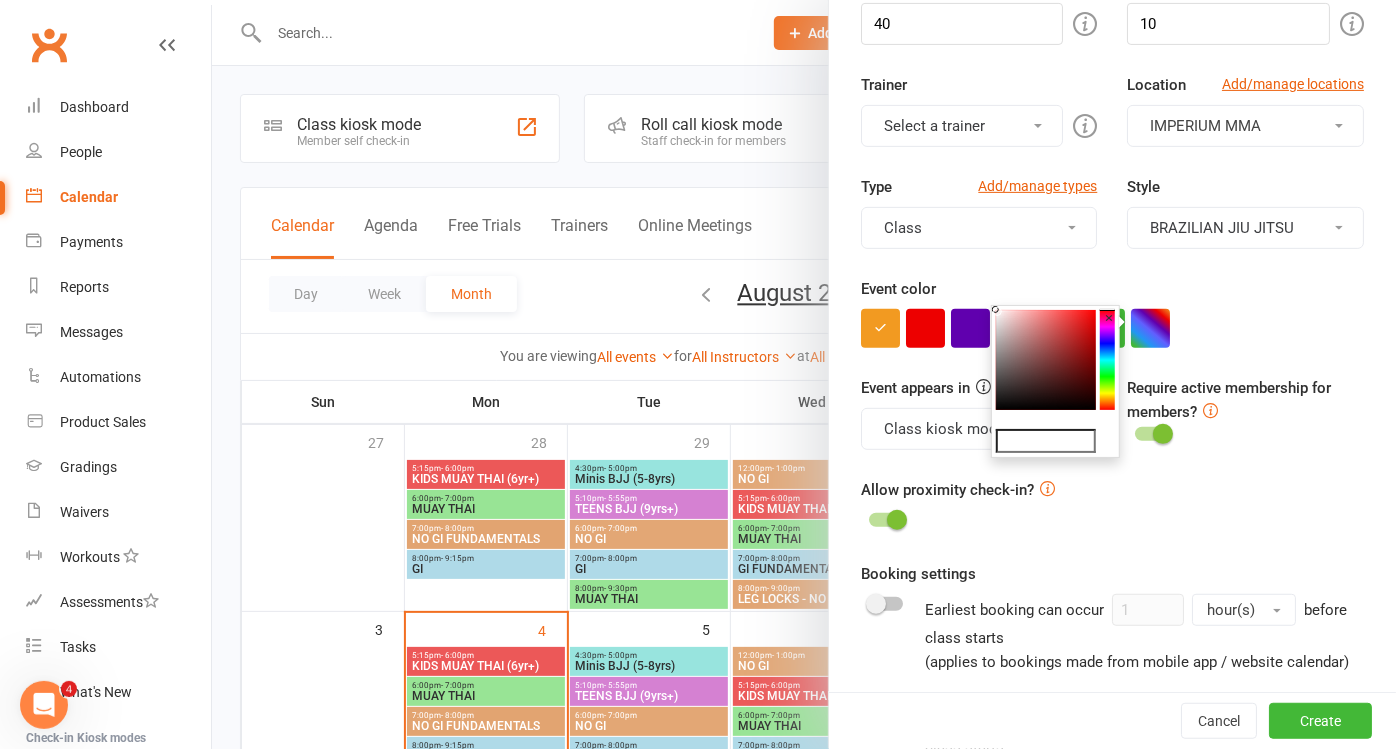 click at bounding box center [1046, 441] 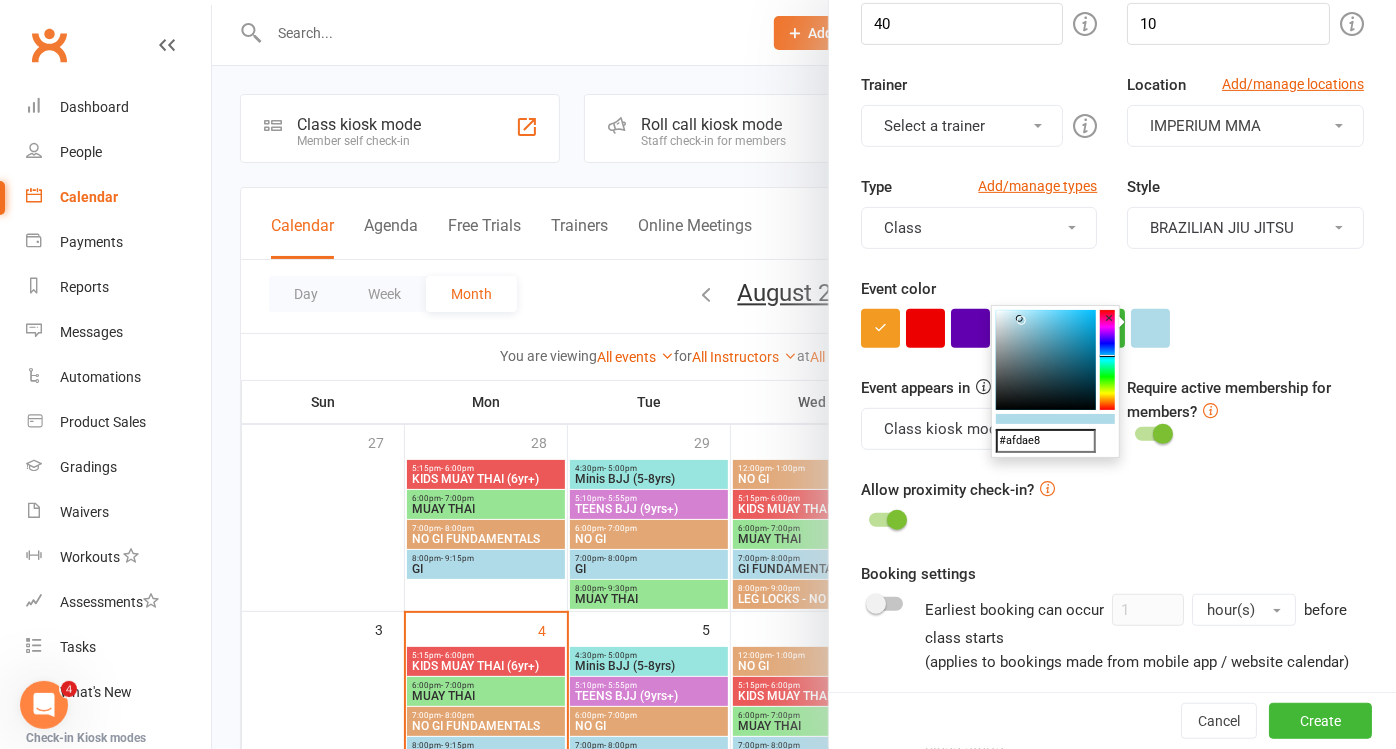 type on "#afdae8" 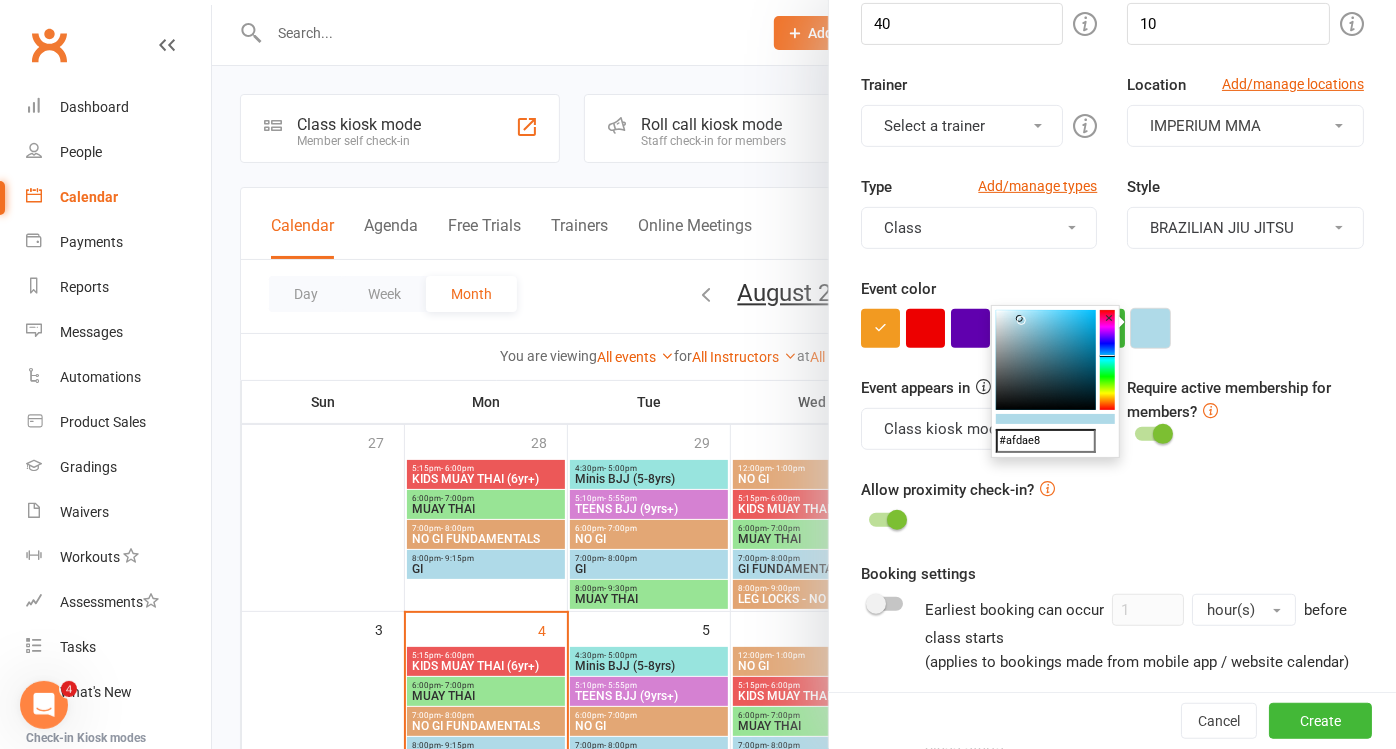 click at bounding box center (1150, 328) 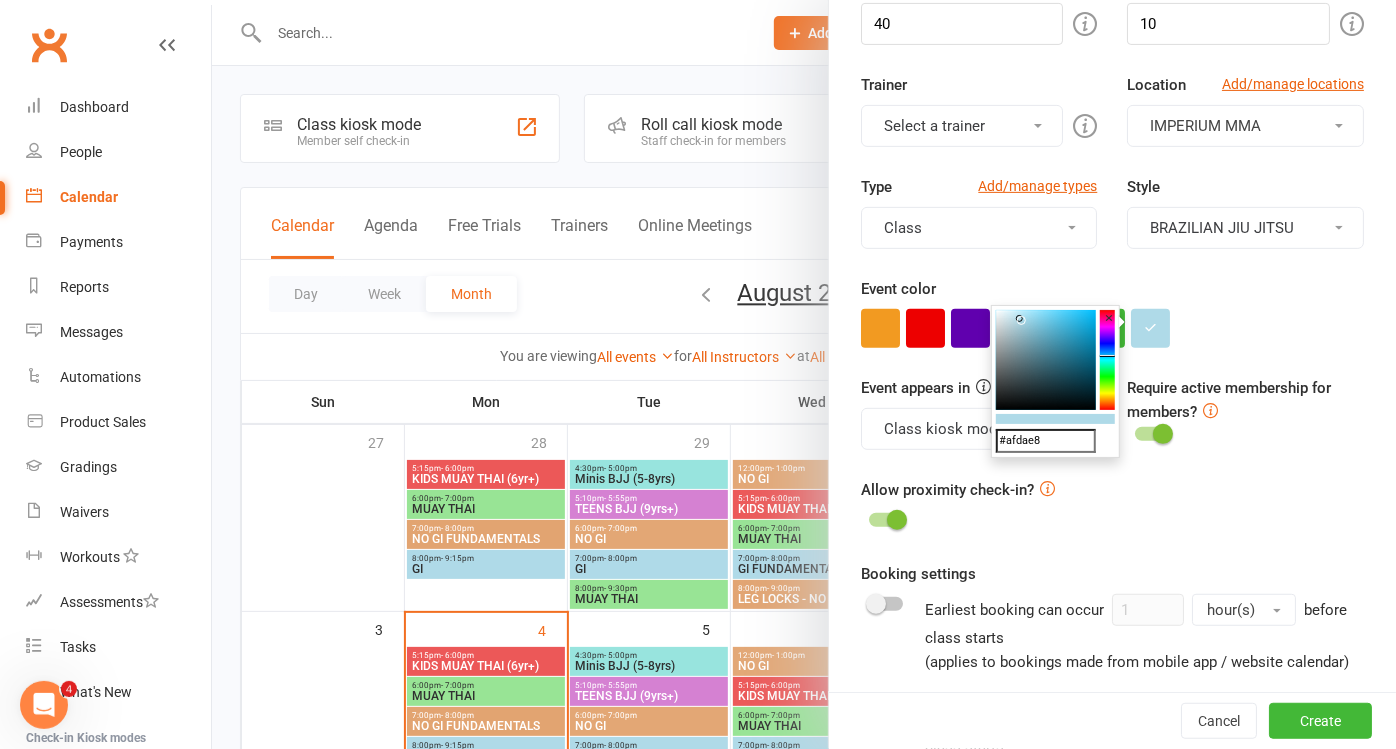 click on "Booking settings
Earliest booking can occur 1
hour(s)
before class starts (applies to bookings made from mobile app / website calendar)" at bounding box center [1112, 618] 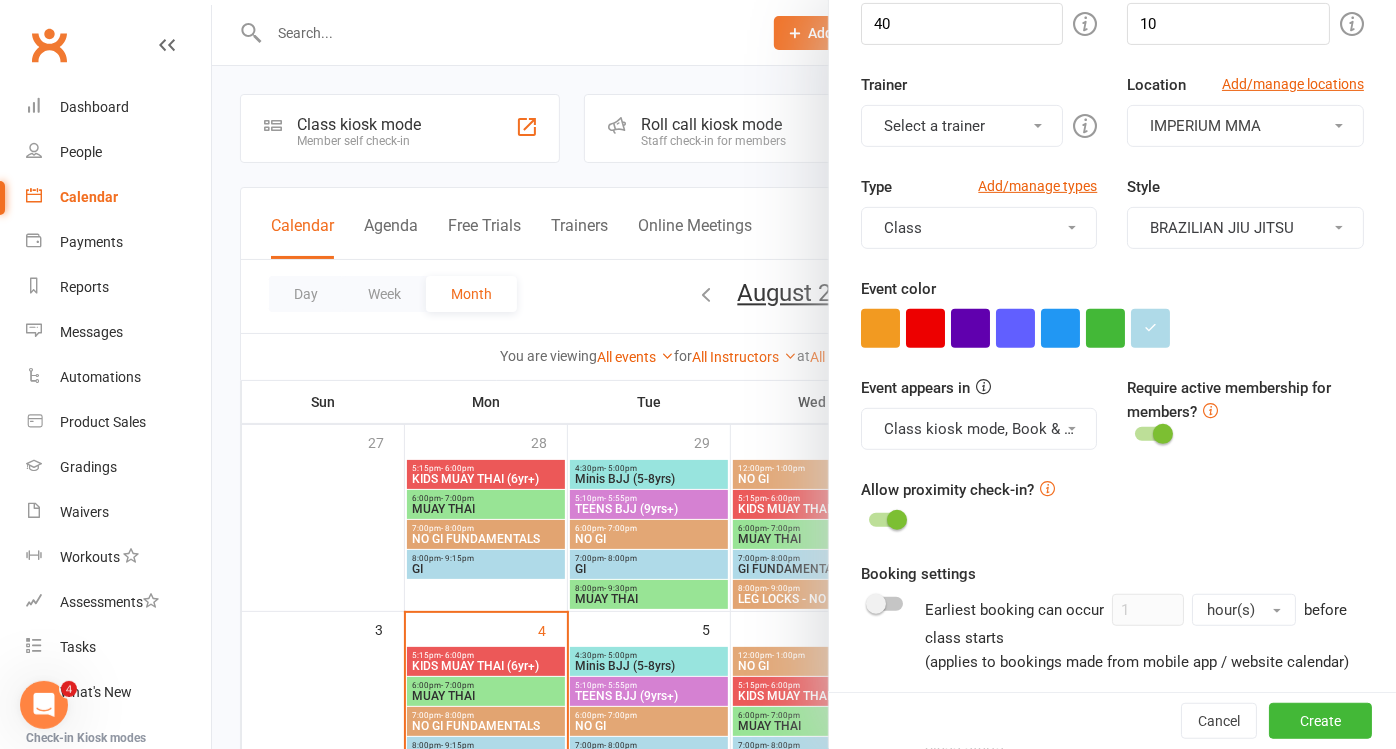 click on "Class kiosk mode, Book & Pay, Roll call, Clubworx website calendar and Mobile app" at bounding box center [979, 429] 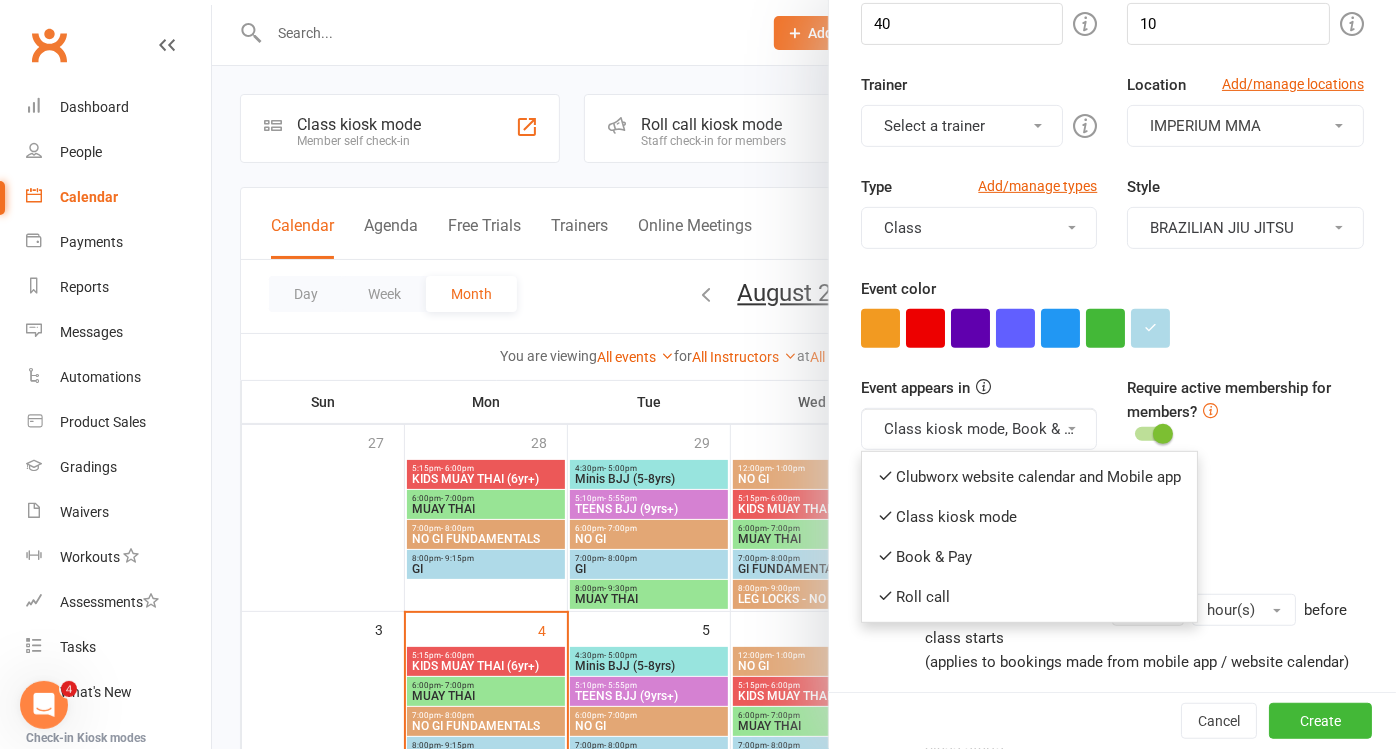 click on "Class kiosk mode, Book & Pay, Roll call, Clubworx website calendar and Mobile app" at bounding box center (979, 429) 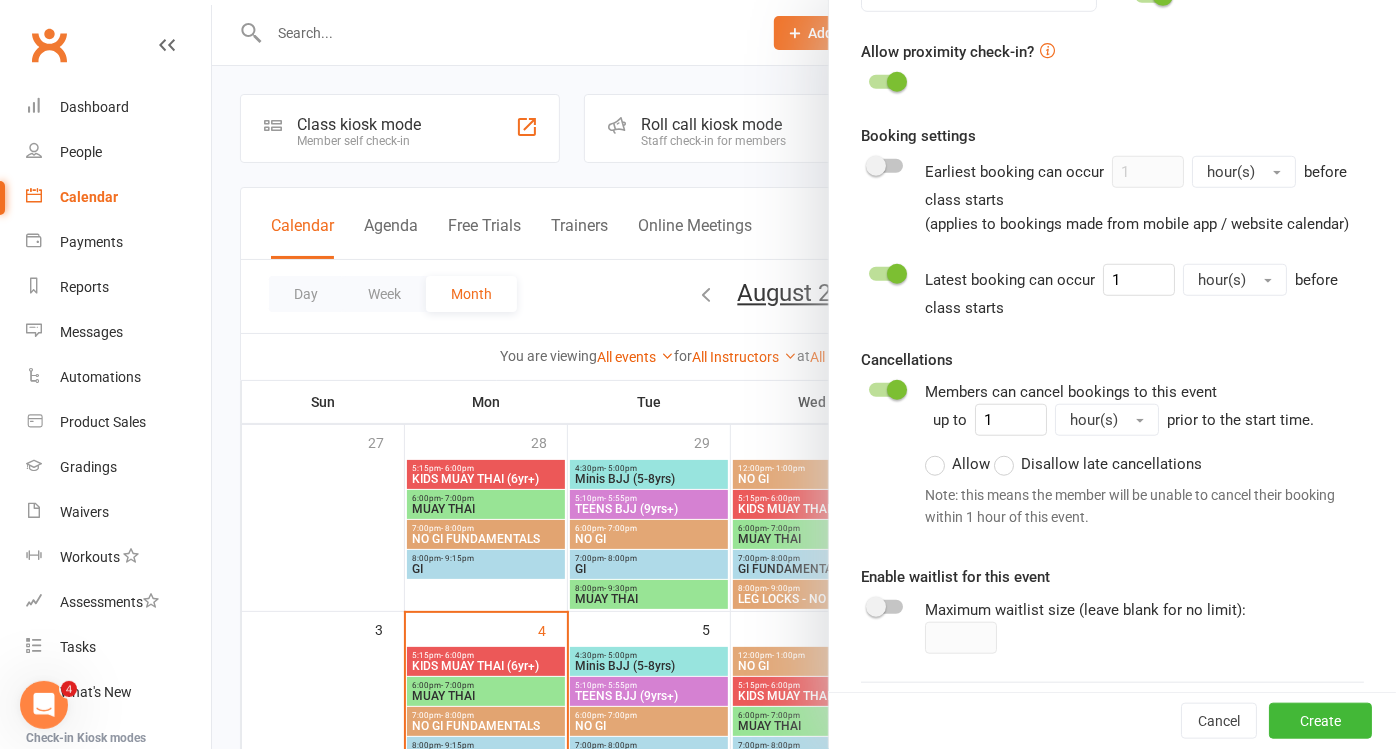 scroll, scrollTop: 1000, scrollLeft: 0, axis: vertical 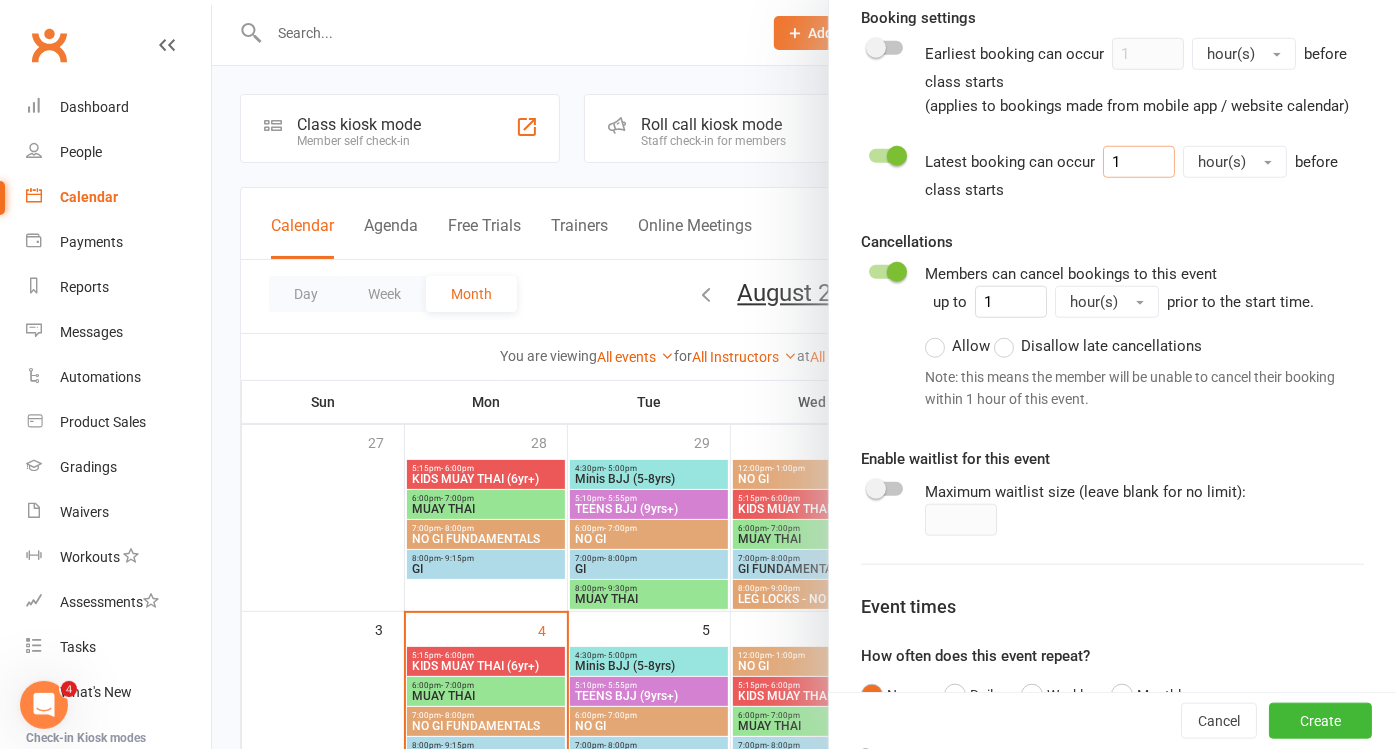 click on "1" at bounding box center [1139, 162] 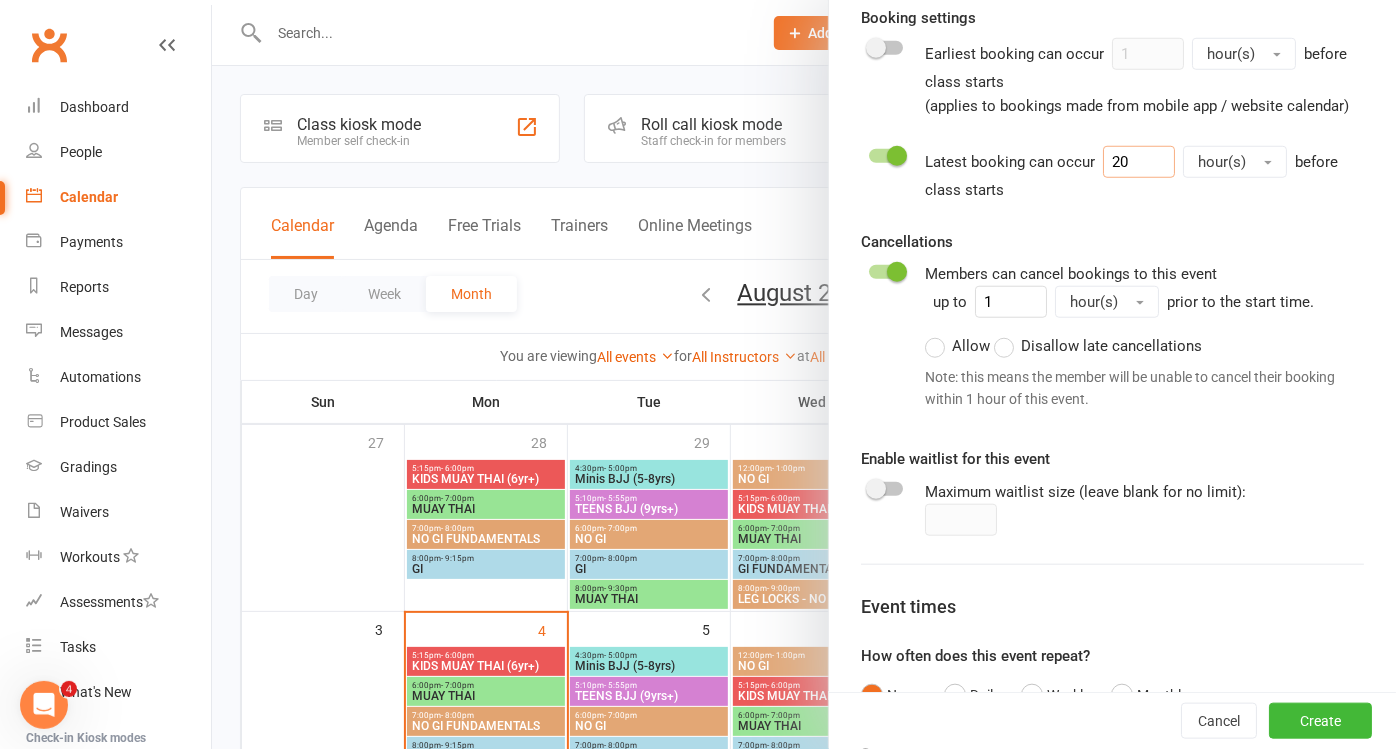 type on "20" 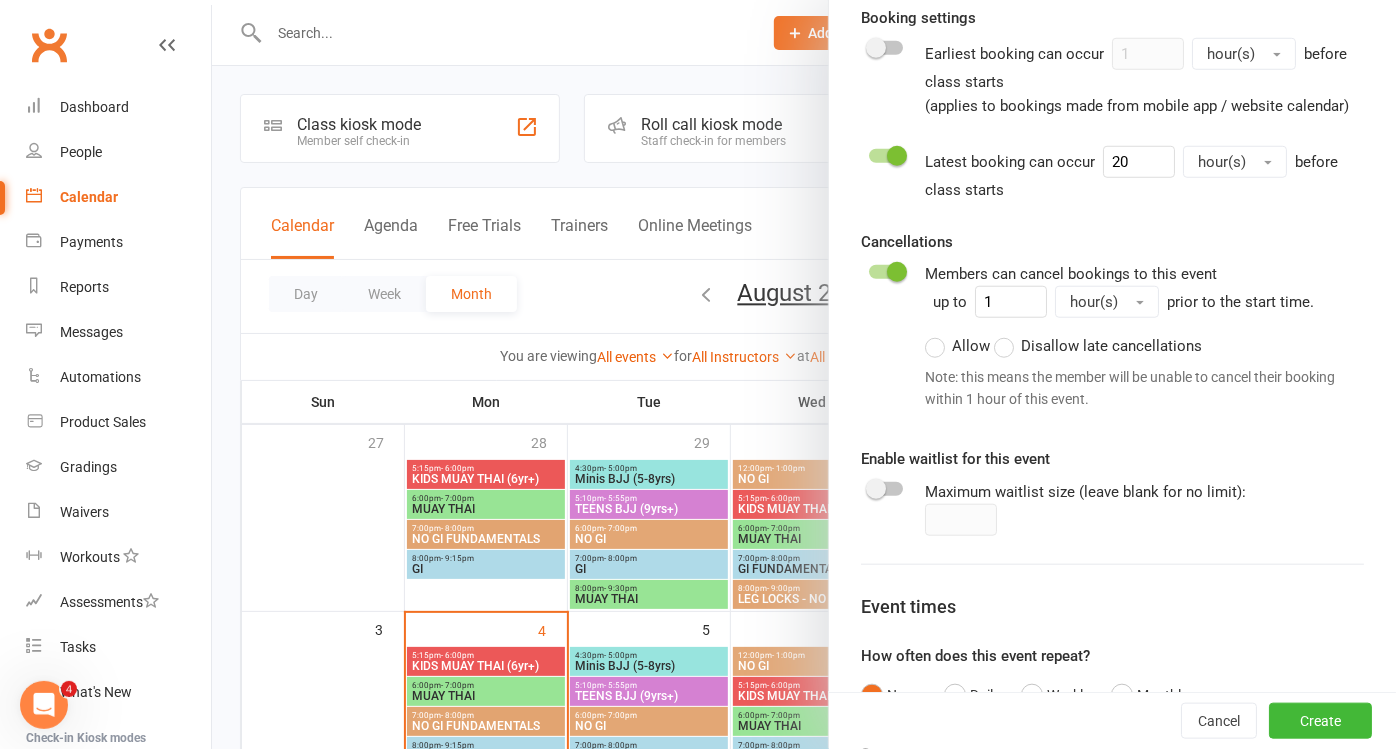 click on "hour(s)" at bounding box center (1235, 162) 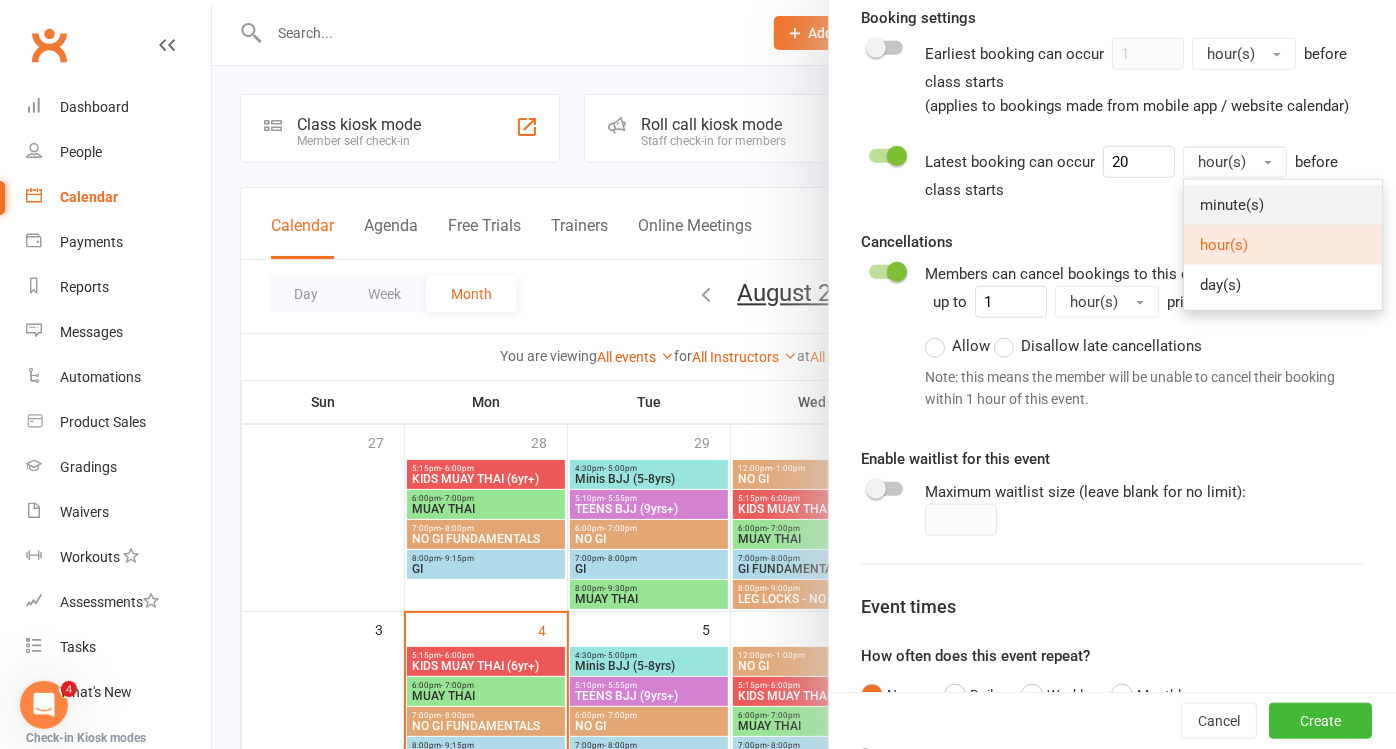 click on "minute(s)" at bounding box center [1283, 205] 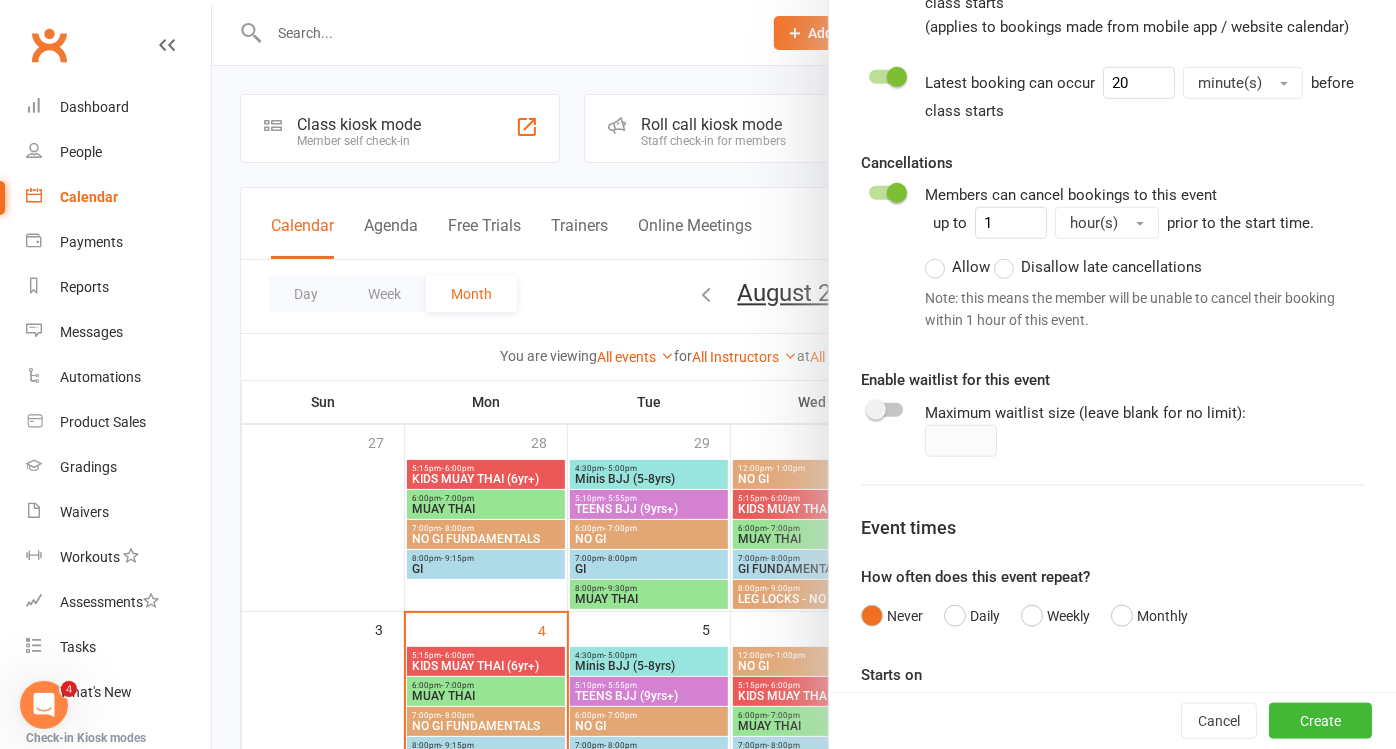 scroll, scrollTop: 1111, scrollLeft: 0, axis: vertical 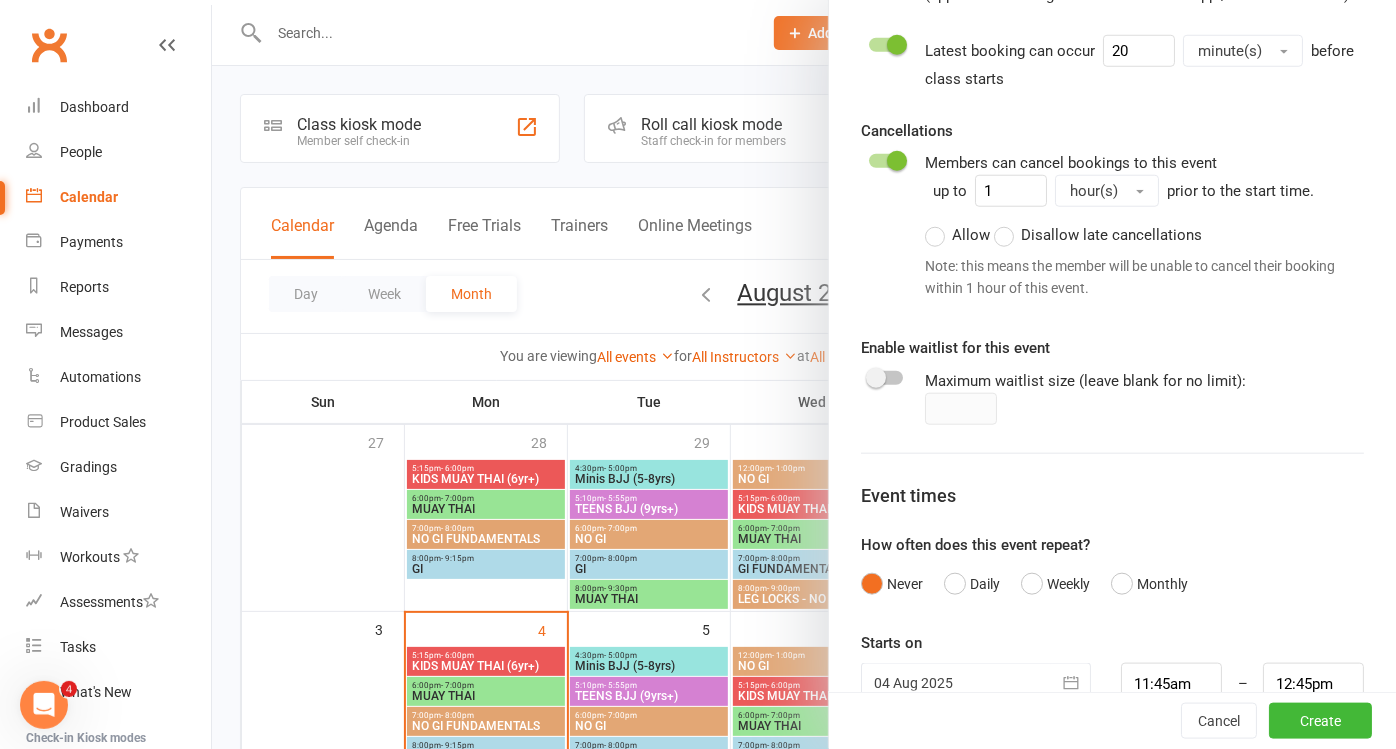 click on "Allow" at bounding box center (957, 235) 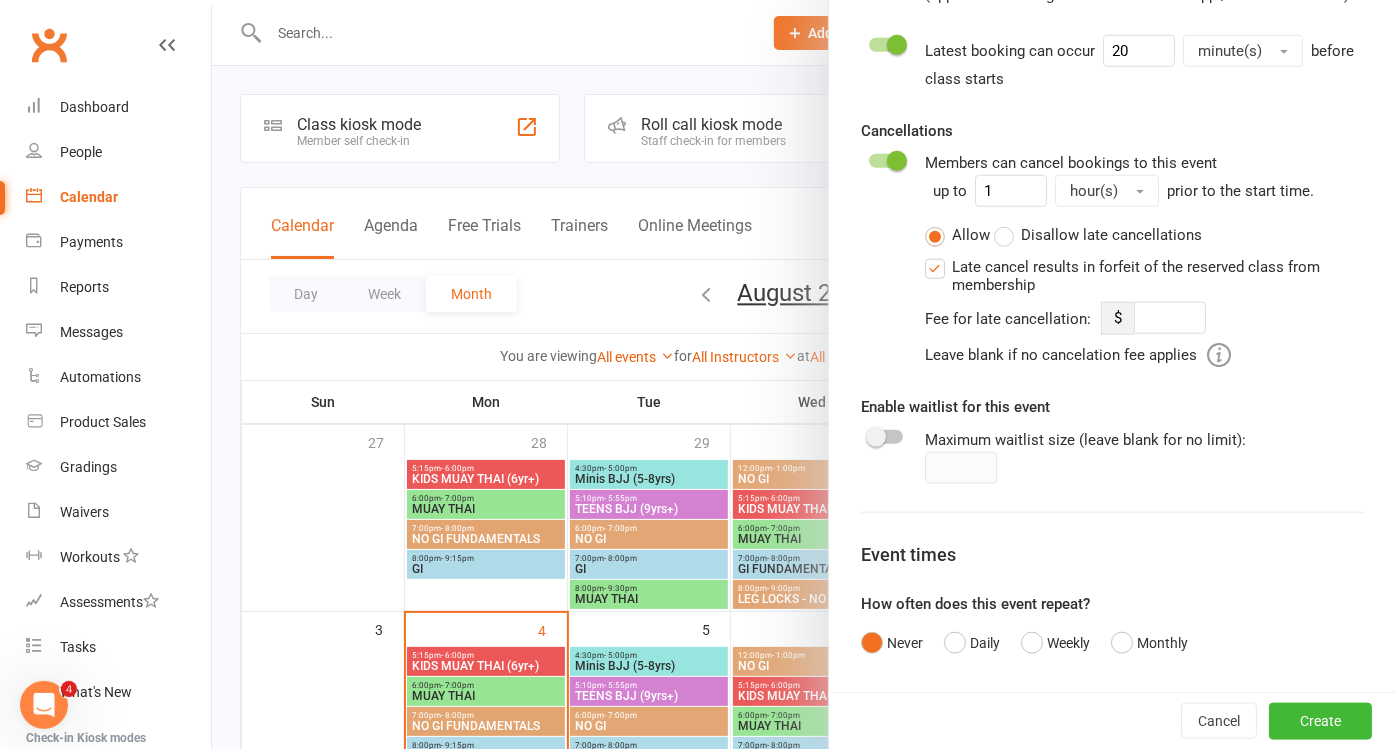 click on "Late cancel results in forfeit of the reserved class from membership" at bounding box center [1128, 274] 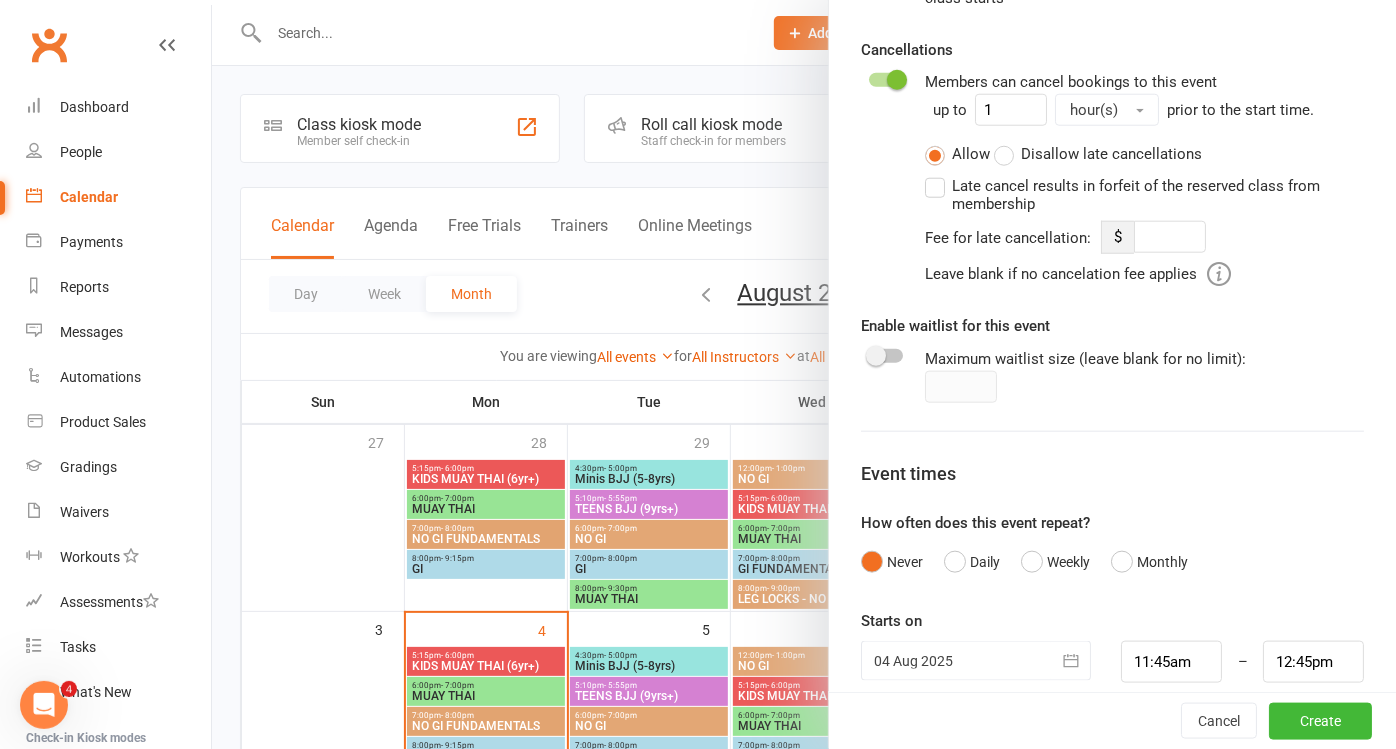 scroll, scrollTop: 1222, scrollLeft: 0, axis: vertical 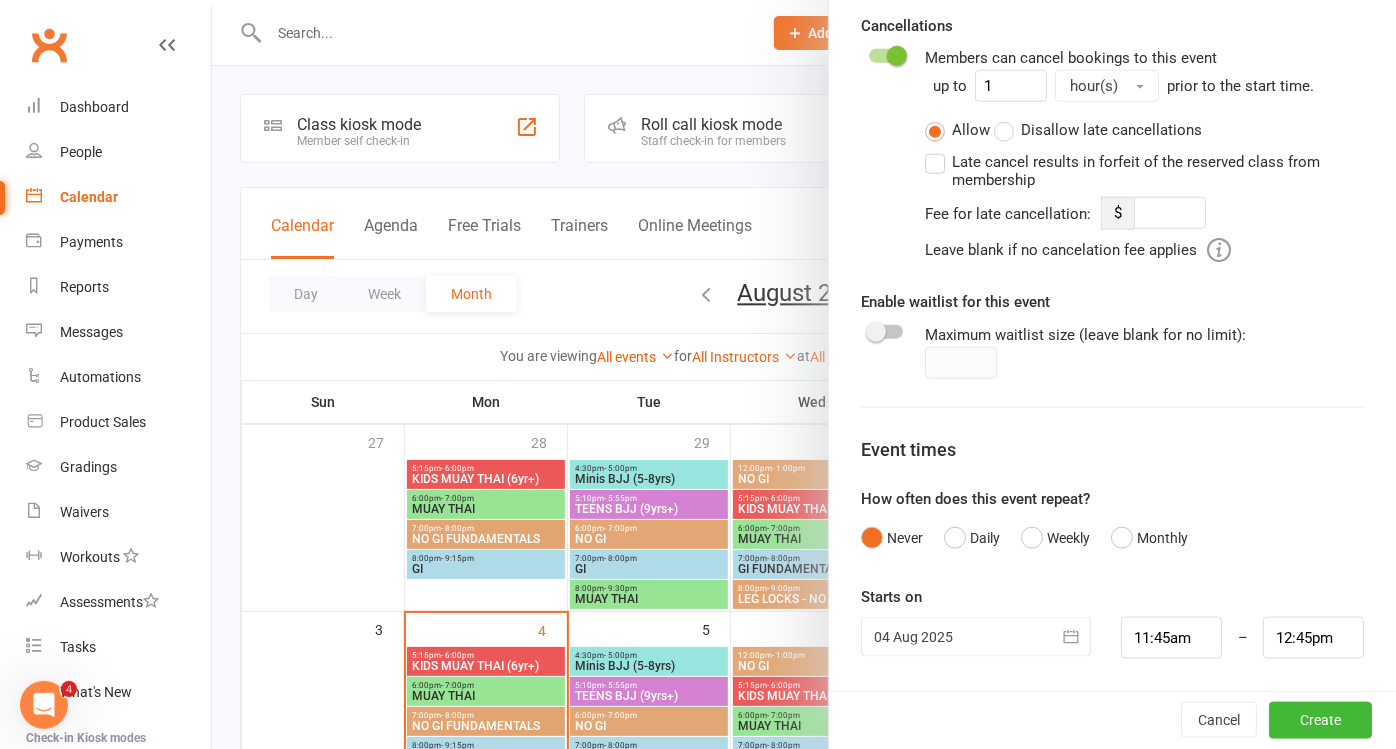 click at bounding box center (876, 332) 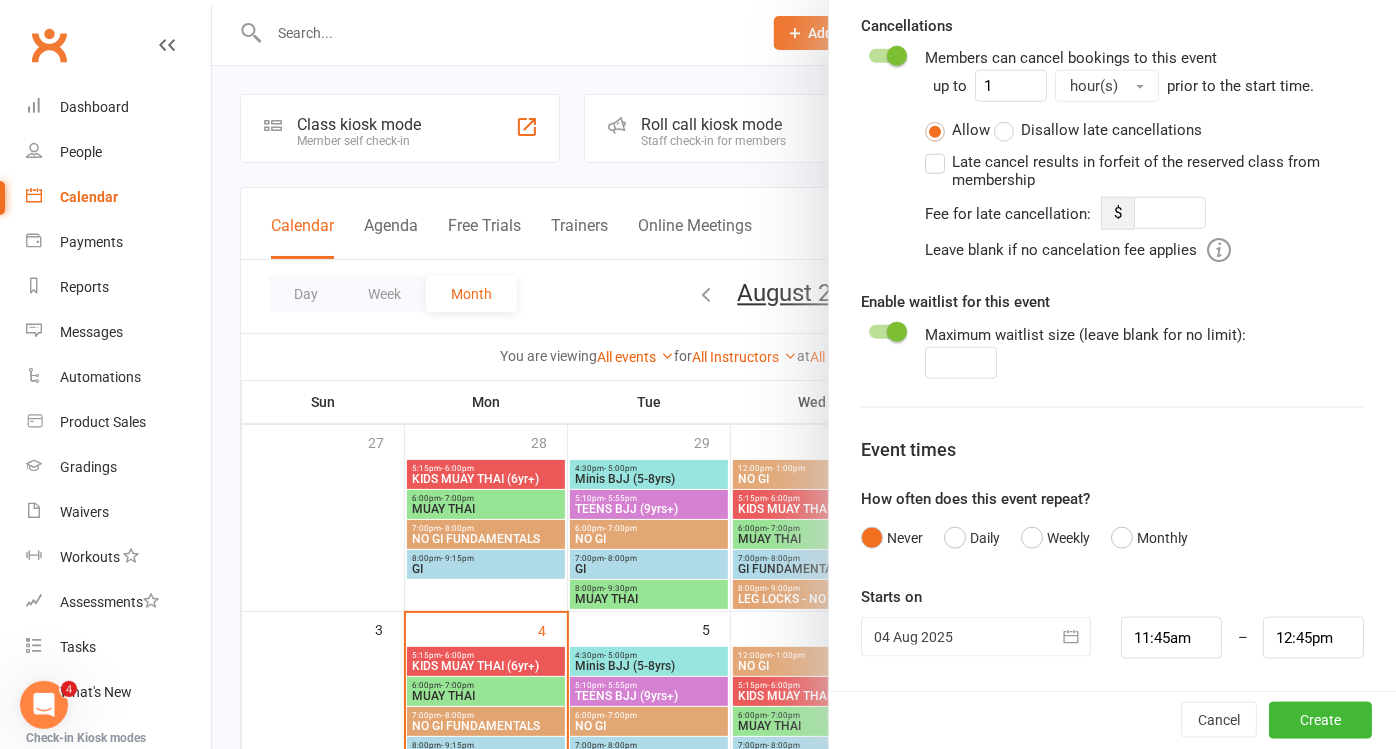 scroll, scrollTop: 1234, scrollLeft: 0, axis: vertical 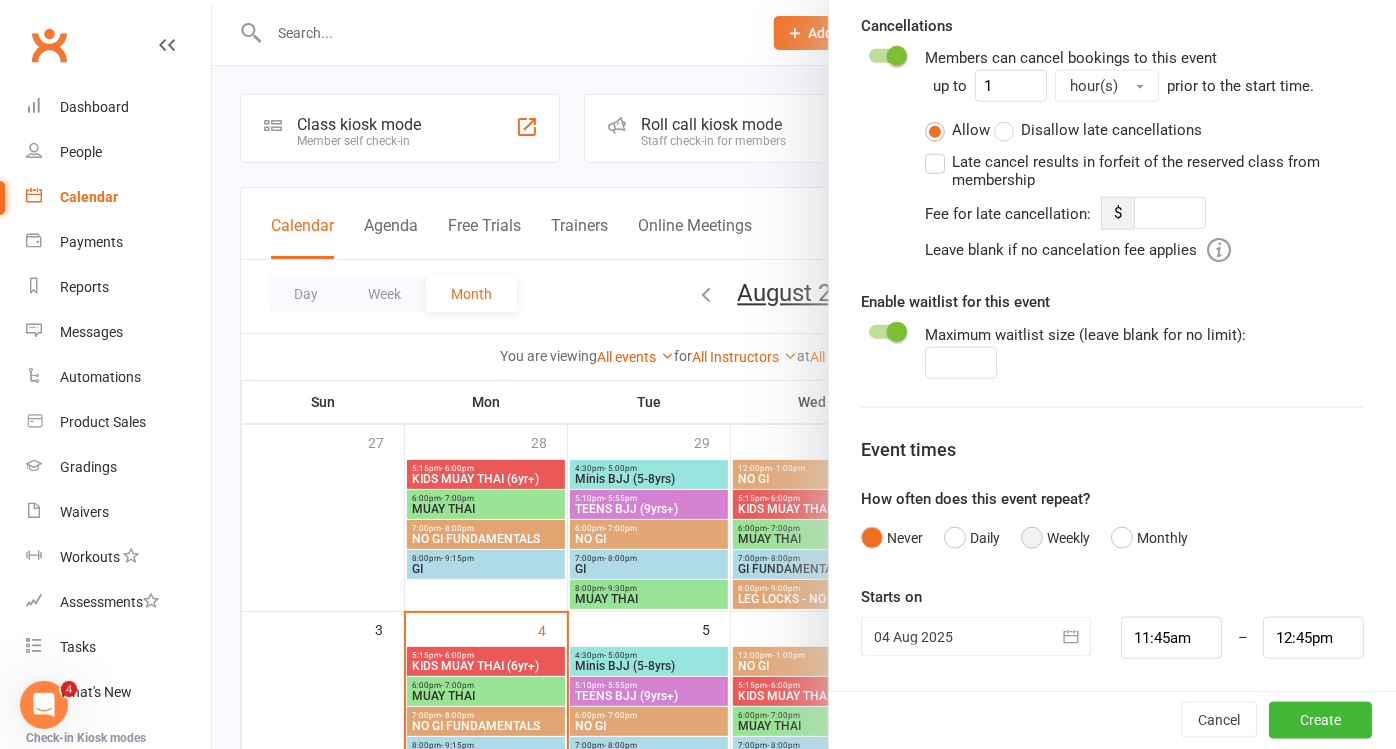 click on "Weekly" at bounding box center [1055, 538] 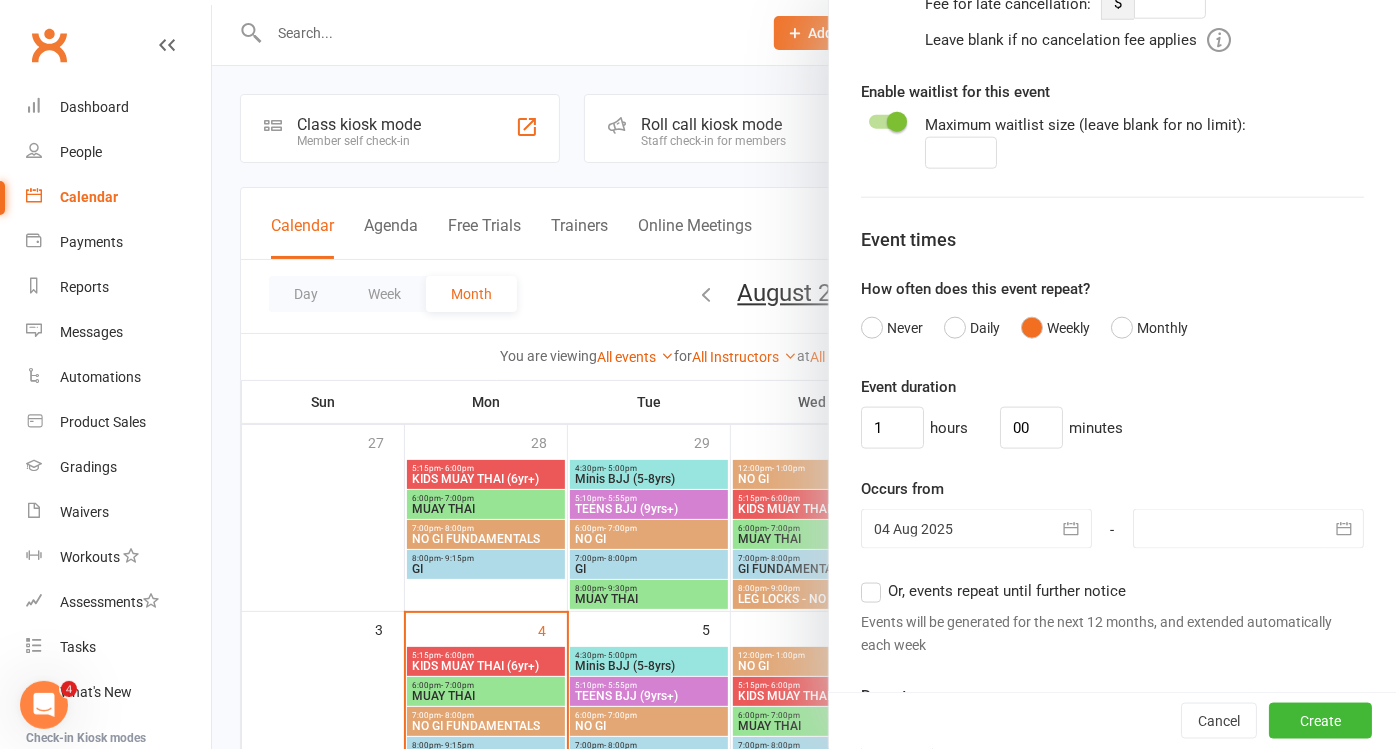 scroll, scrollTop: 1567, scrollLeft: 0, axis: vertical 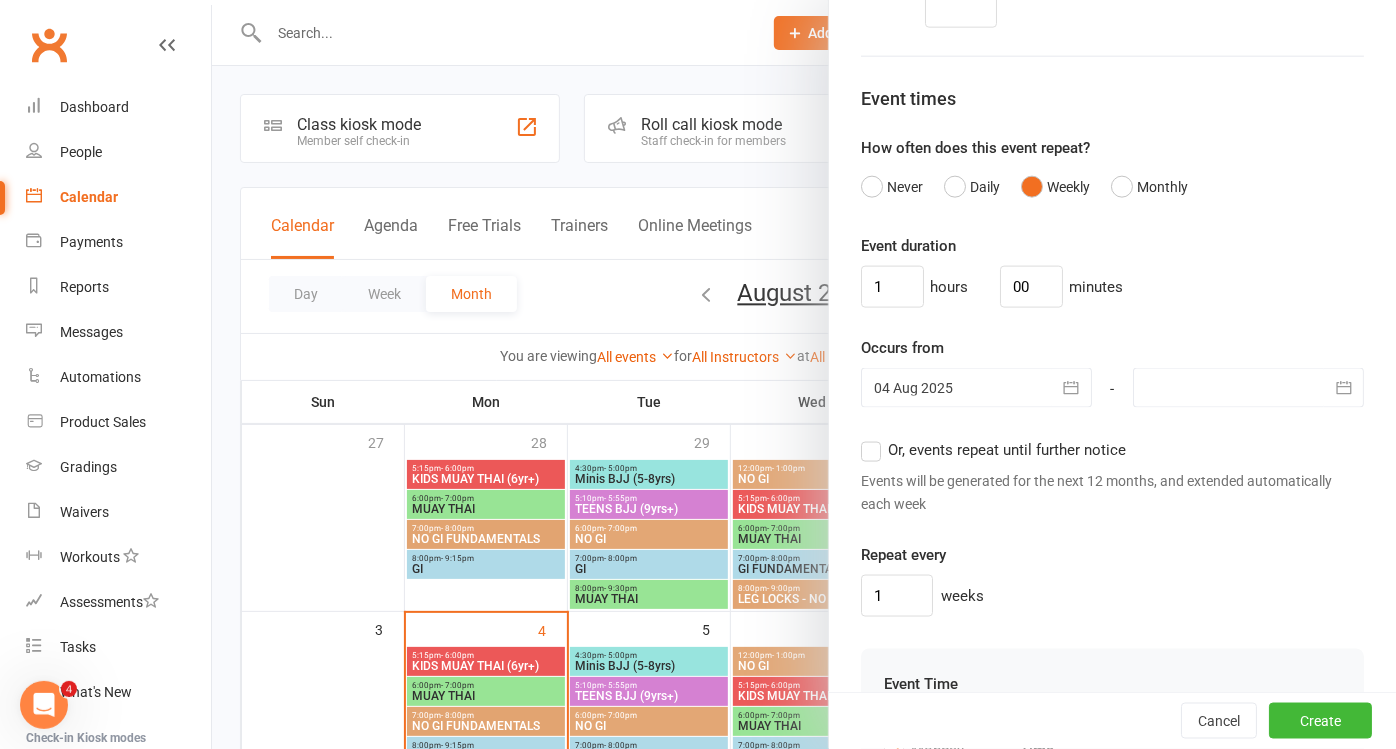 click at bounding box center [1248, 388] 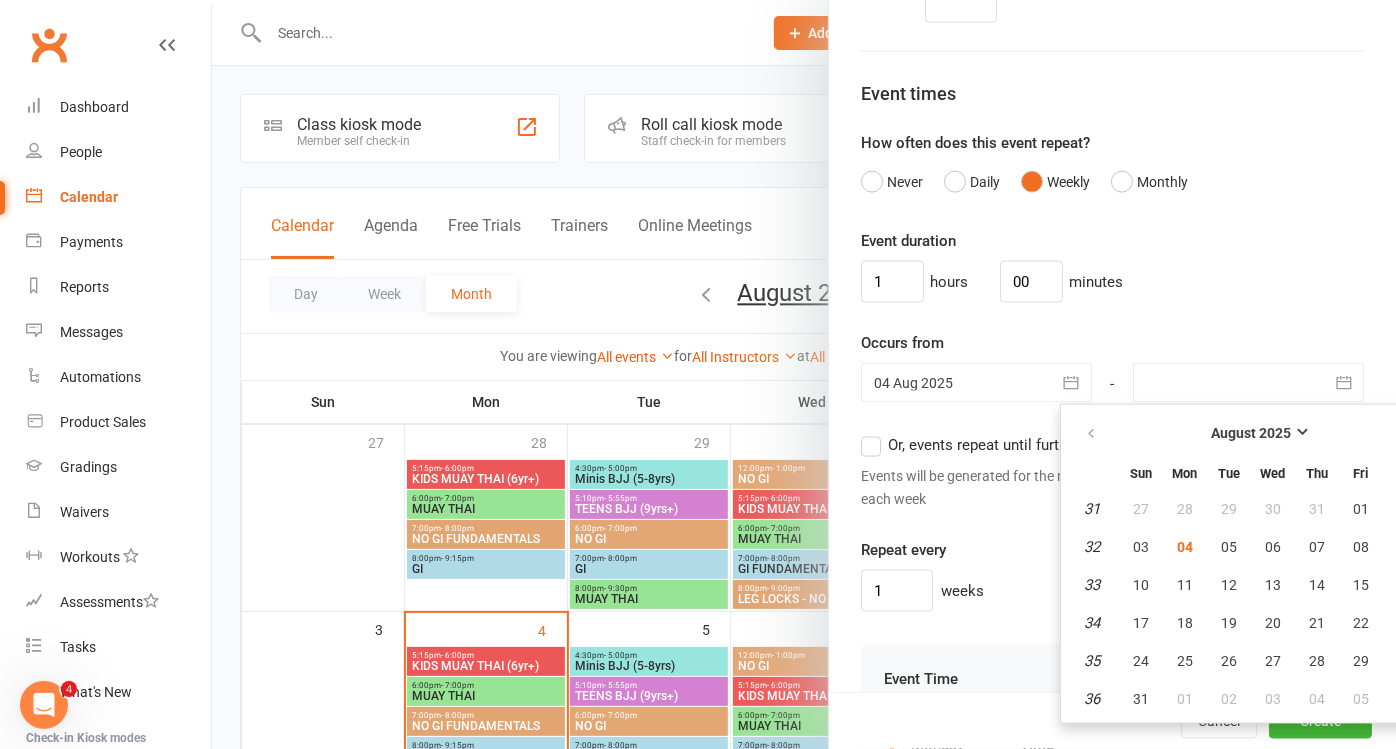 click on "Event duration 1 hours 00 minutes Occurs from [DATE]
[MONTH] [YEAR]
Sun Mon Tue Wed Thu Fri Sat
31
27
28
29
30
31
01
02
32
03
04
05
06
07
08
09
33
10
11
12
13
14
15
16
34
17
18
19
20
21
22
23
35
24
25
26
27
28
29
30" at bounding box center [1112, 420] 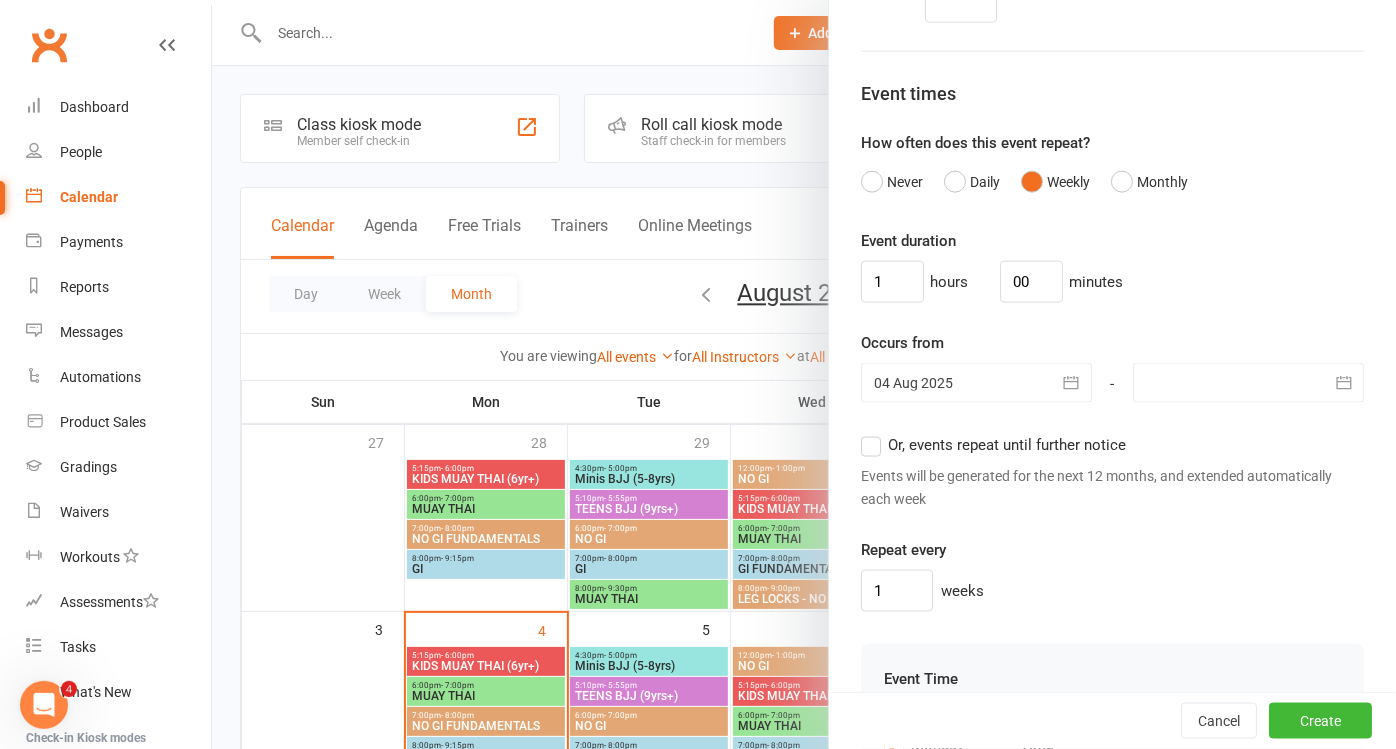 click on "Or, events repeat until further notice" at bounding box center (993, 445) 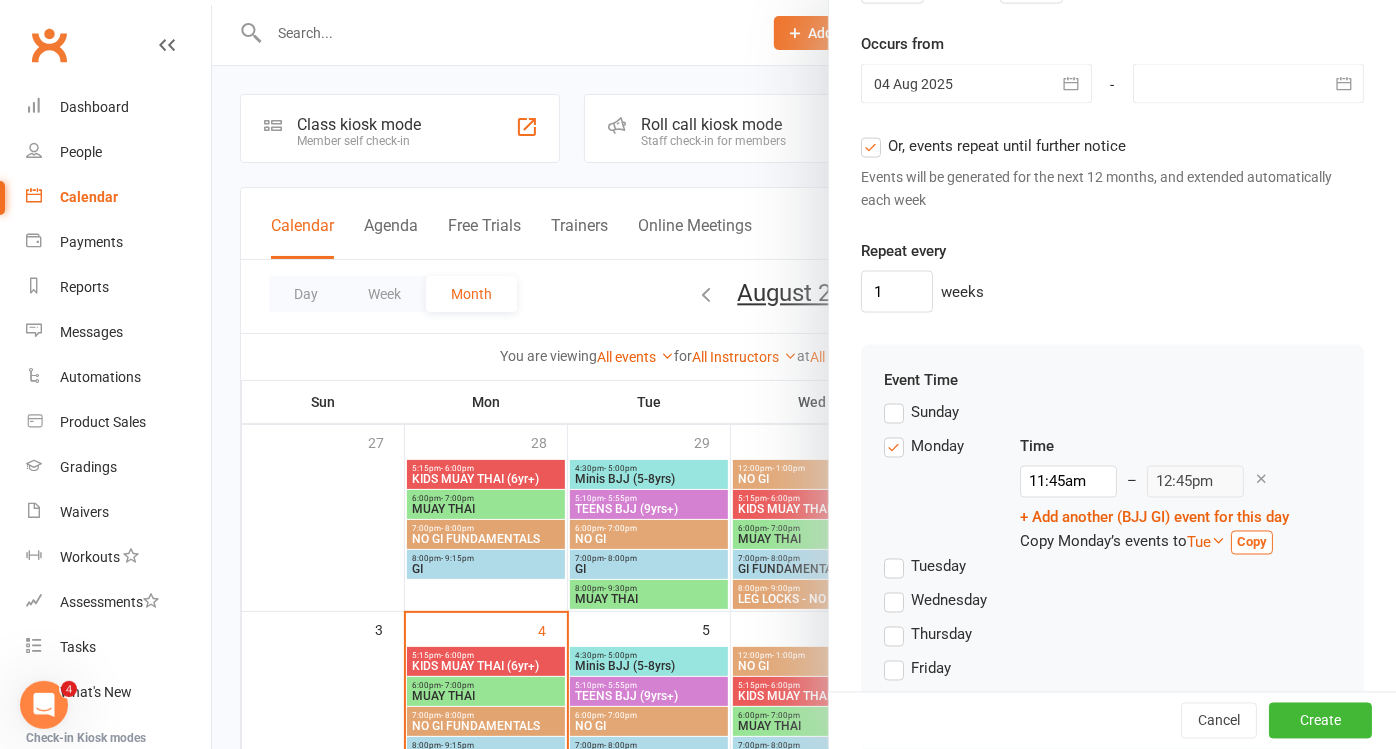 scroll, scrollTop: 1905, scrollLeft: 0, axis: vertical 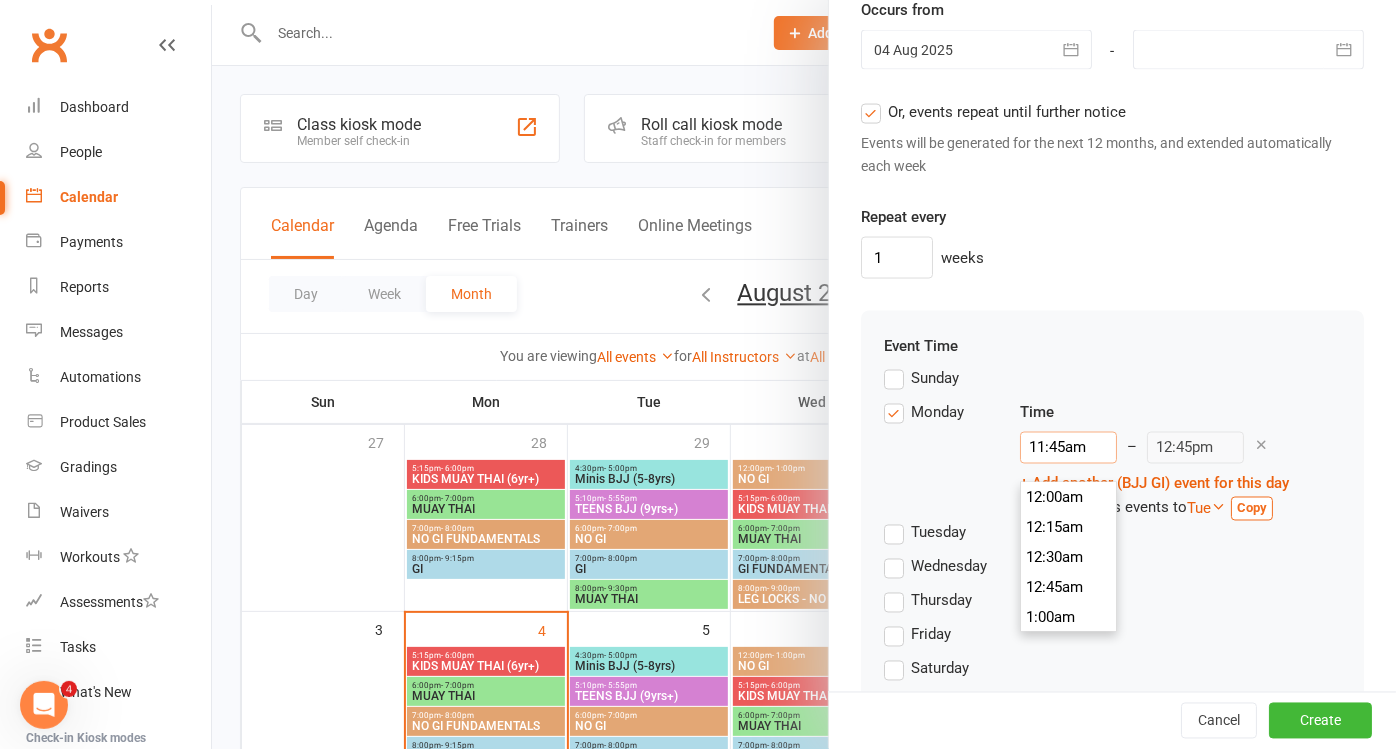 click on "11:45am" at bounding box center (1068, 448) 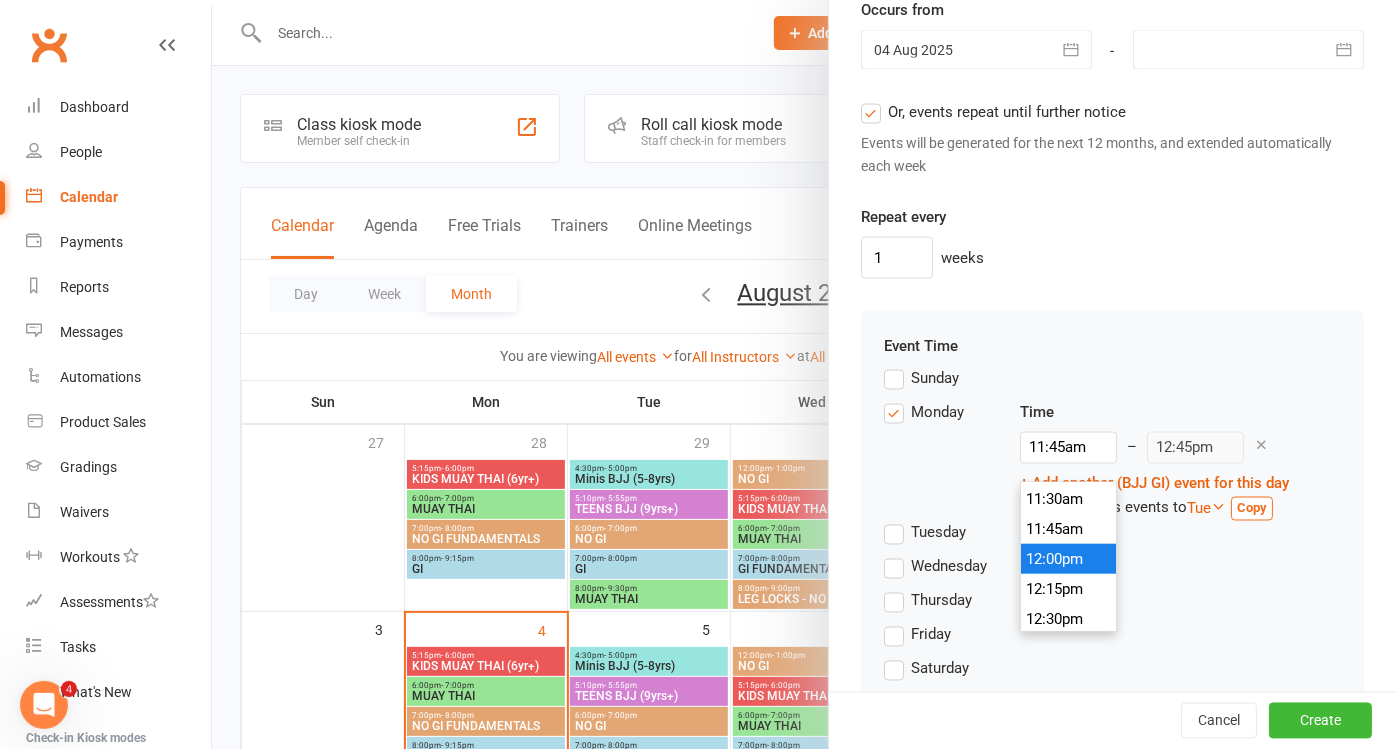 type on "12:00pm" 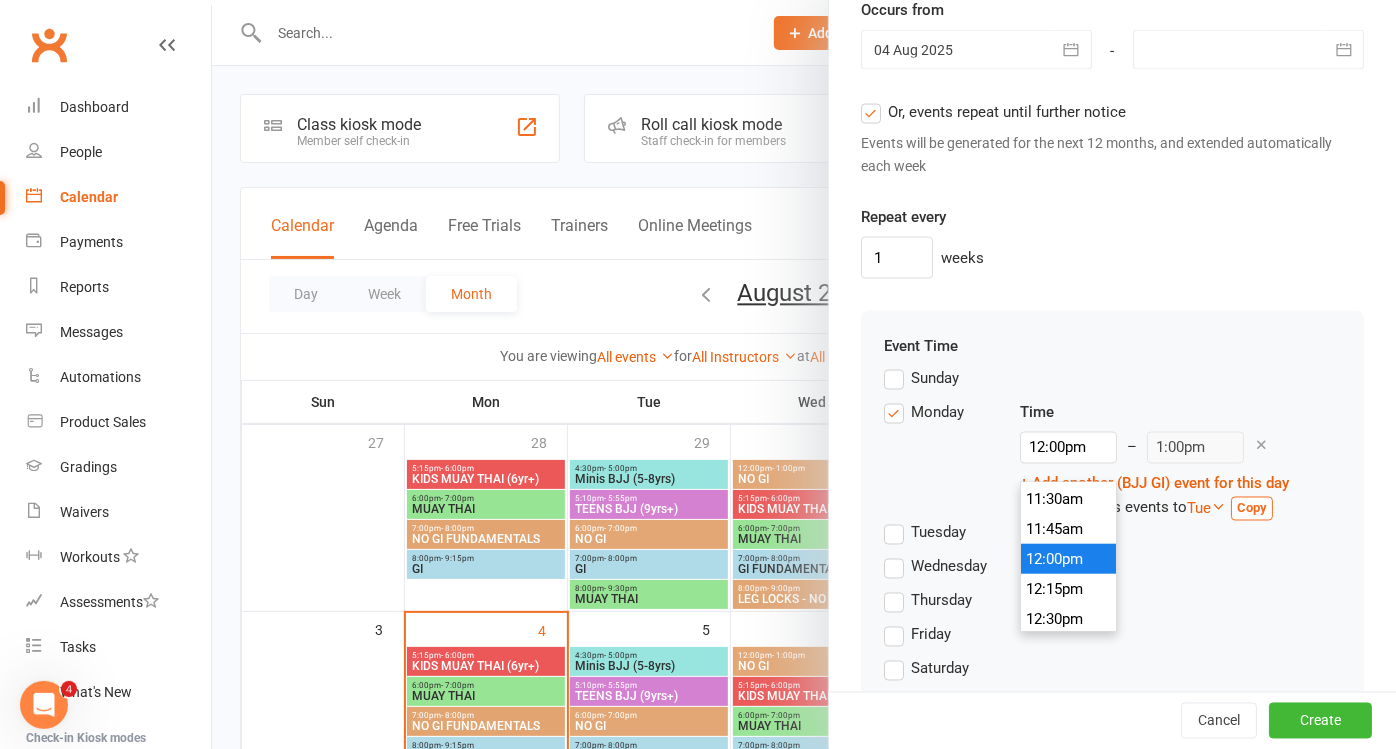 click on "12:00pm" at bounding box center (1069, 559) 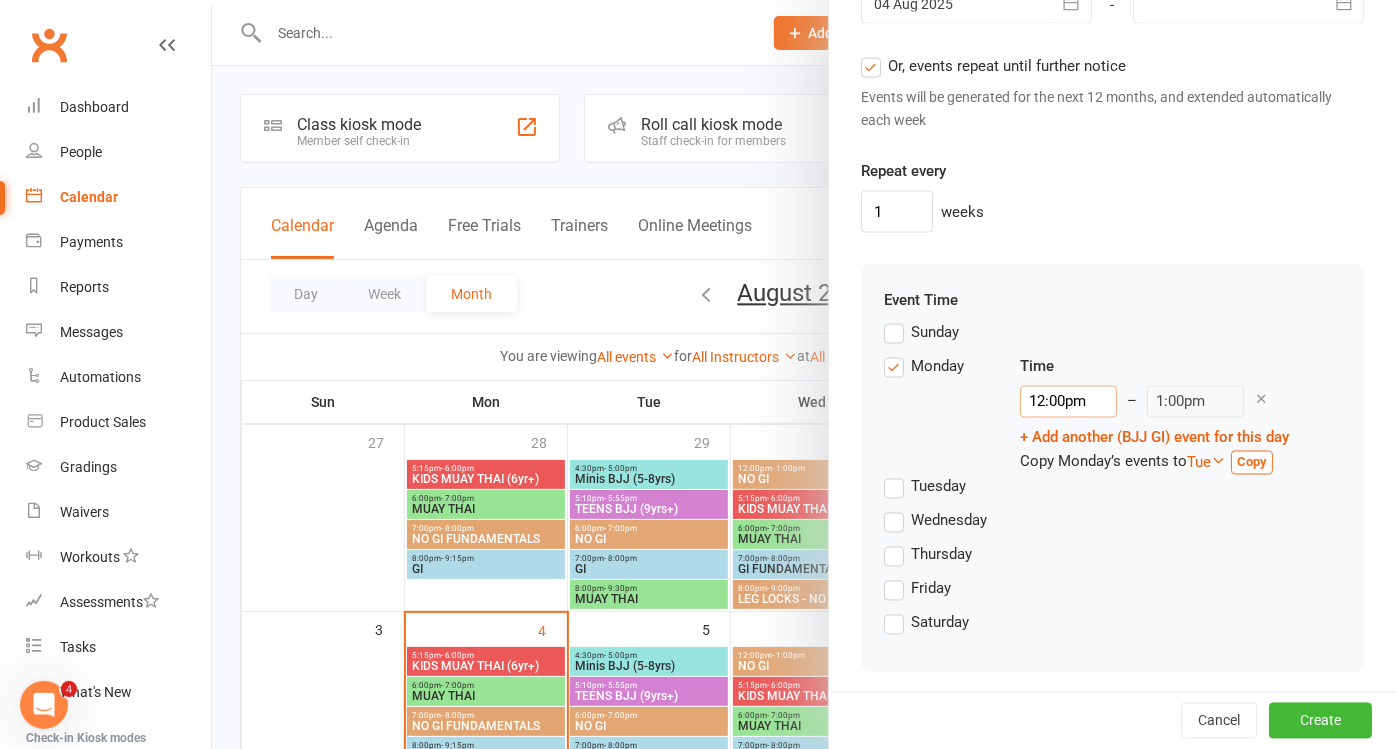 scroll, scrollTop: 1976, scrollLeft: 0, axis: vertical 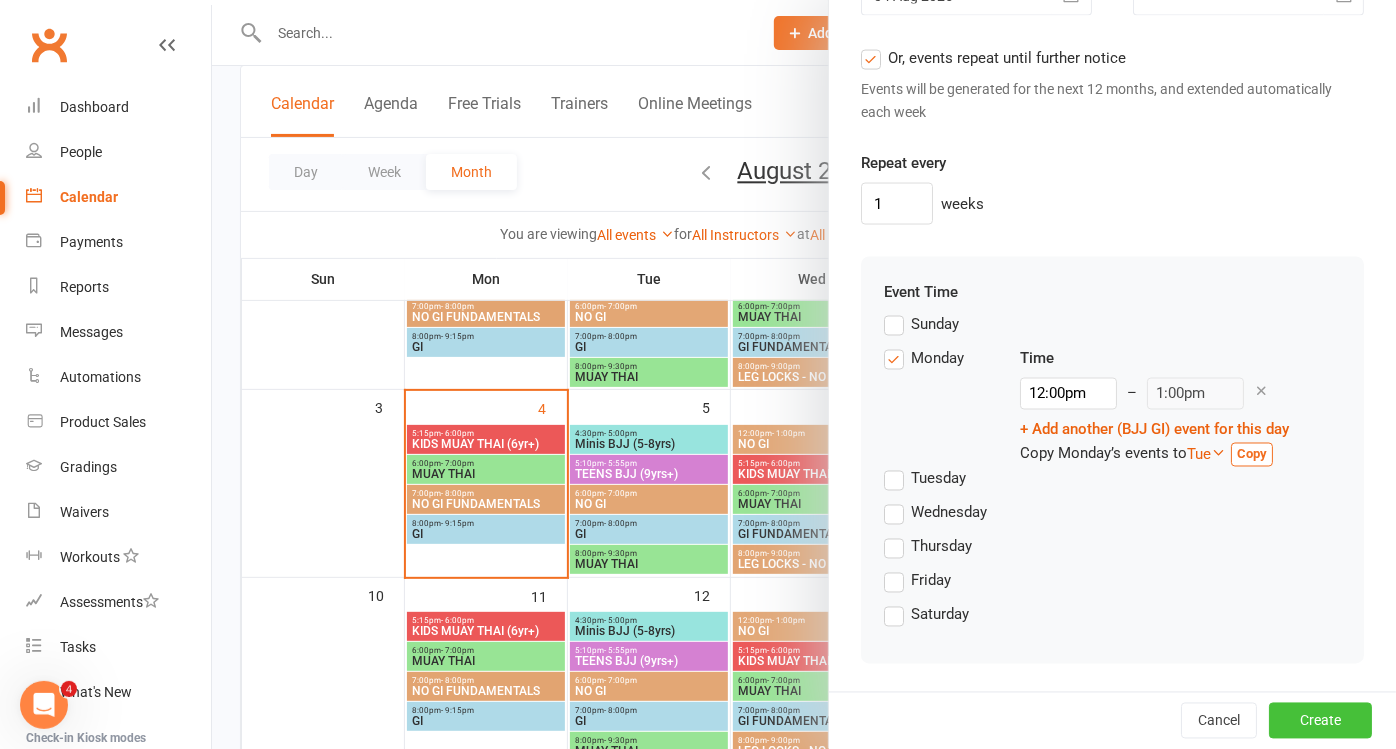 click on "Create" at bounding box center [1320, 721] 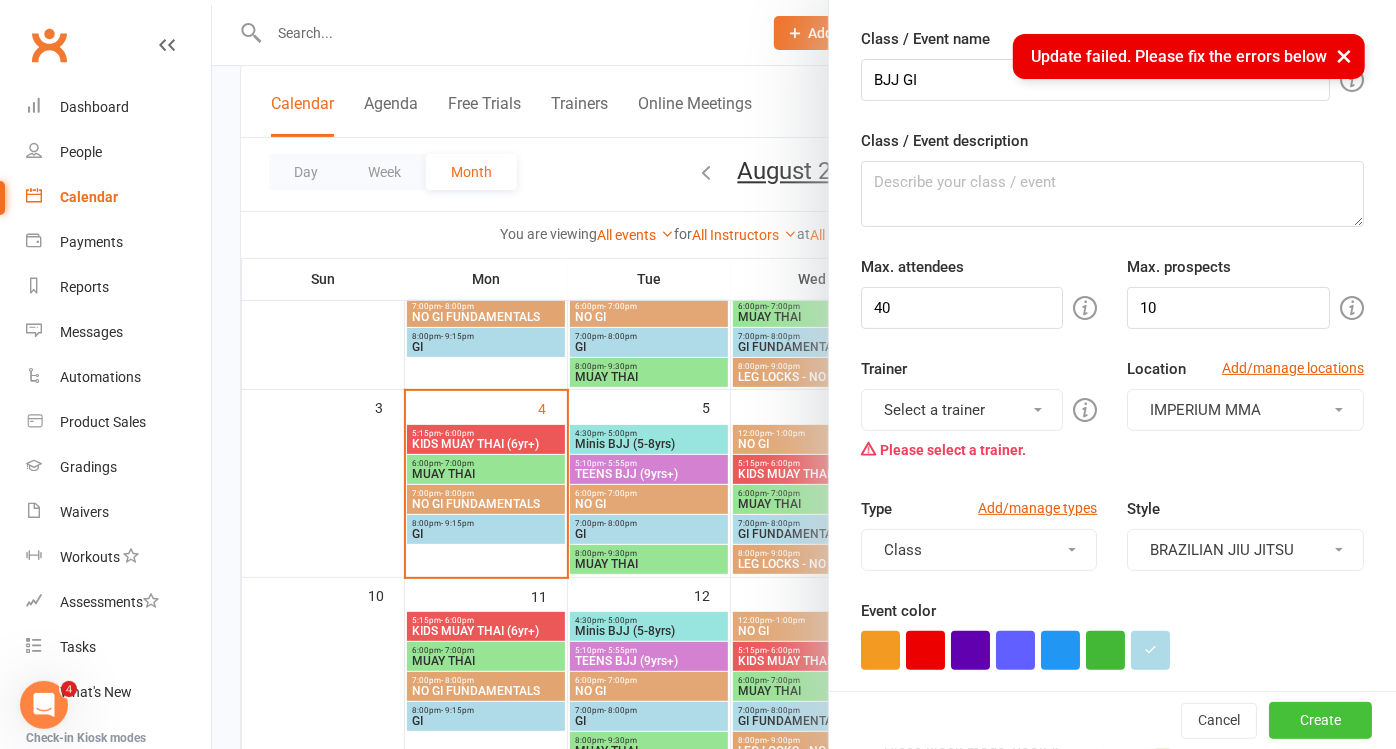scroll, scrollTop: 125, scrollLeft: 0, axis: vertical 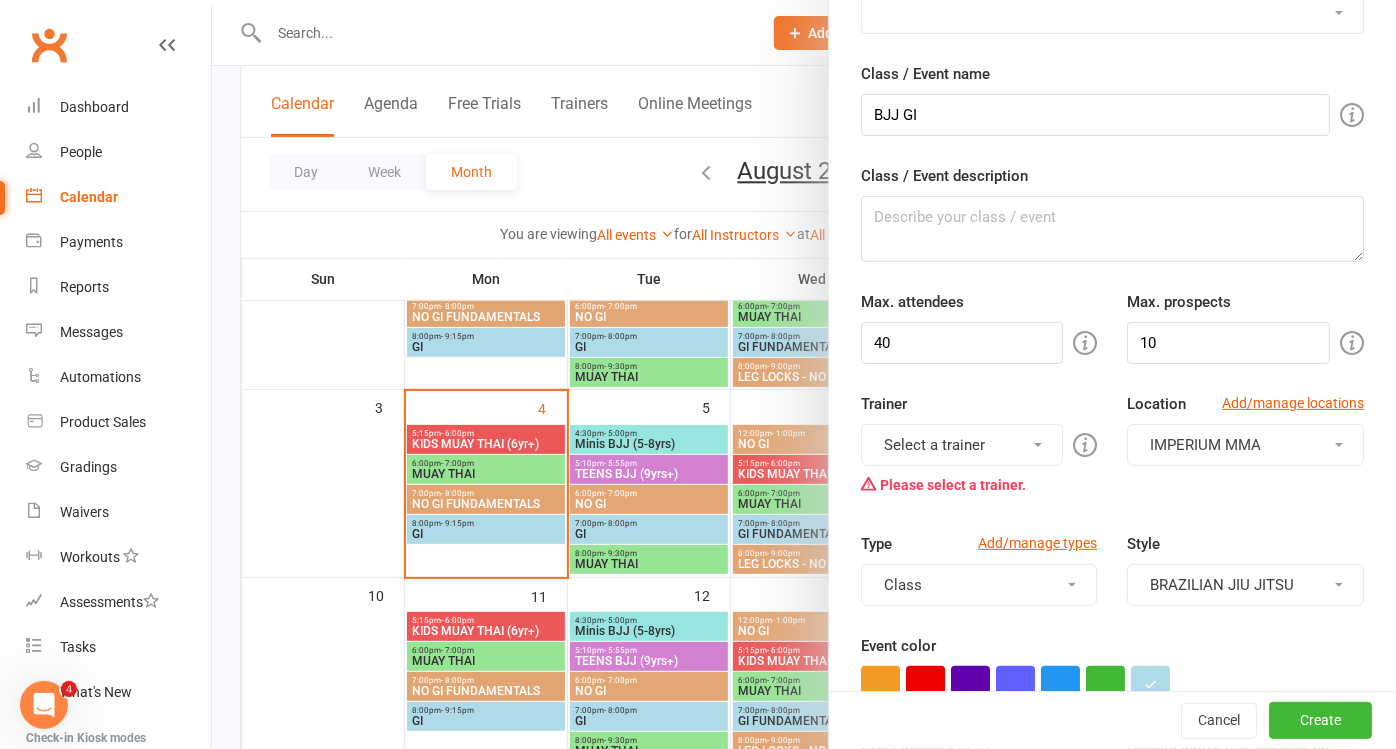 click on "Select a trainer" at bounding box center (962, 445) 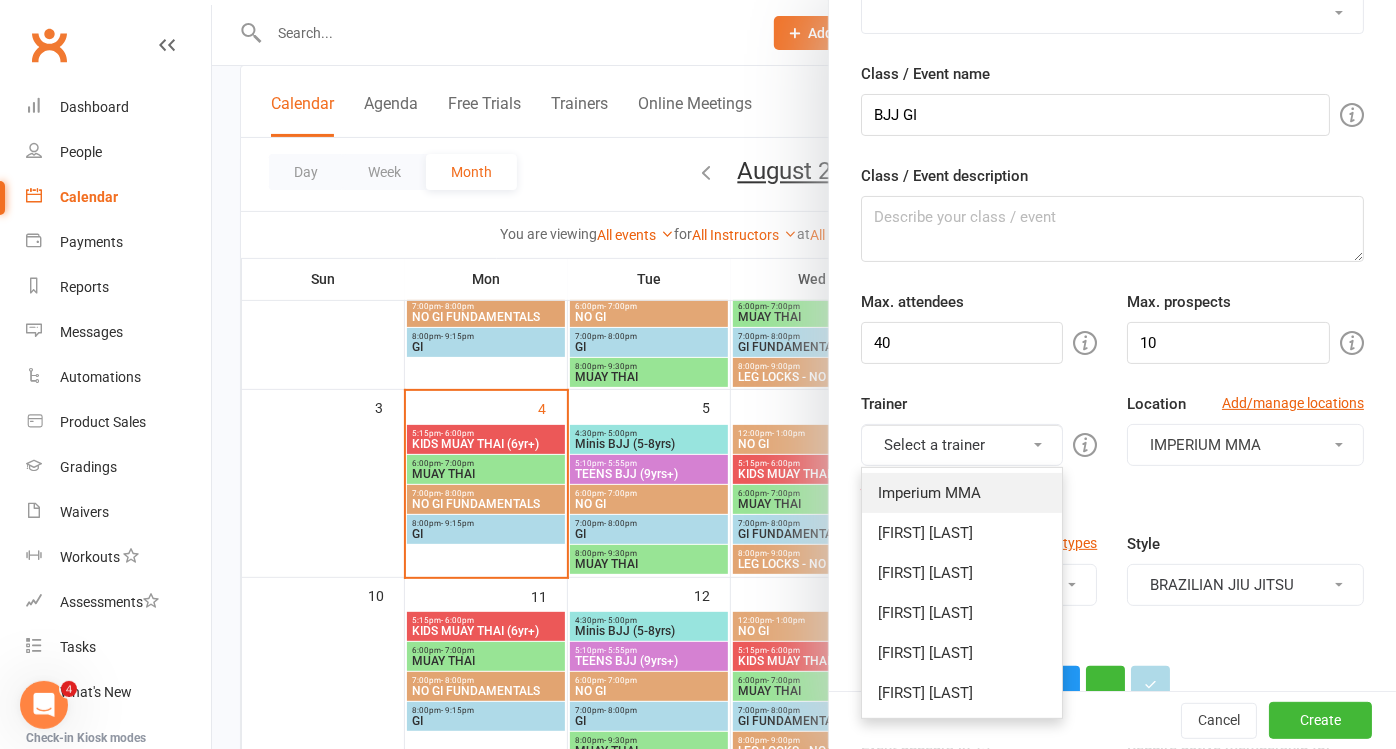 click on "Imperium MMA" at bounding box center [962, 493] 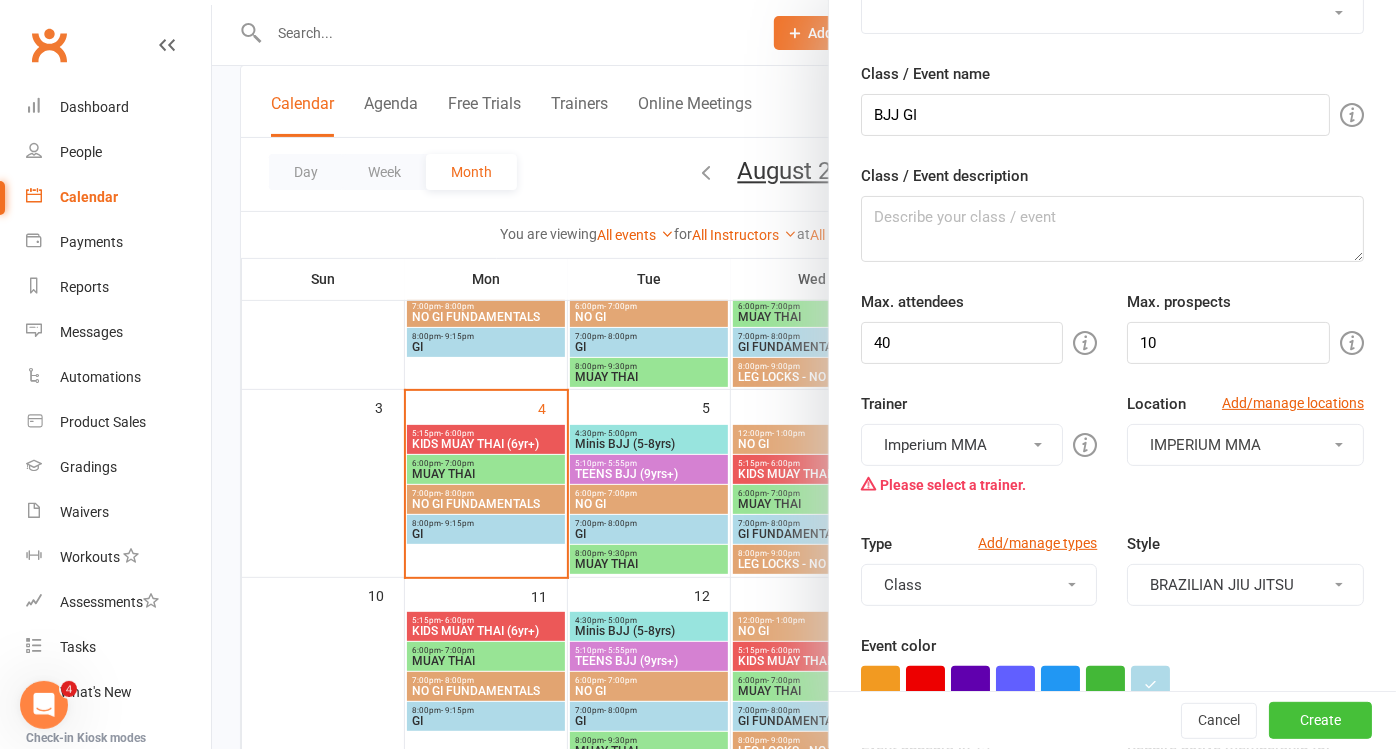click on "Create" at bounding box center (1320, 721) 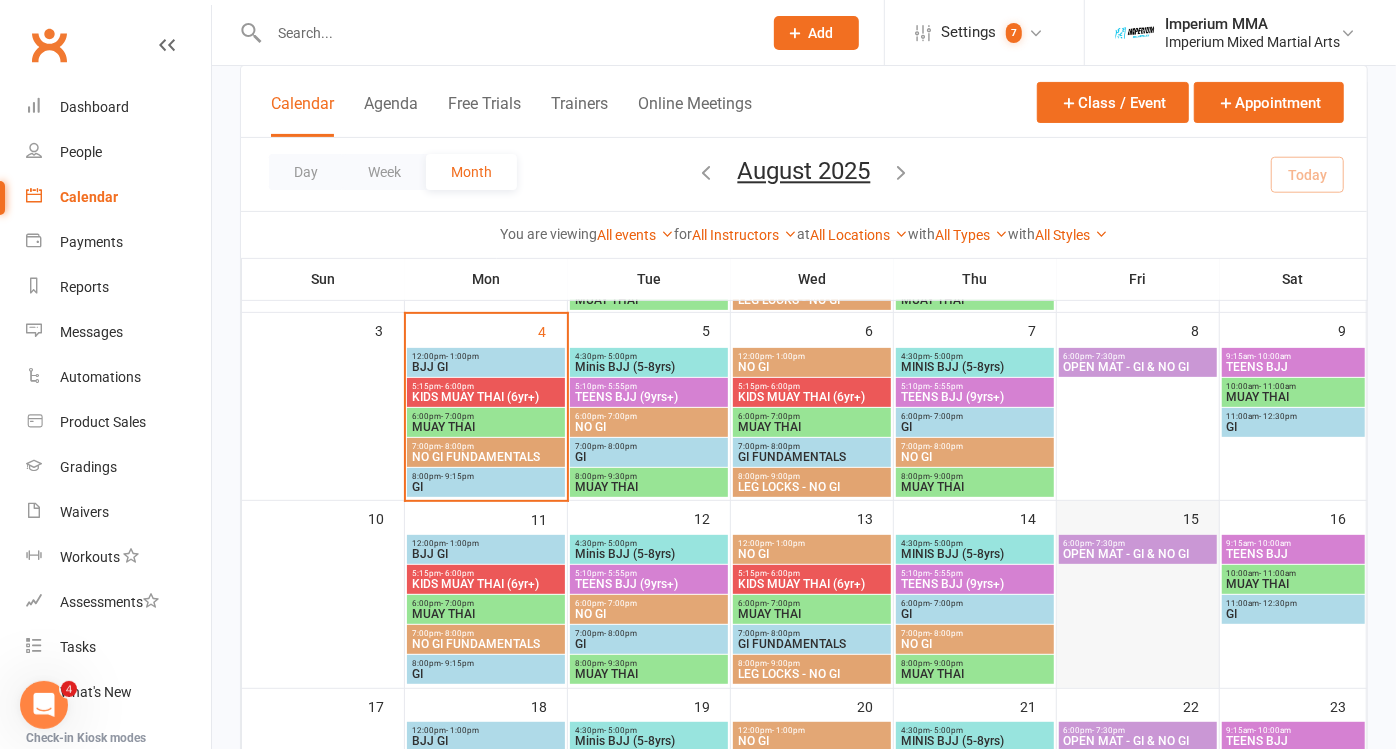 scroll, scrollTop: 333, scrollLeft: 0, axis: vertical 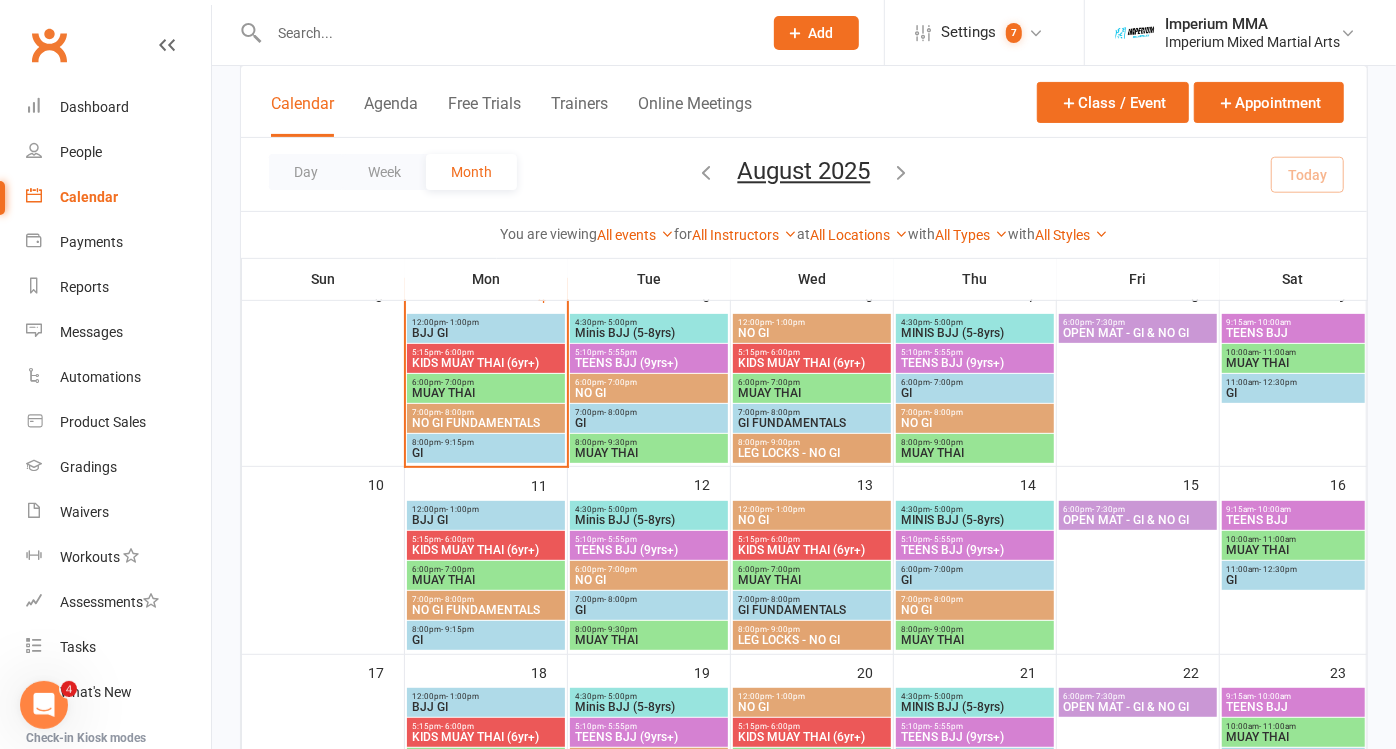 click on "GI" at bounding box center [486, 453] 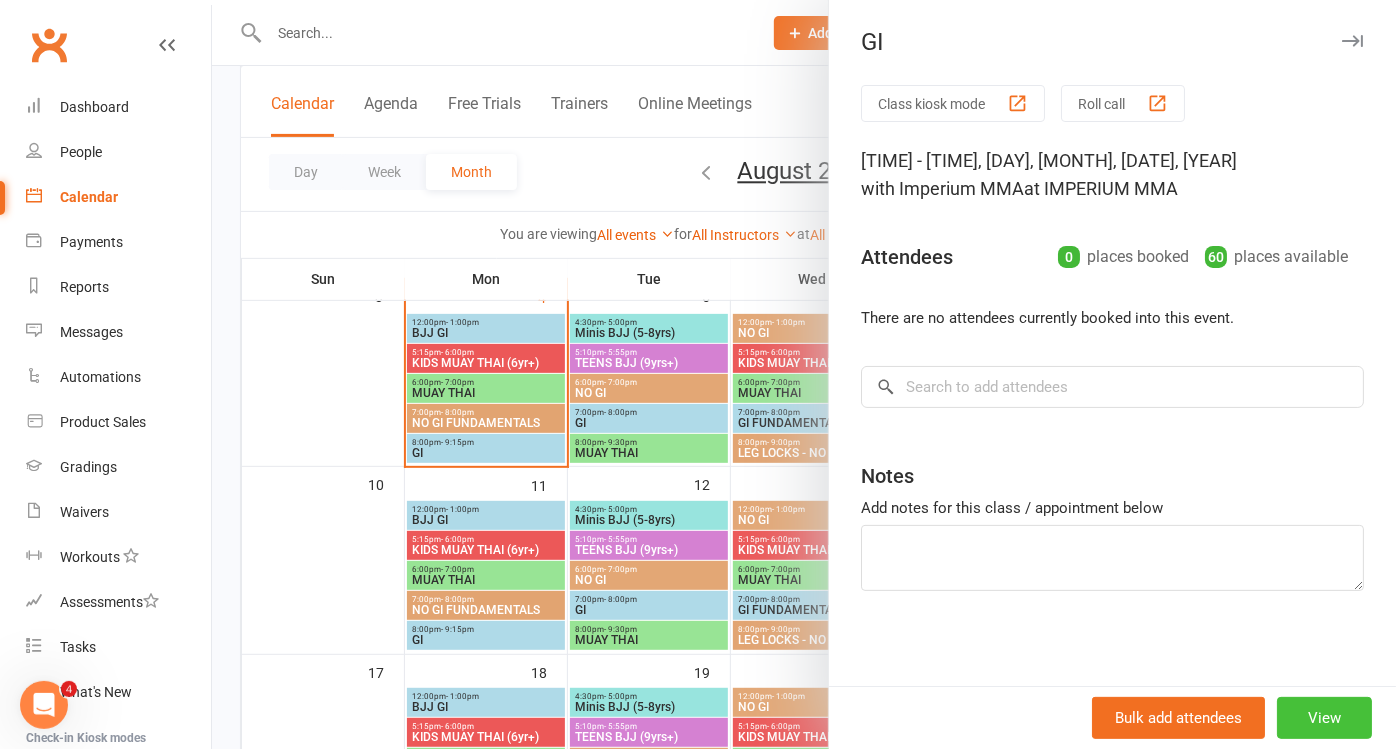 click on "View" at bounding box center [1324, 718] 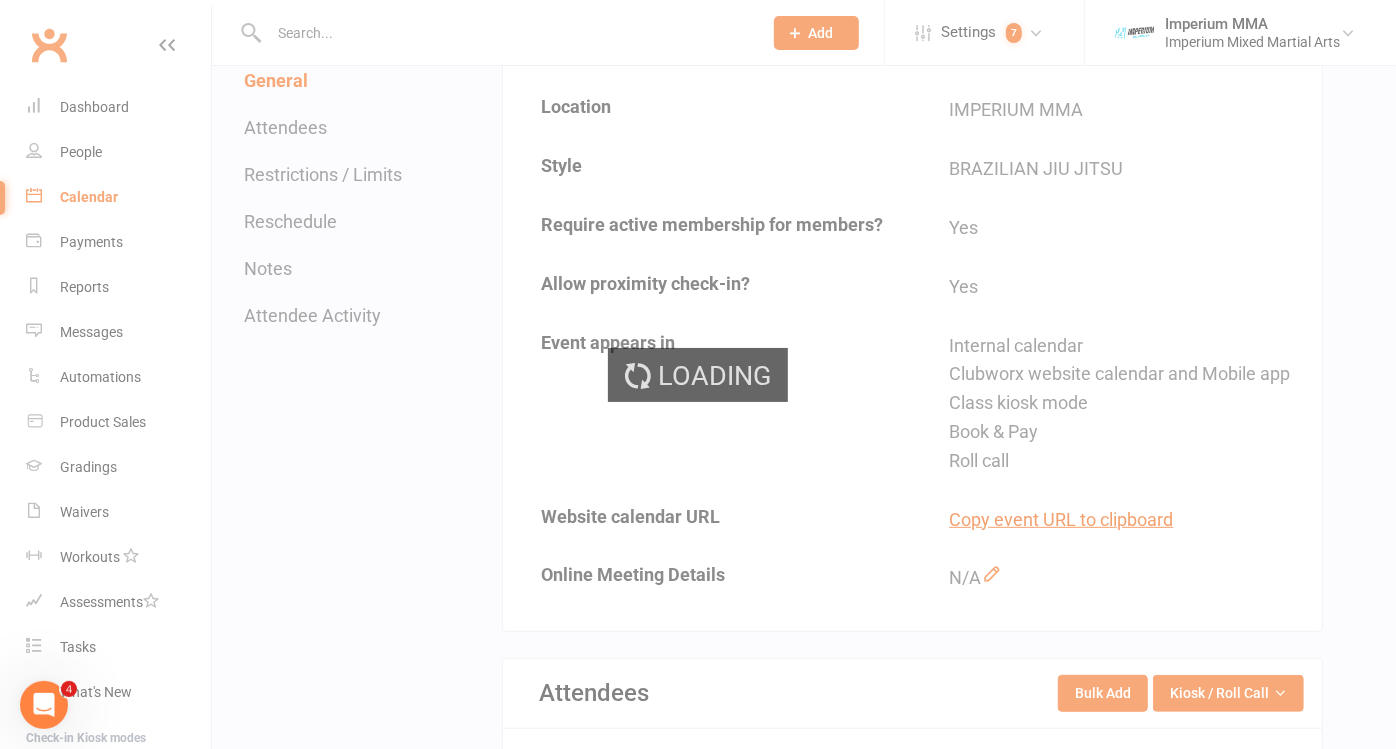 scroll, scrollTop: 0, scrollLeft: 0, axis: both 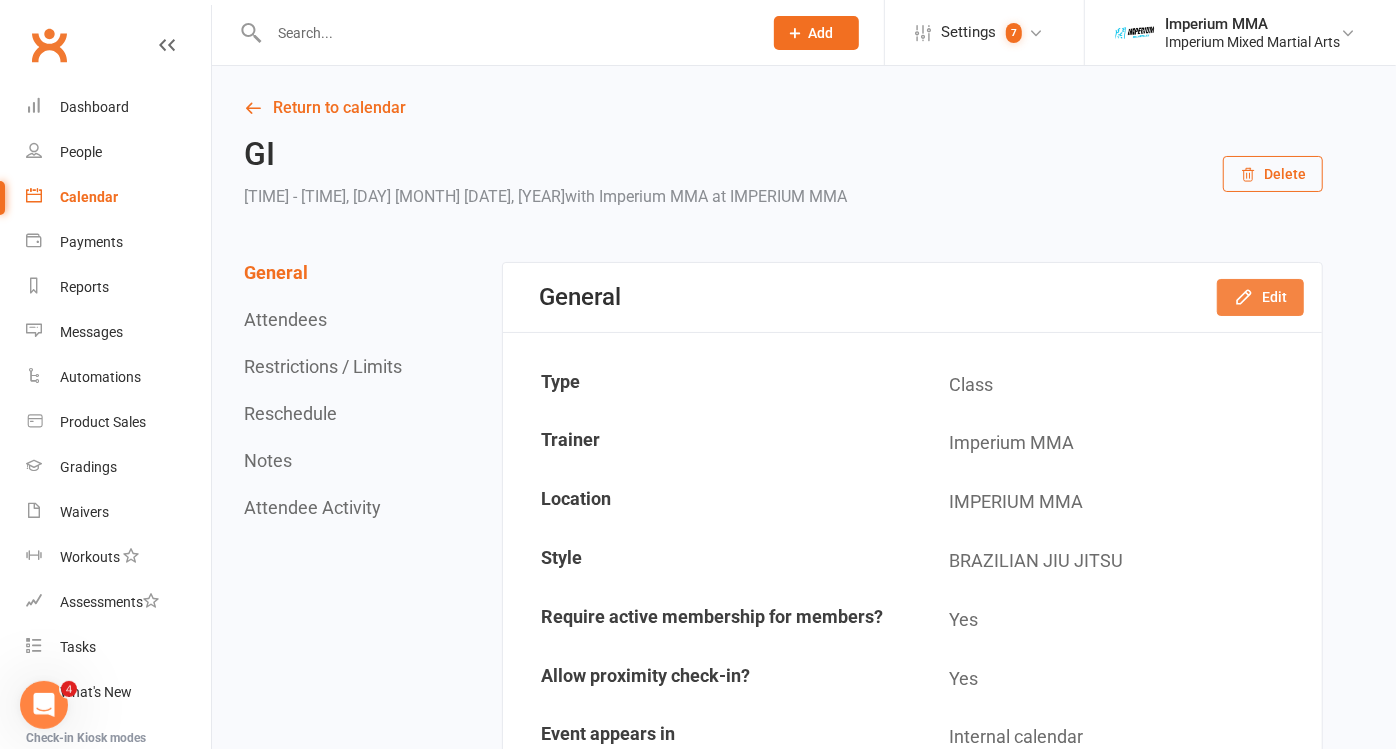 click on "Edit" at bounding box center [1260, 297] 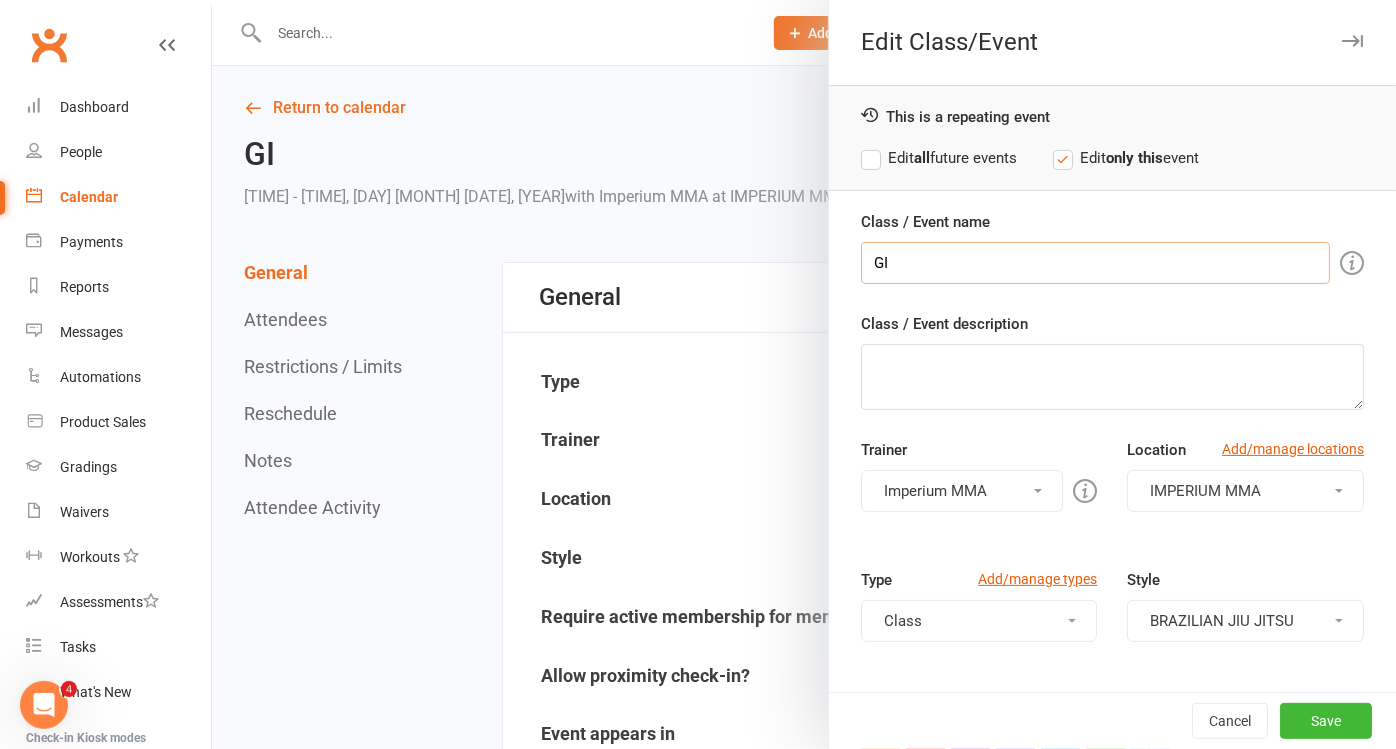 click on "GI" at bounding box center (1095, 263) 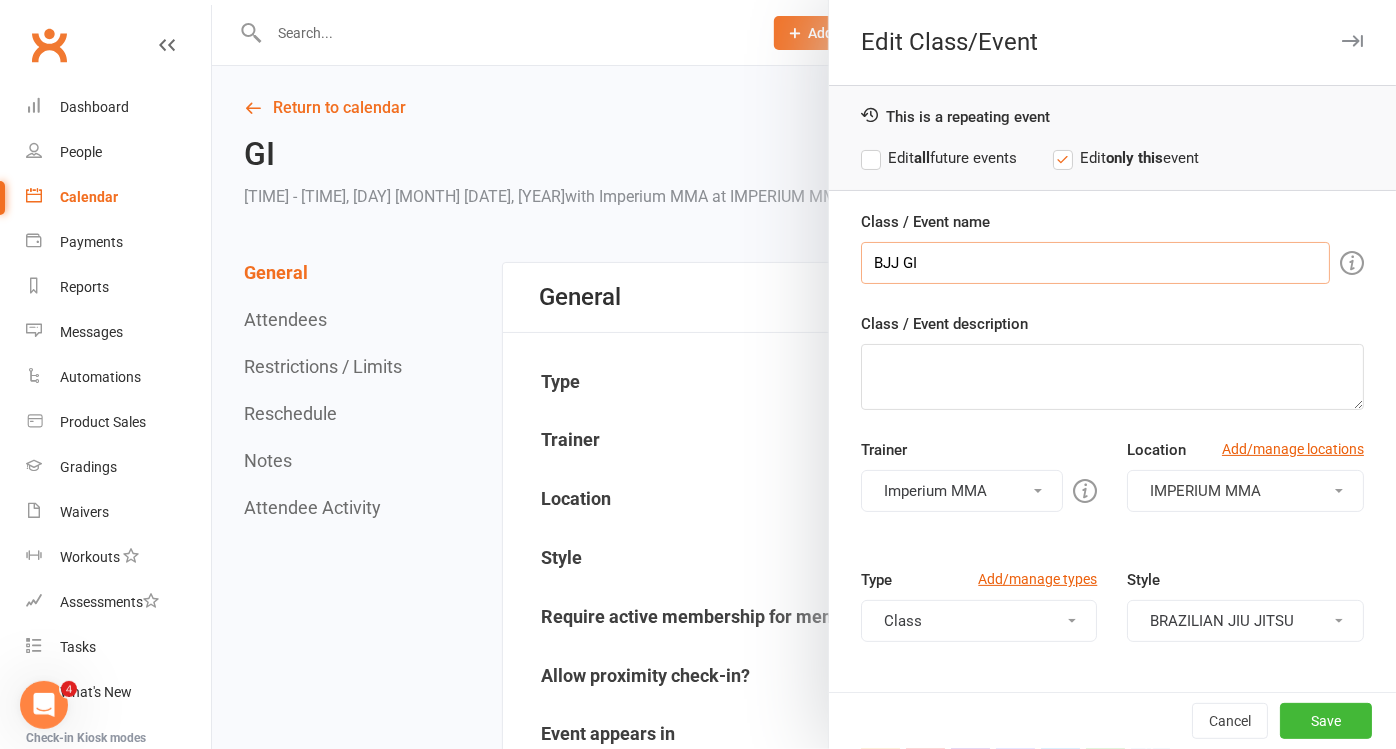 type on "BJJ GI" 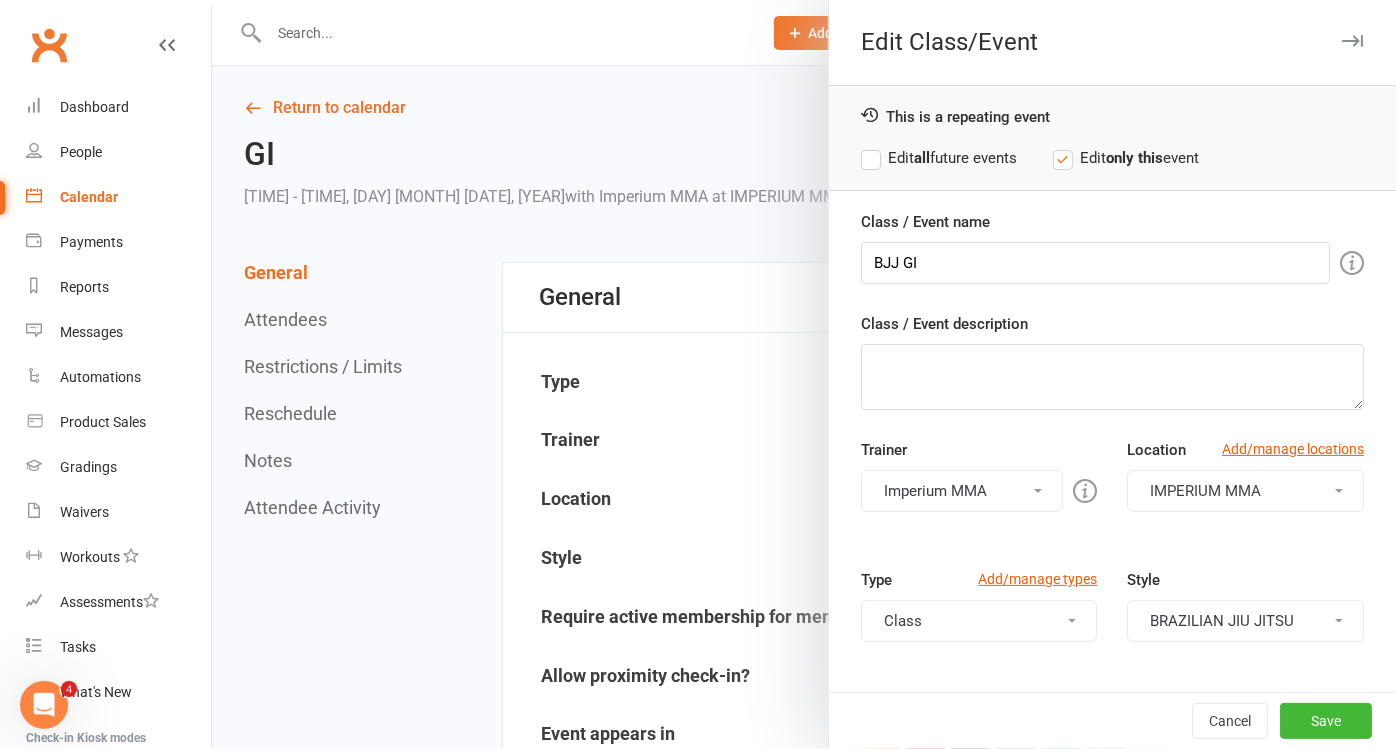 click on "Edit  all  future events" at bounding box center (939, 158) 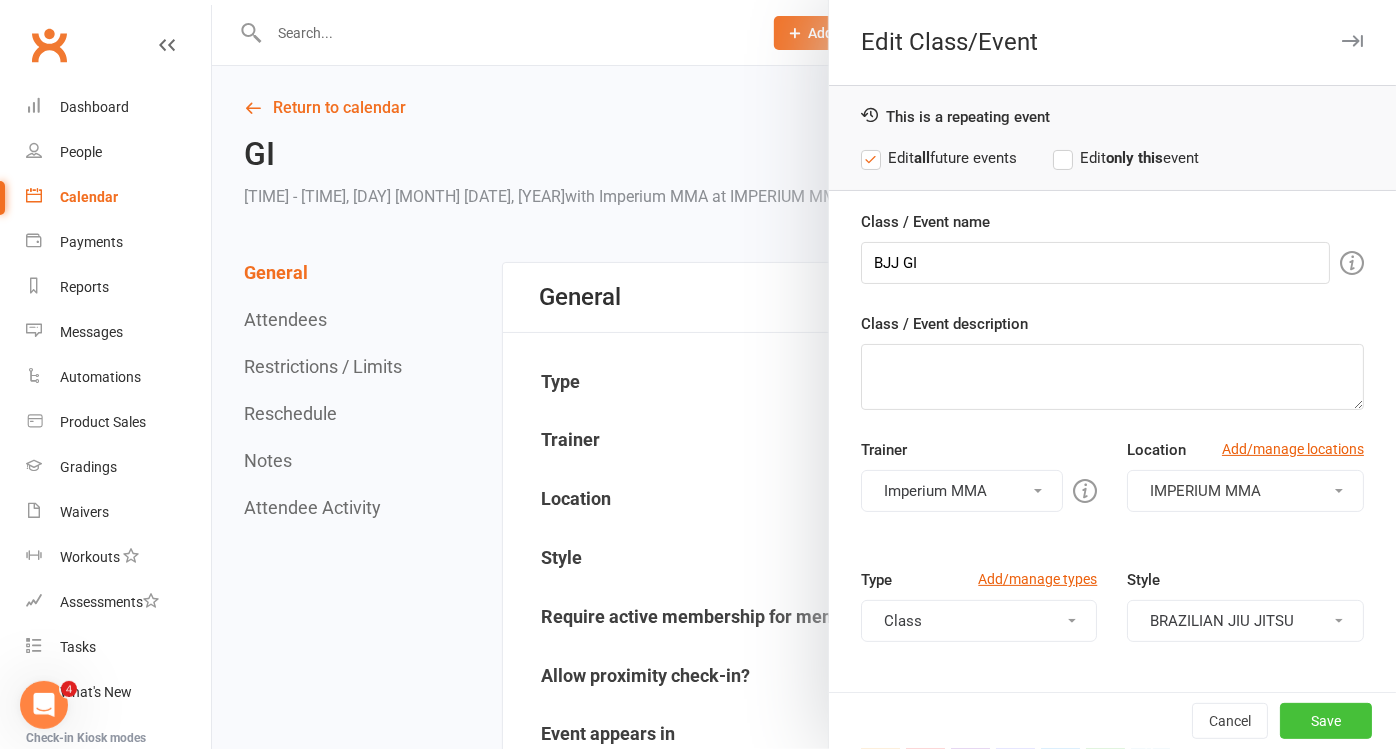click on "Save" at bounding box center [1326, 721] 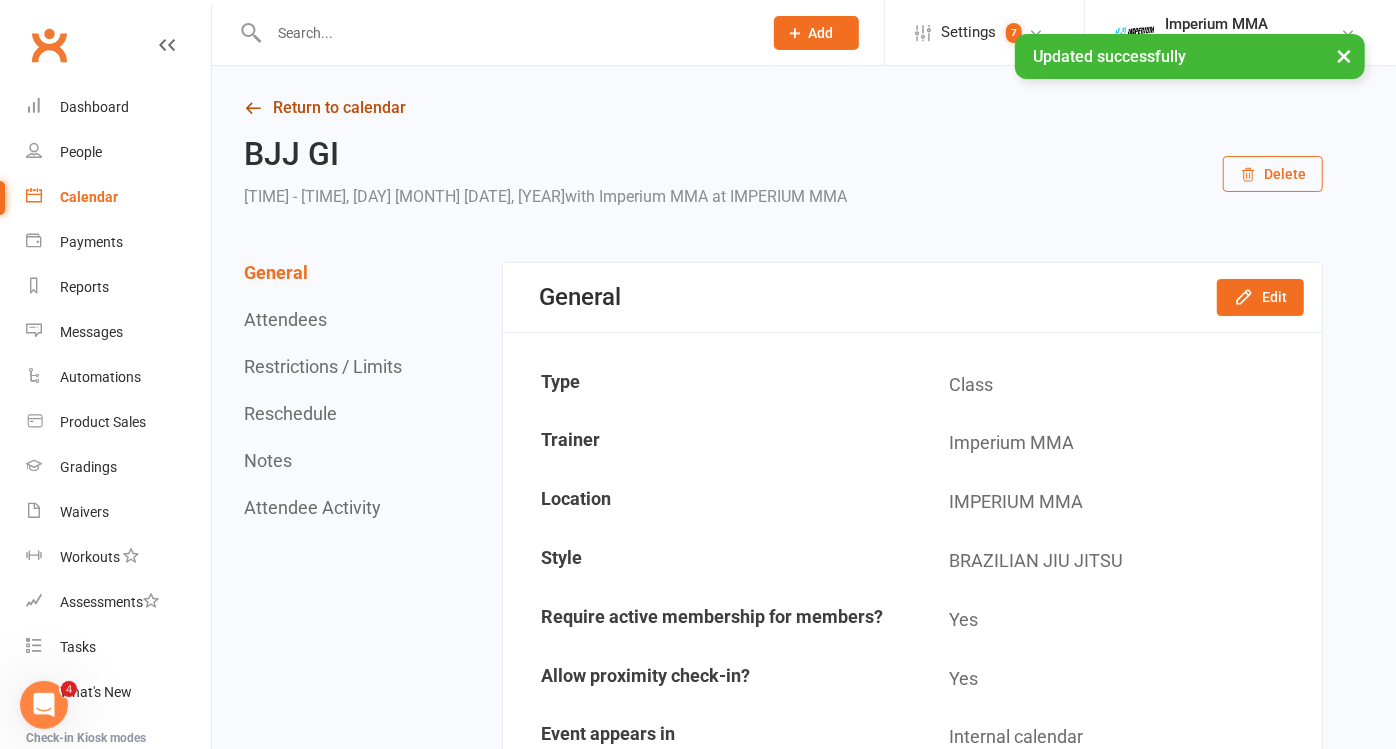 click on "Return to calendar" at bounding box center [783, 108] 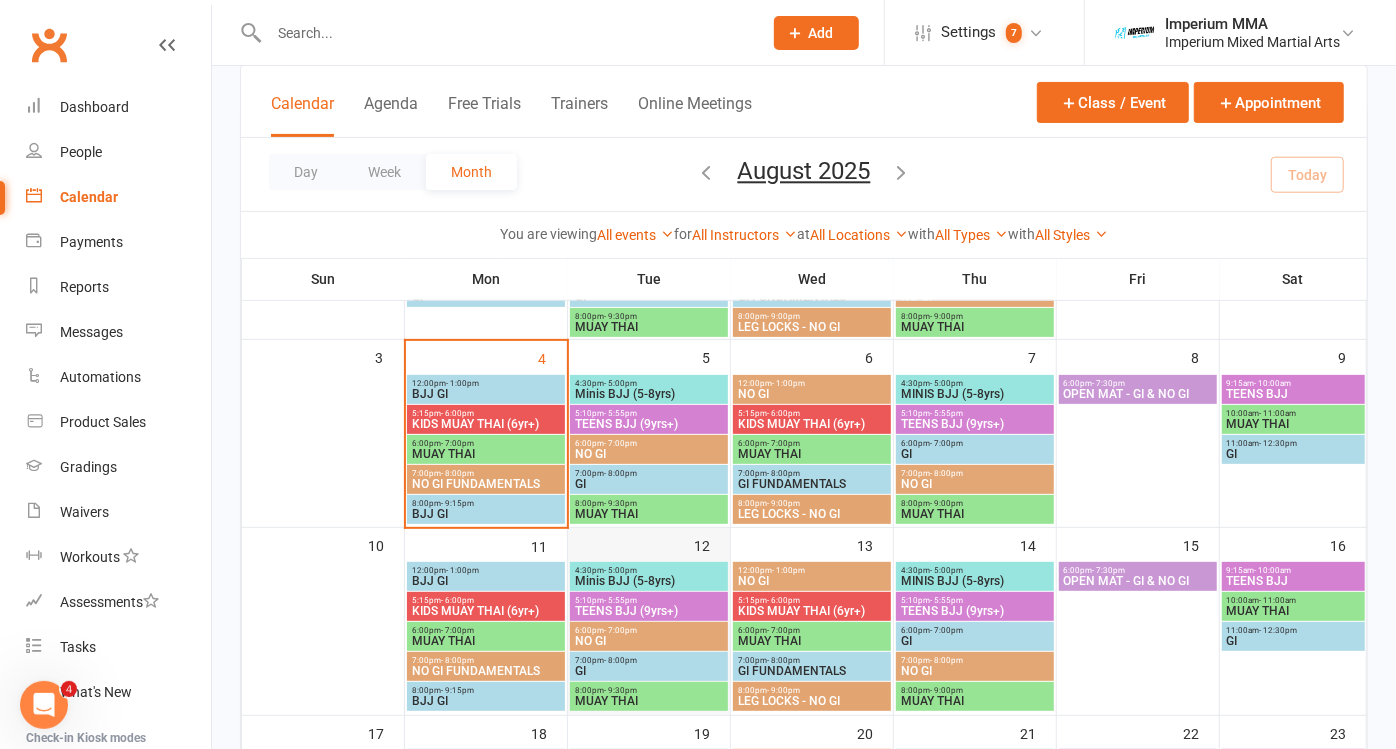 scroll, scrollTop: 222, scrollLeft: 0, axis: vertical 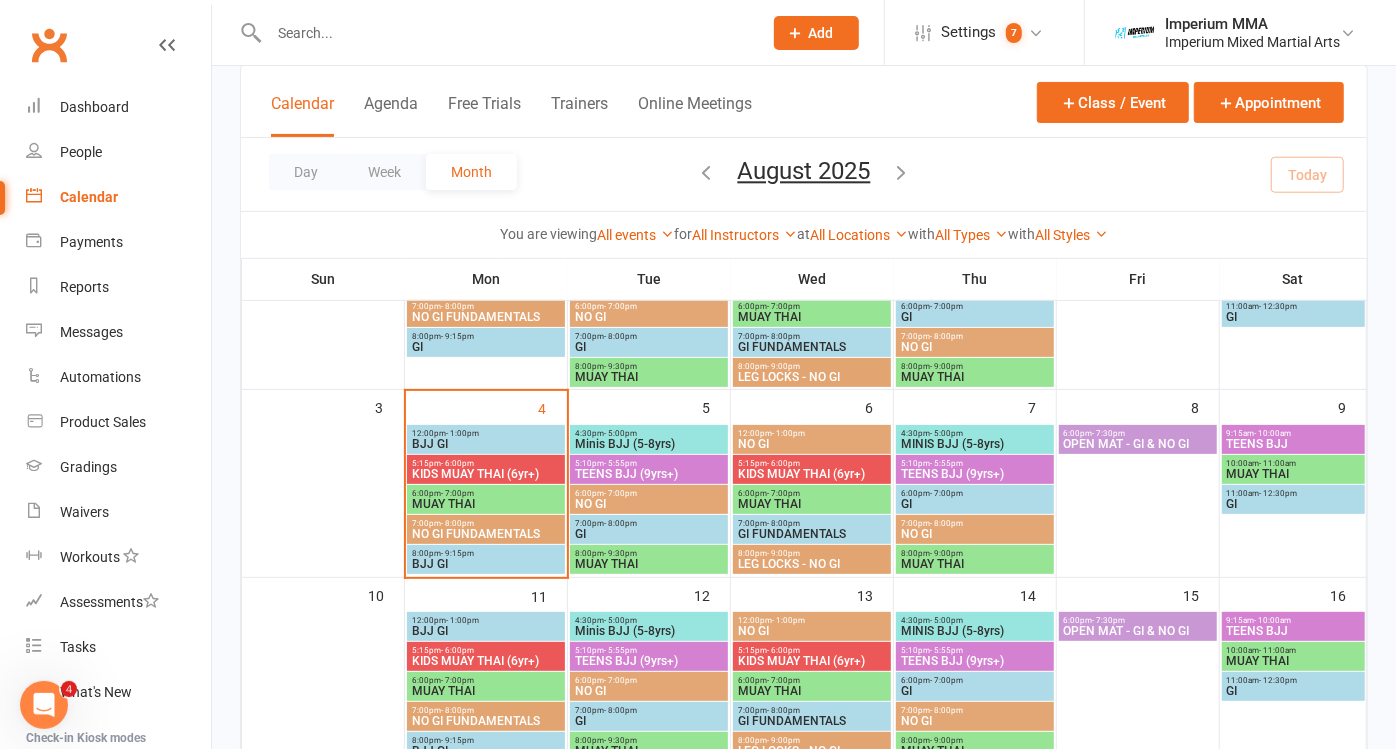 click on "GI" at bounding box center (649, 534) 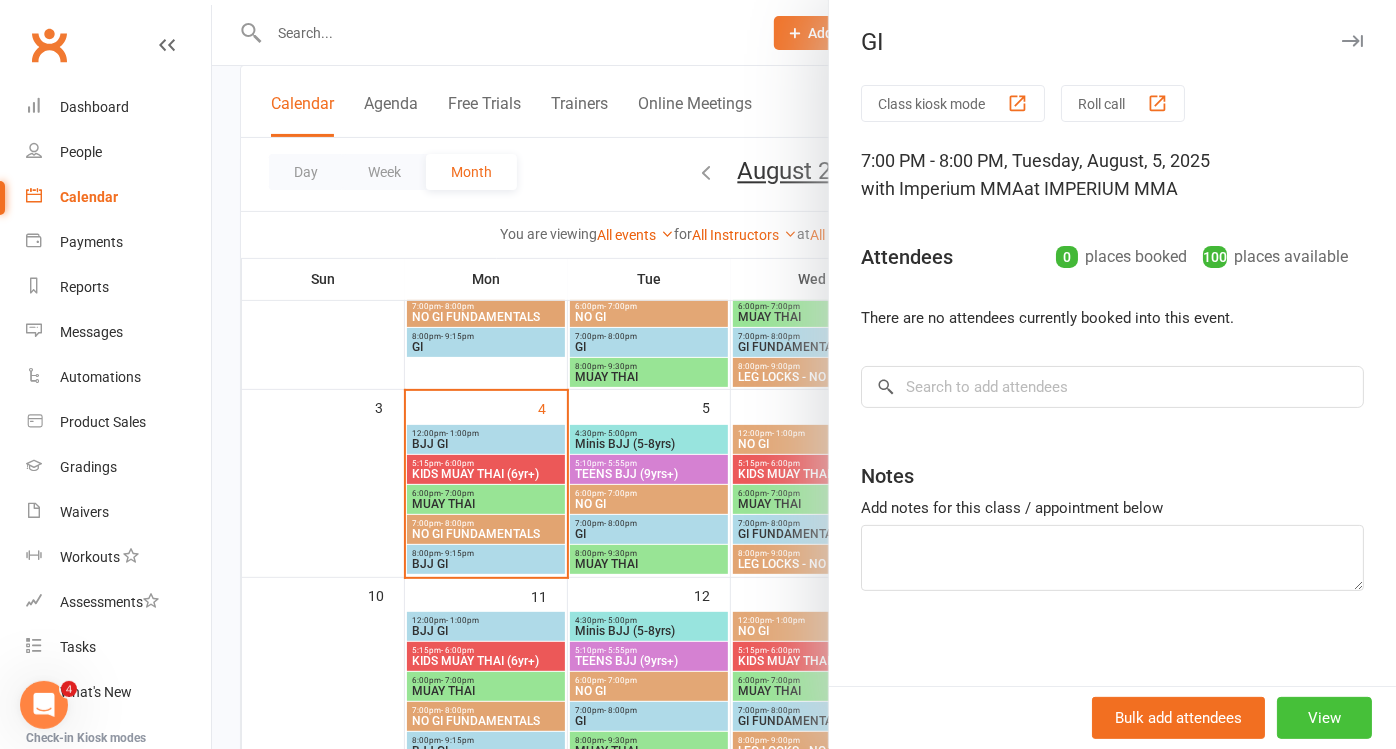click on "View" at bounding box center (1324, 718) 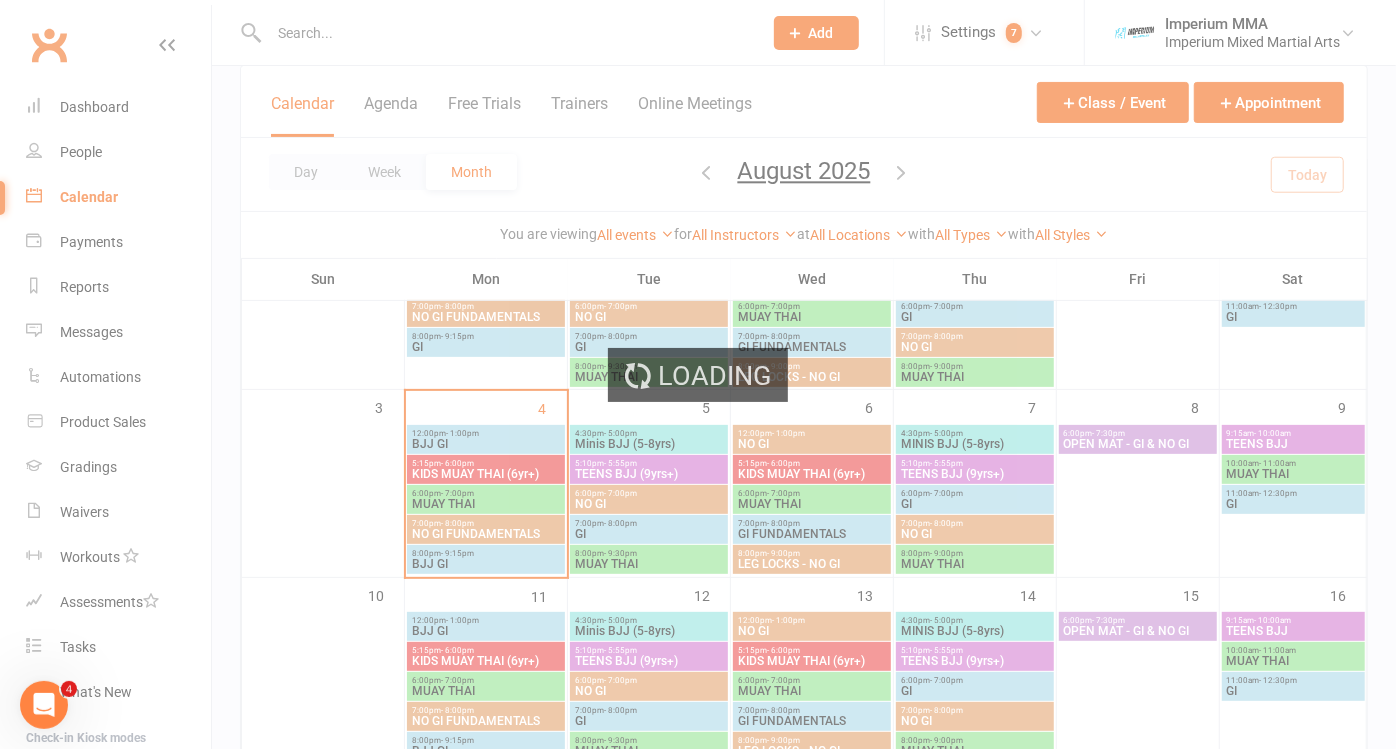 scroll, scrollTop: 0, scrollLeft: 0, axis: both 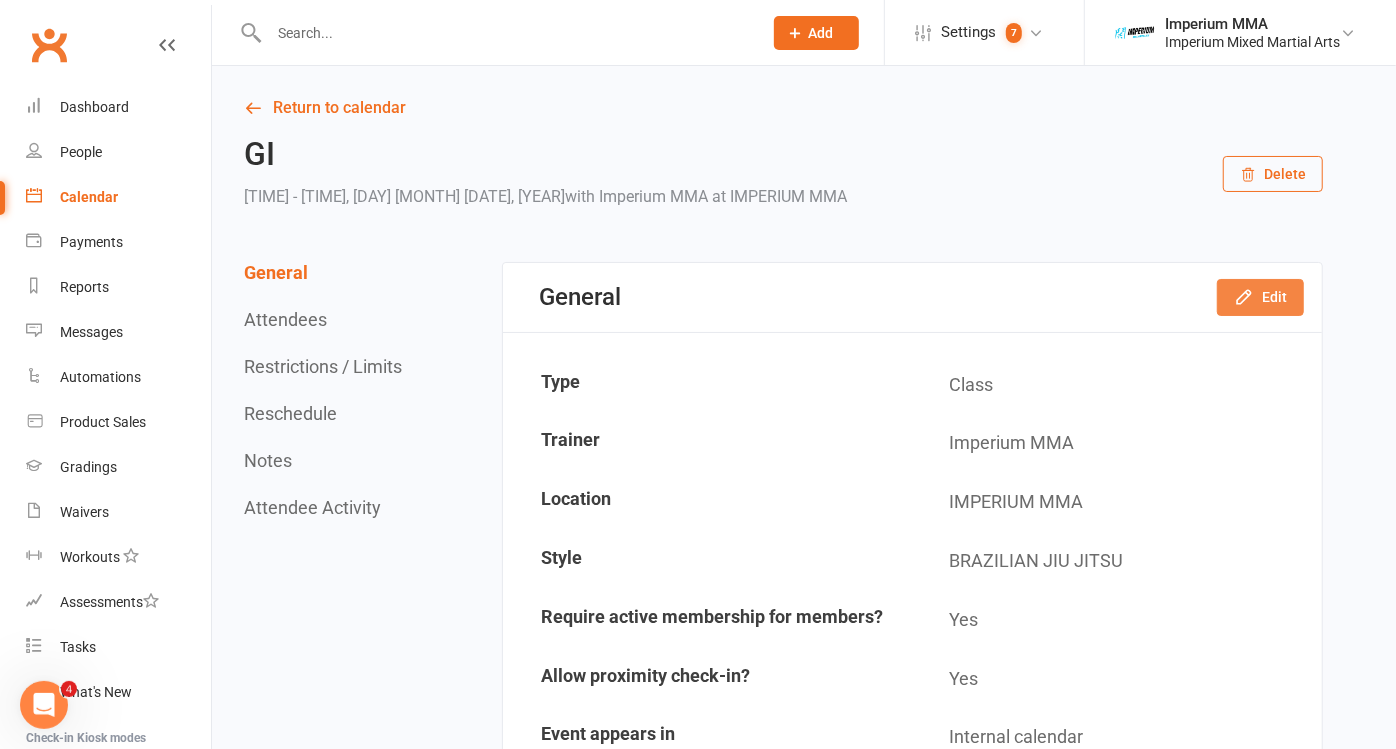 click 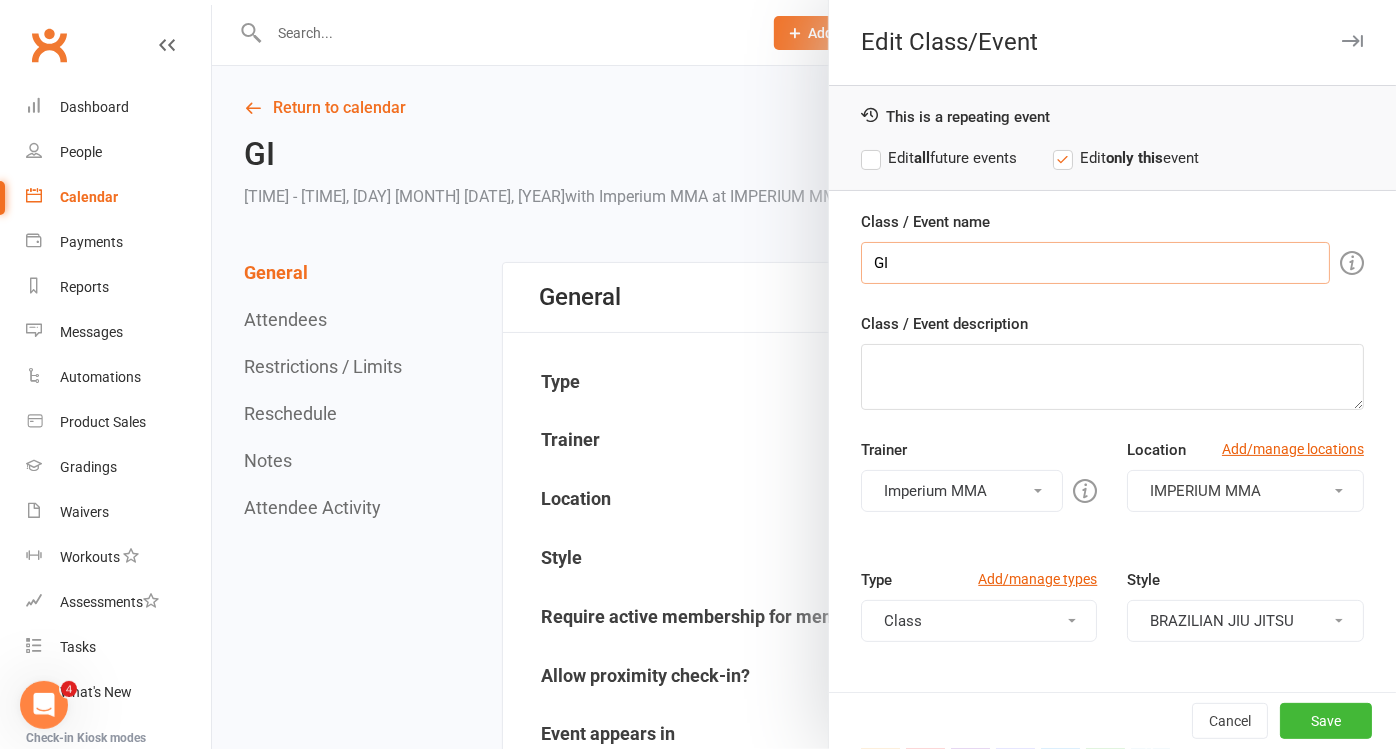 click on "GI" at bounding box center [1095, 263] 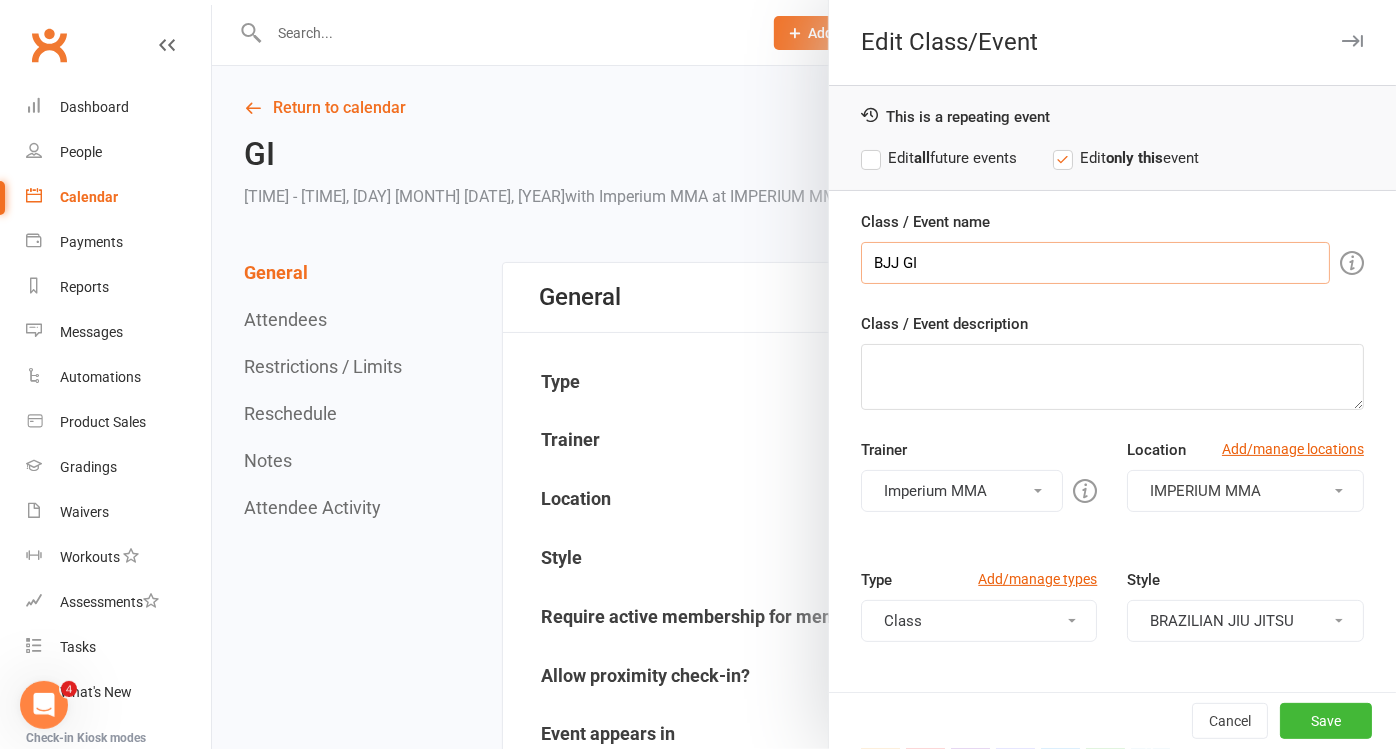 type on "BJJ GI" 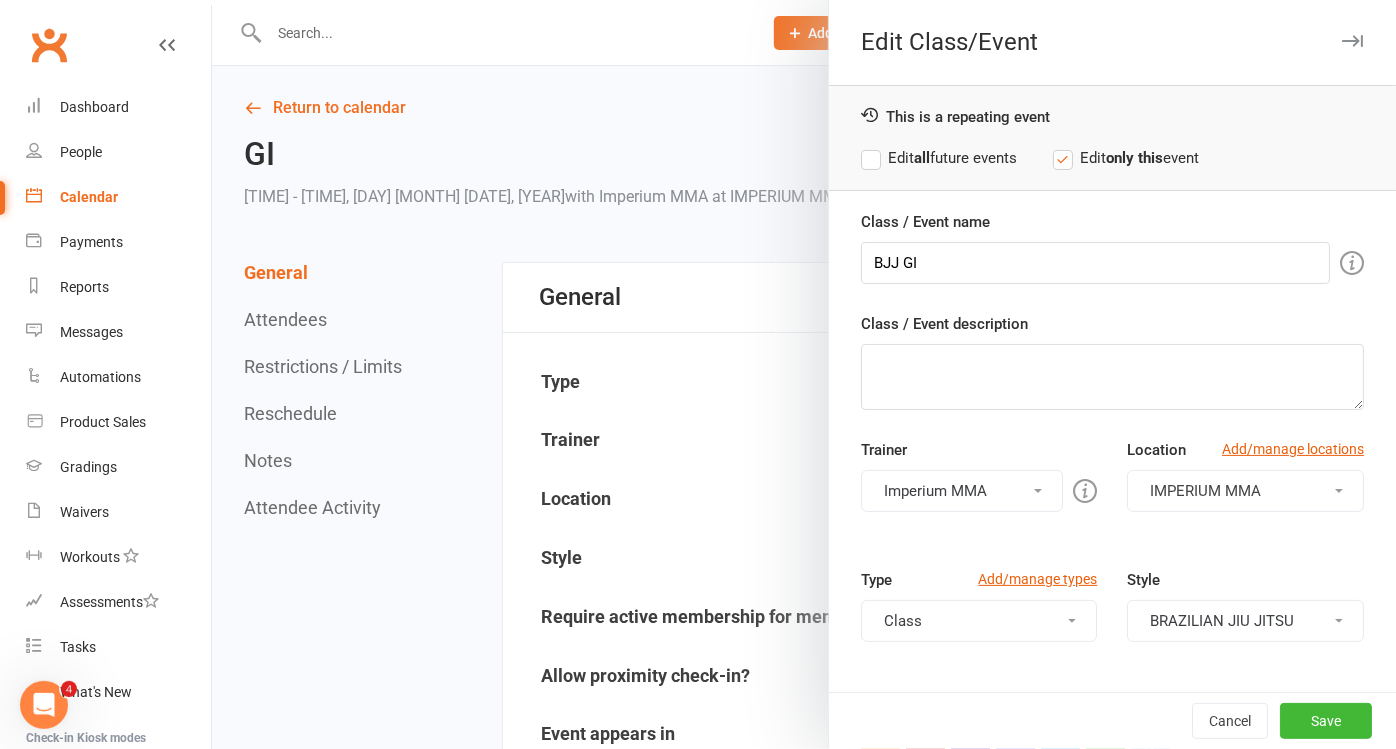 click on "Edit  all  future events" at bounding box center (939, 158) 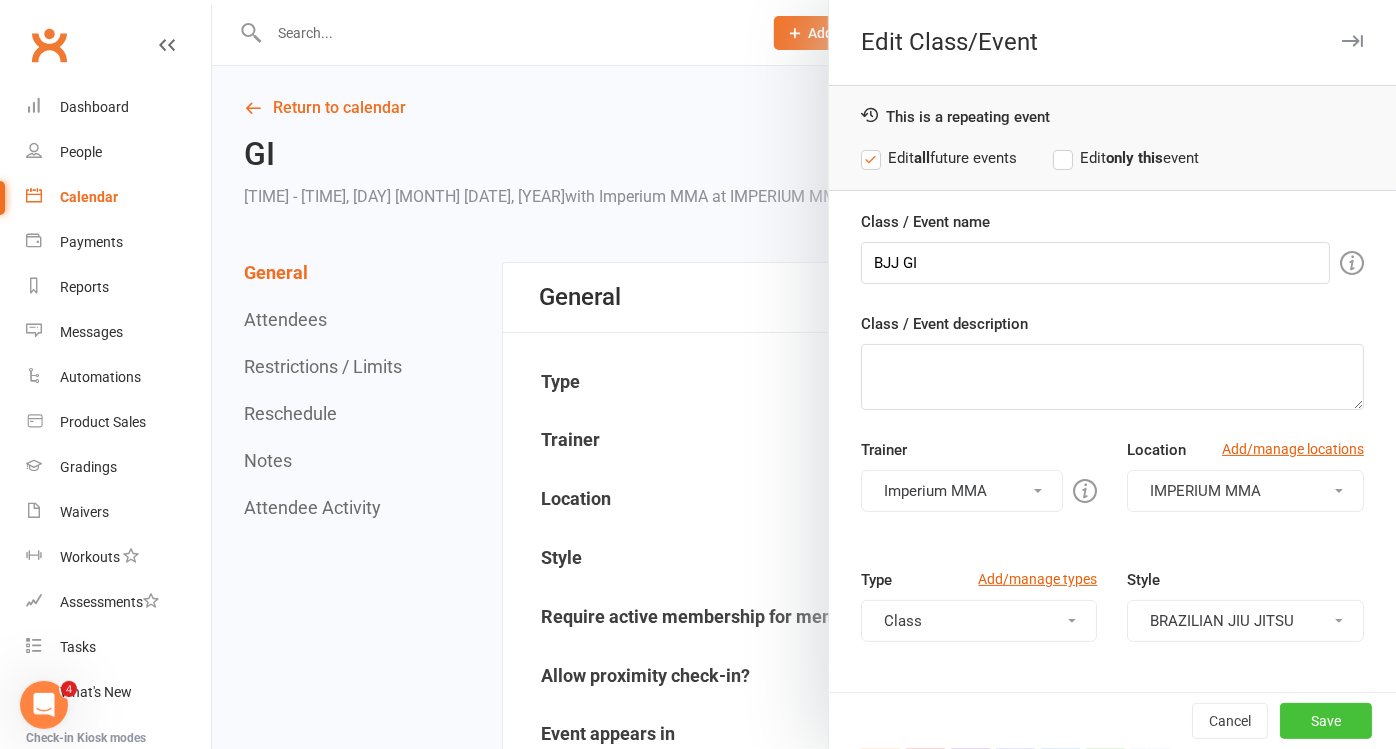 click on "Save" at bounding box center (1326, 721) 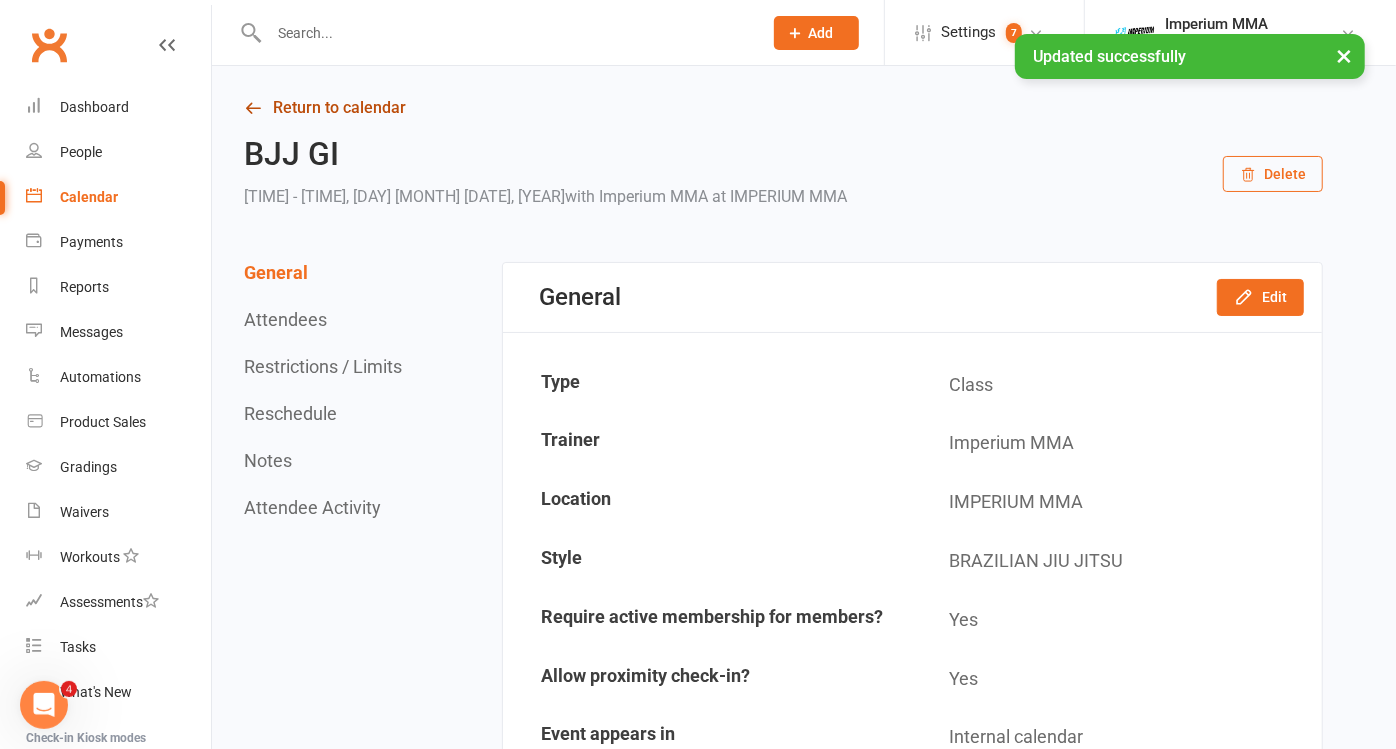 click on "Return to calendar" at bounding box center (783, 108) 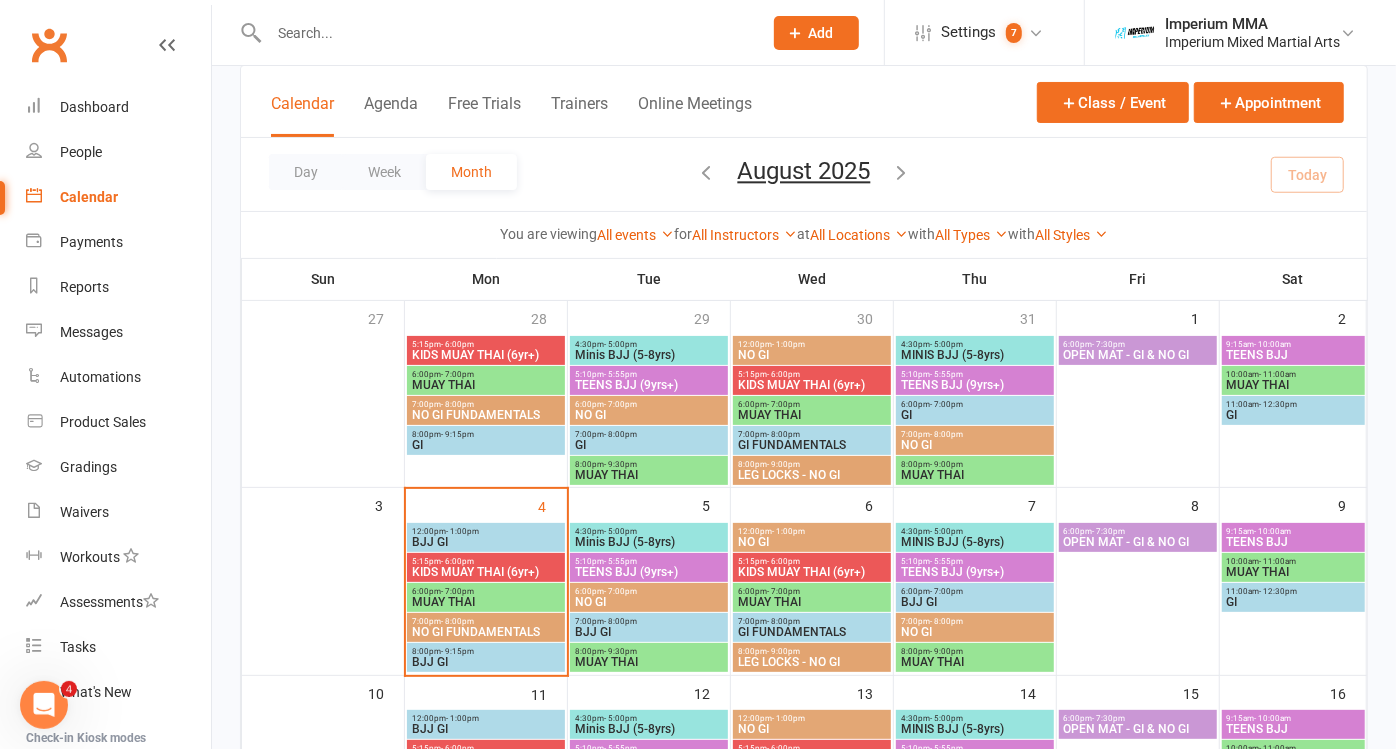 scroll, scrollTop: 222, scrollLeft: 0, axis: vertical 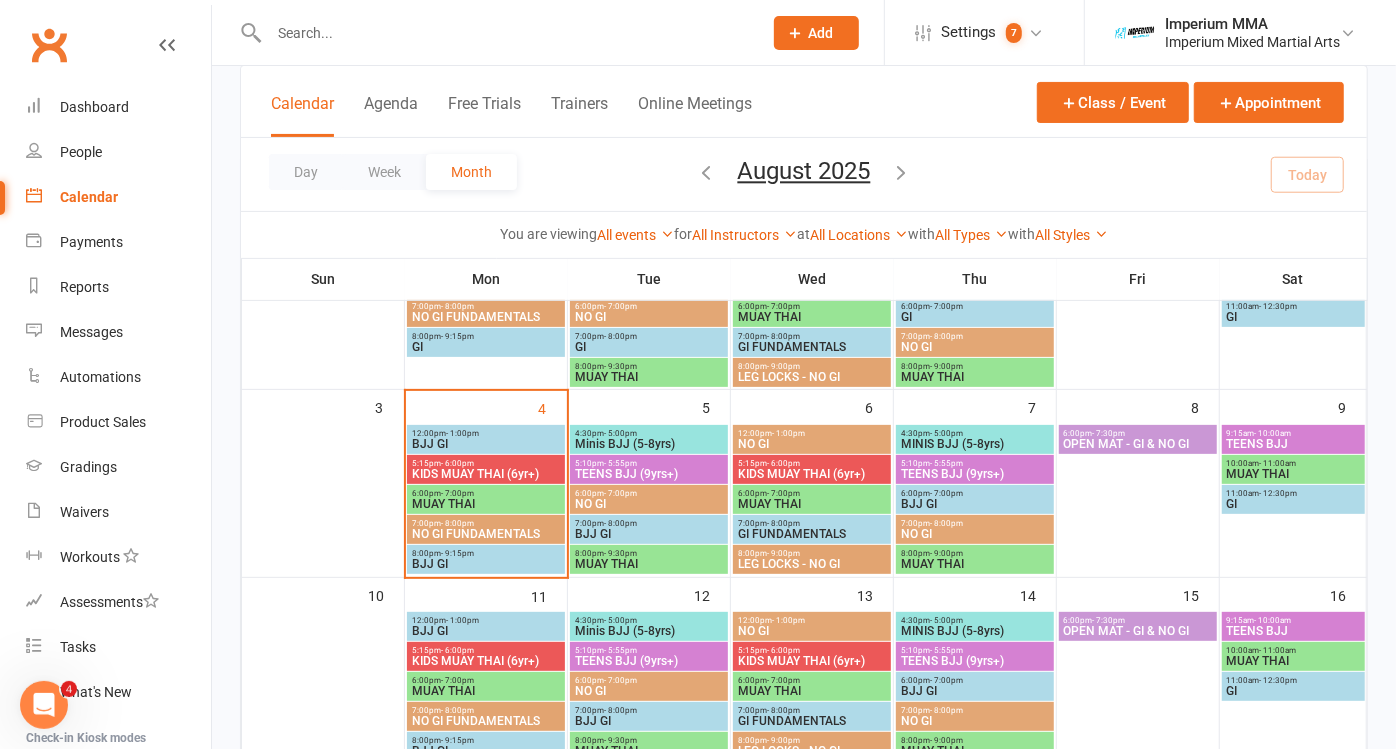 click on "- 8:00pm" at bounding box center [783, 523] 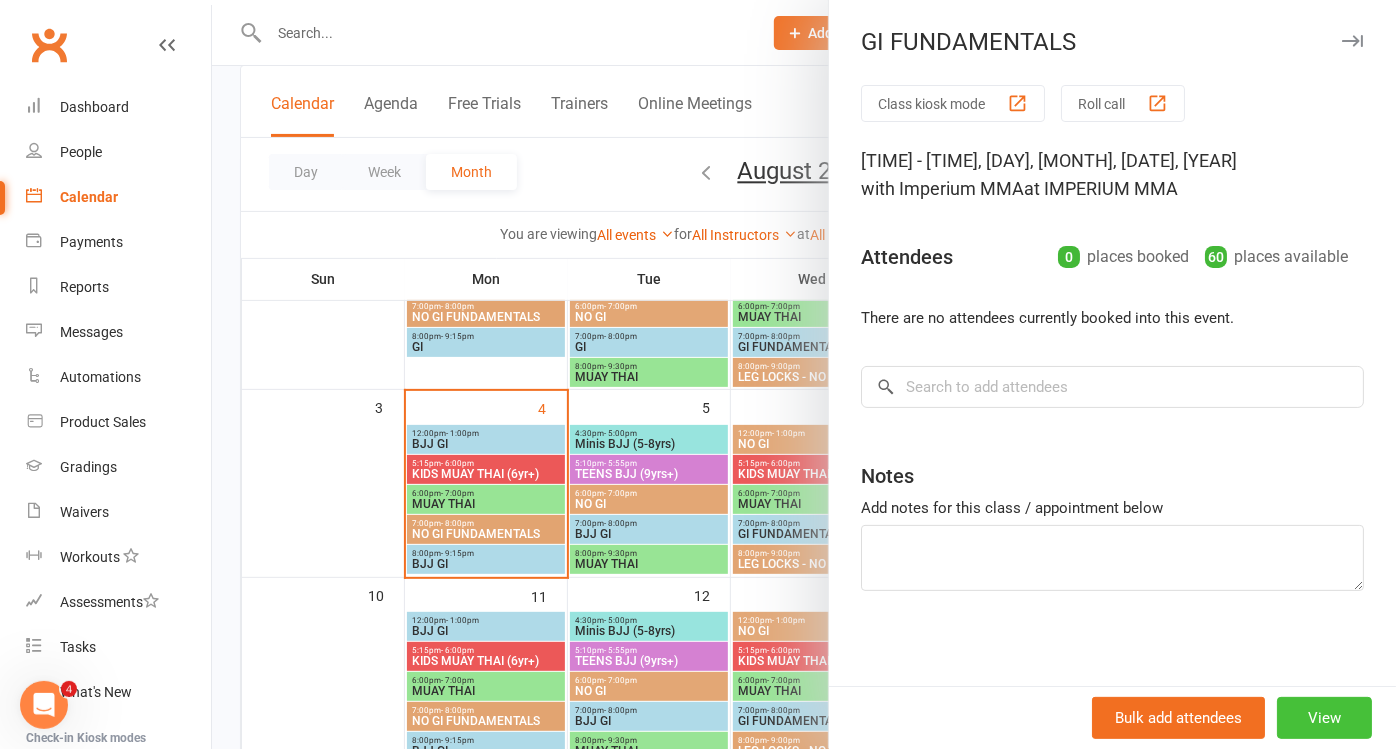 click on "View" at bounding box center (1324, 718) 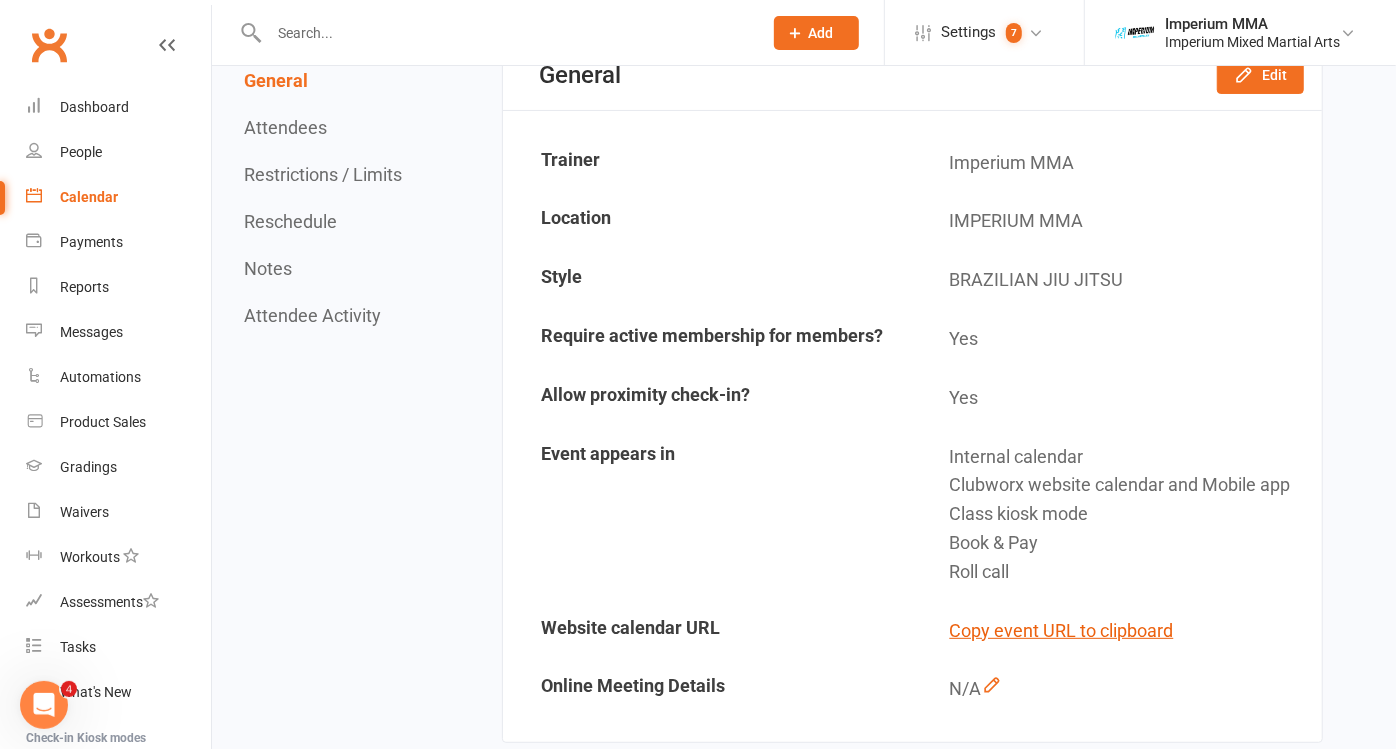 scroll, scrollTop: 0, scrollLeft: 0, axis: both 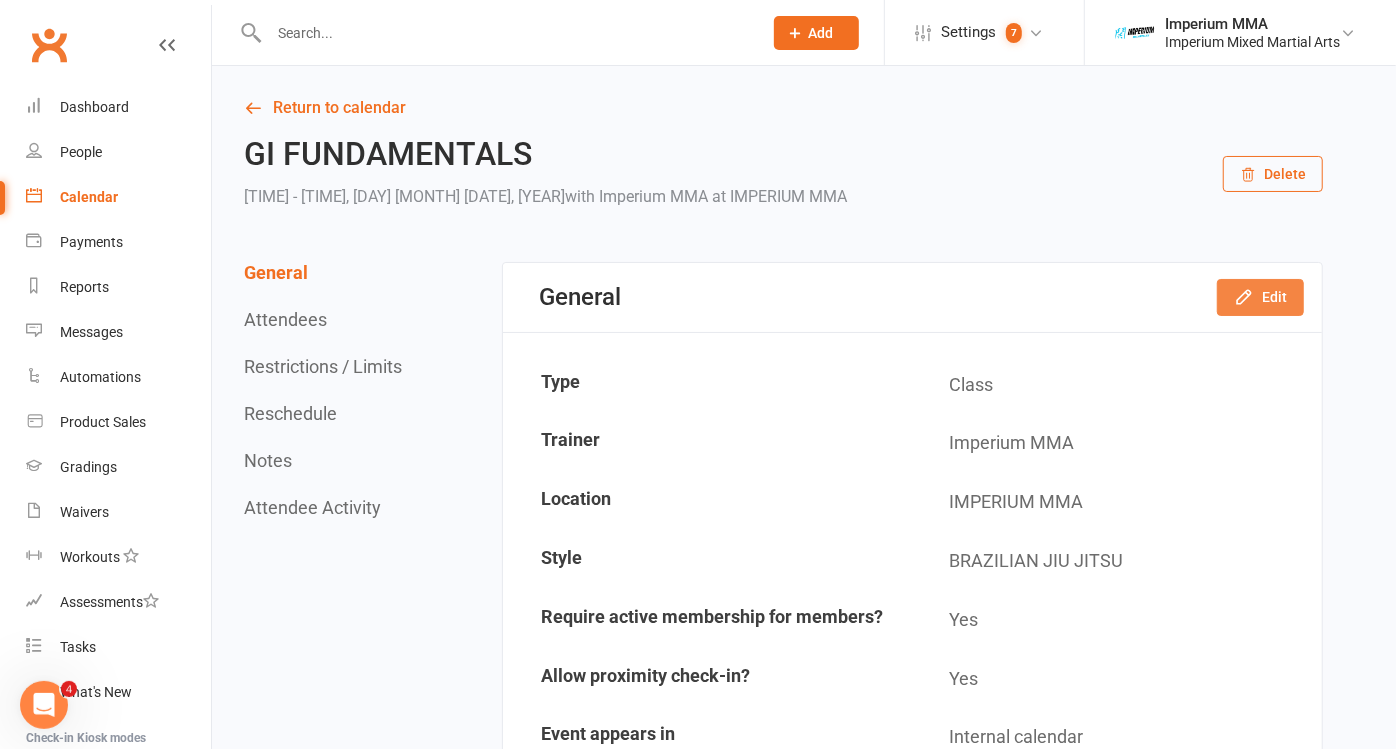click on "Edit" at bounding box center [1260, 297] 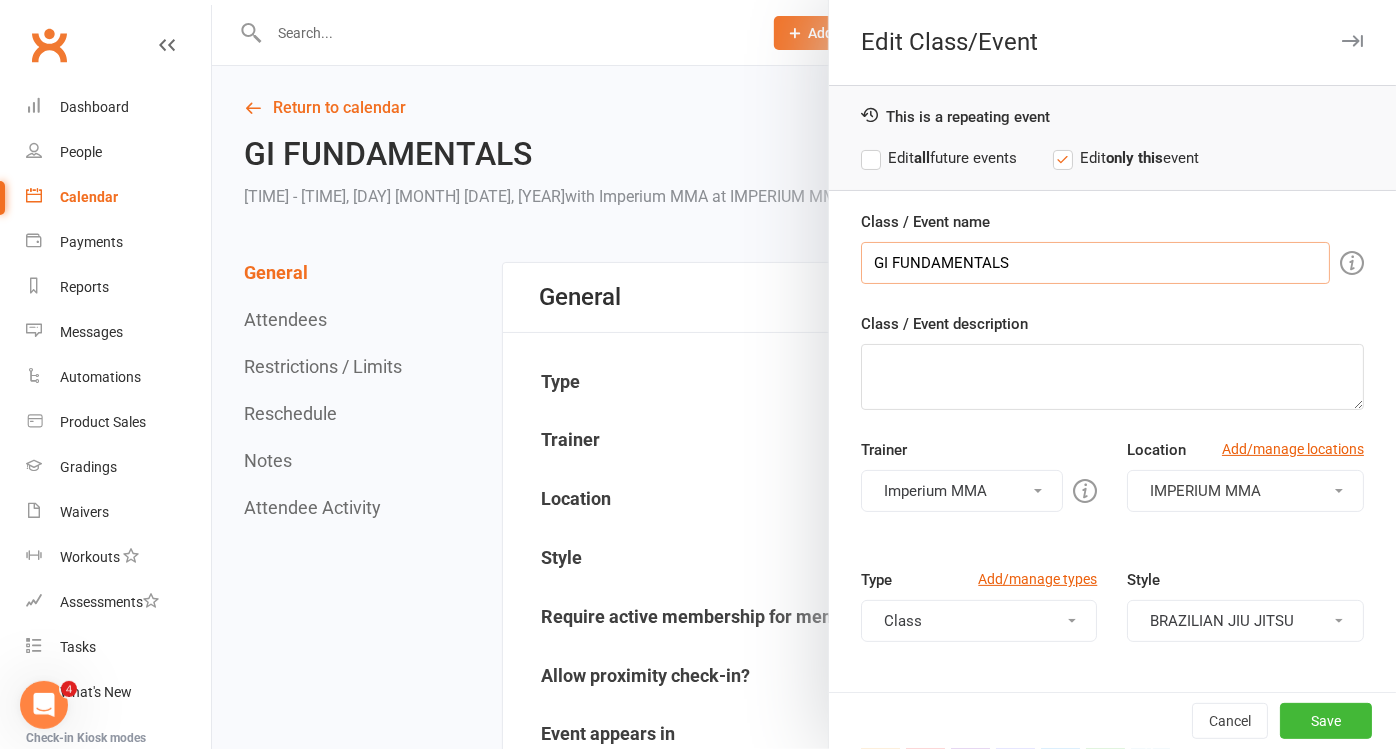 click on "GI FUNDAMENTALS" at bounding box center (1095, 263) 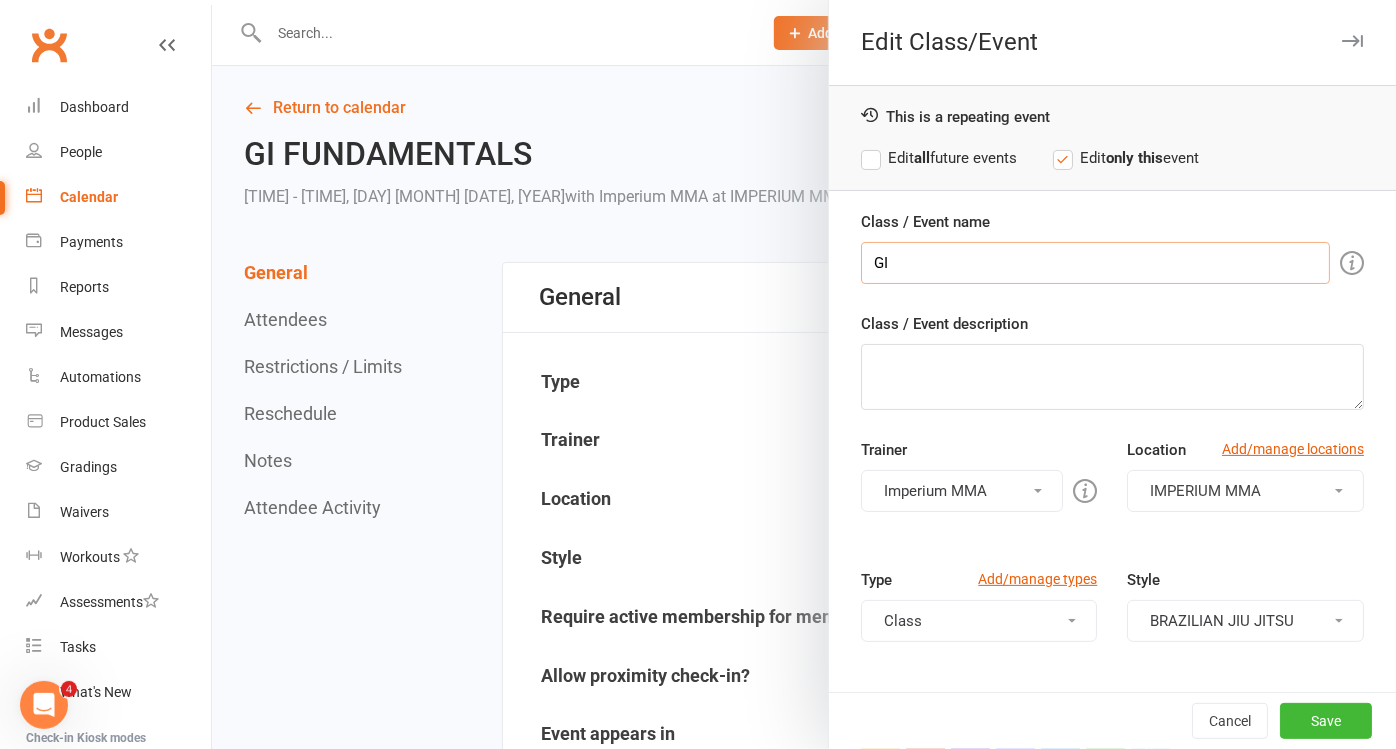 click on "GI" at bounding box center [1095, 263] 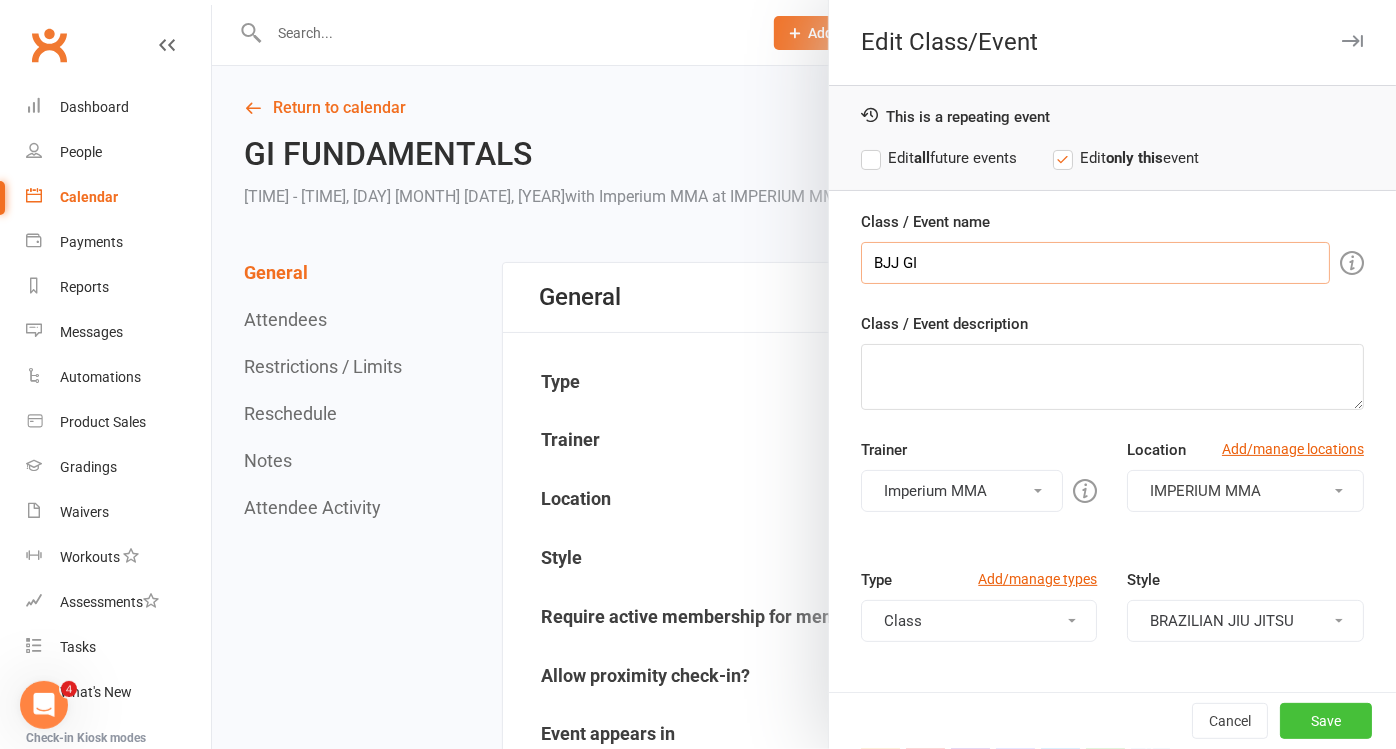 type on "BJJ GI" 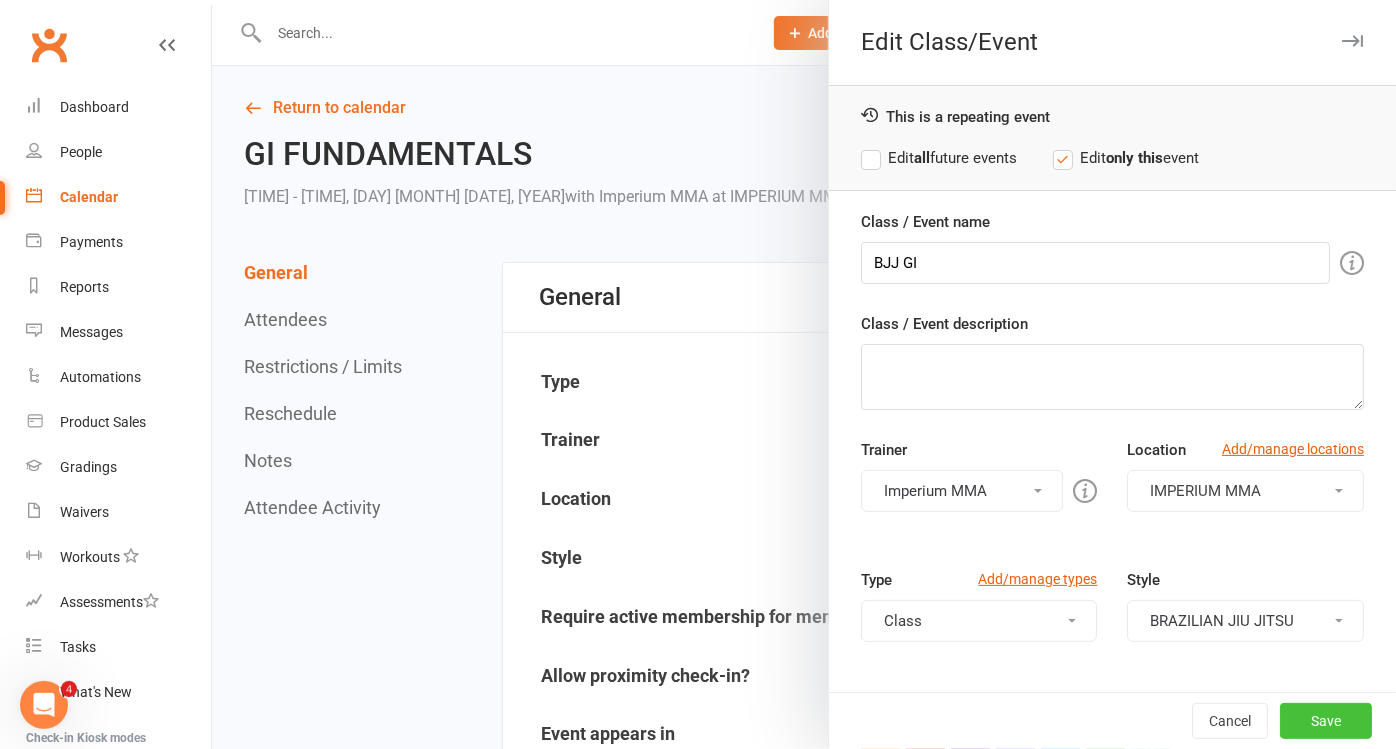 click on "Save" at bounding box center [1326, 721] 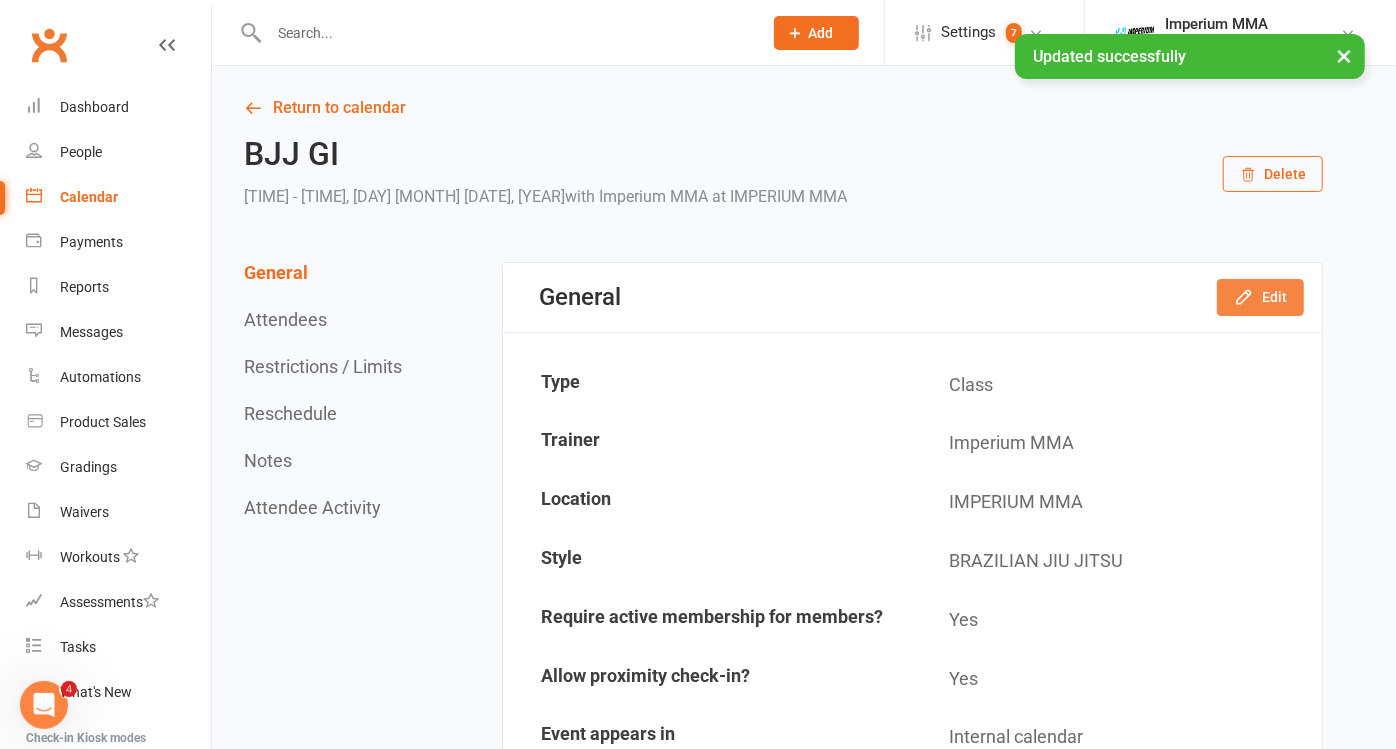 click on "Edit" at bounding box center [1260, 297] 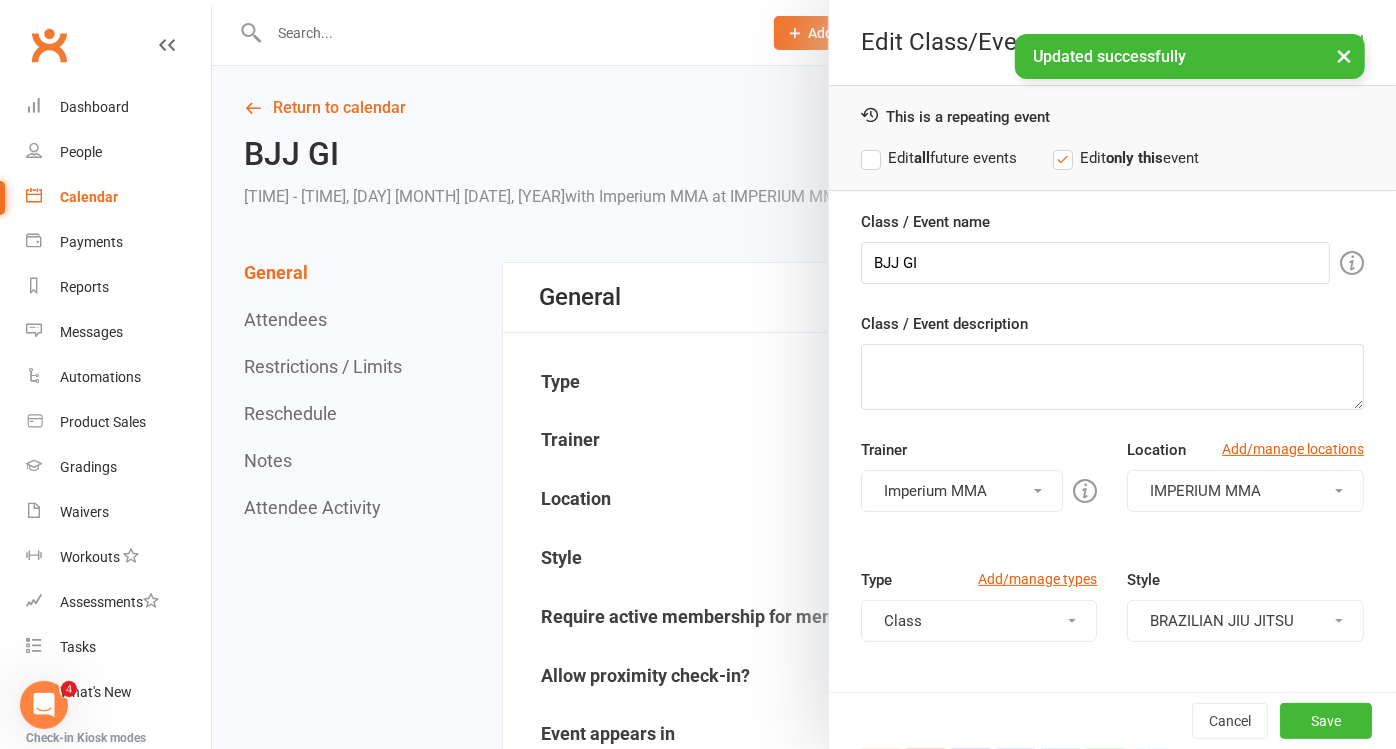 click on "Edit  all  future events" at bounding box center [939, 158] 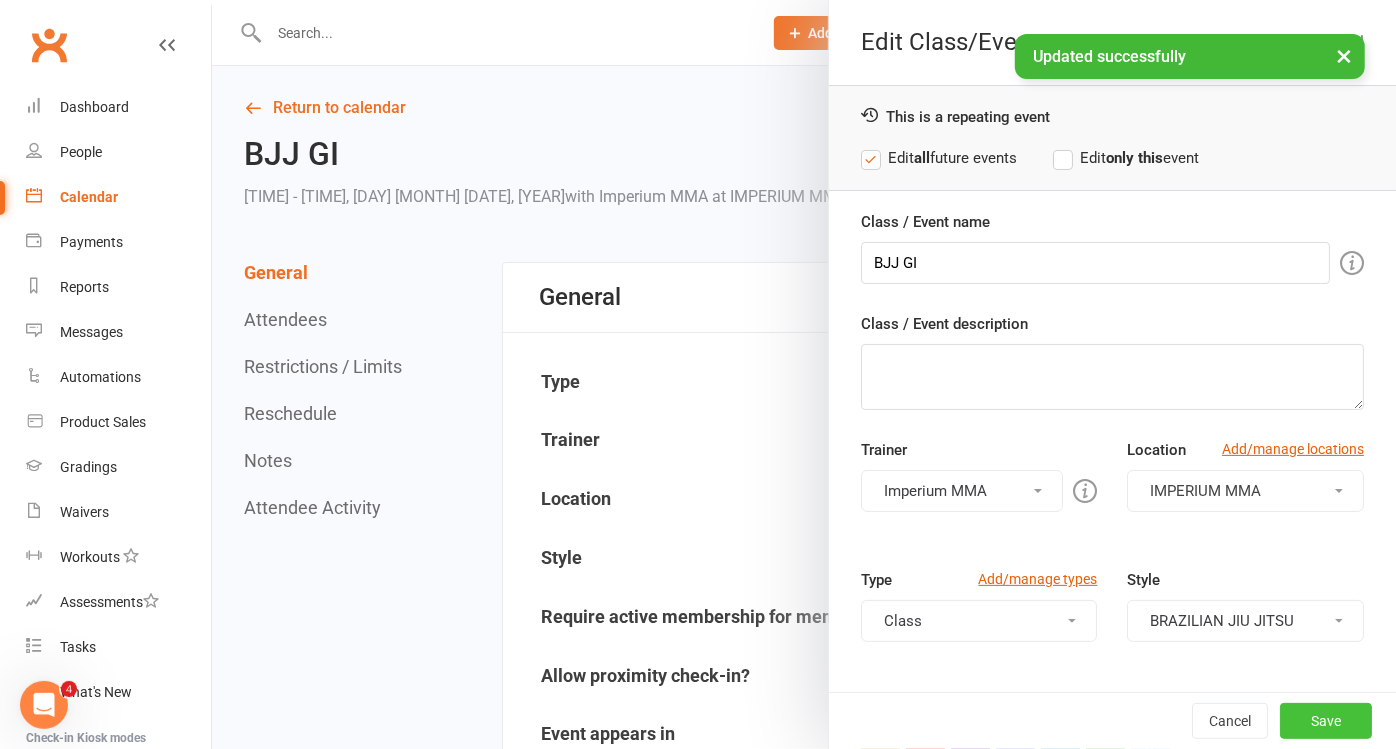 click on "Save" at bounding box center (1326, 721) 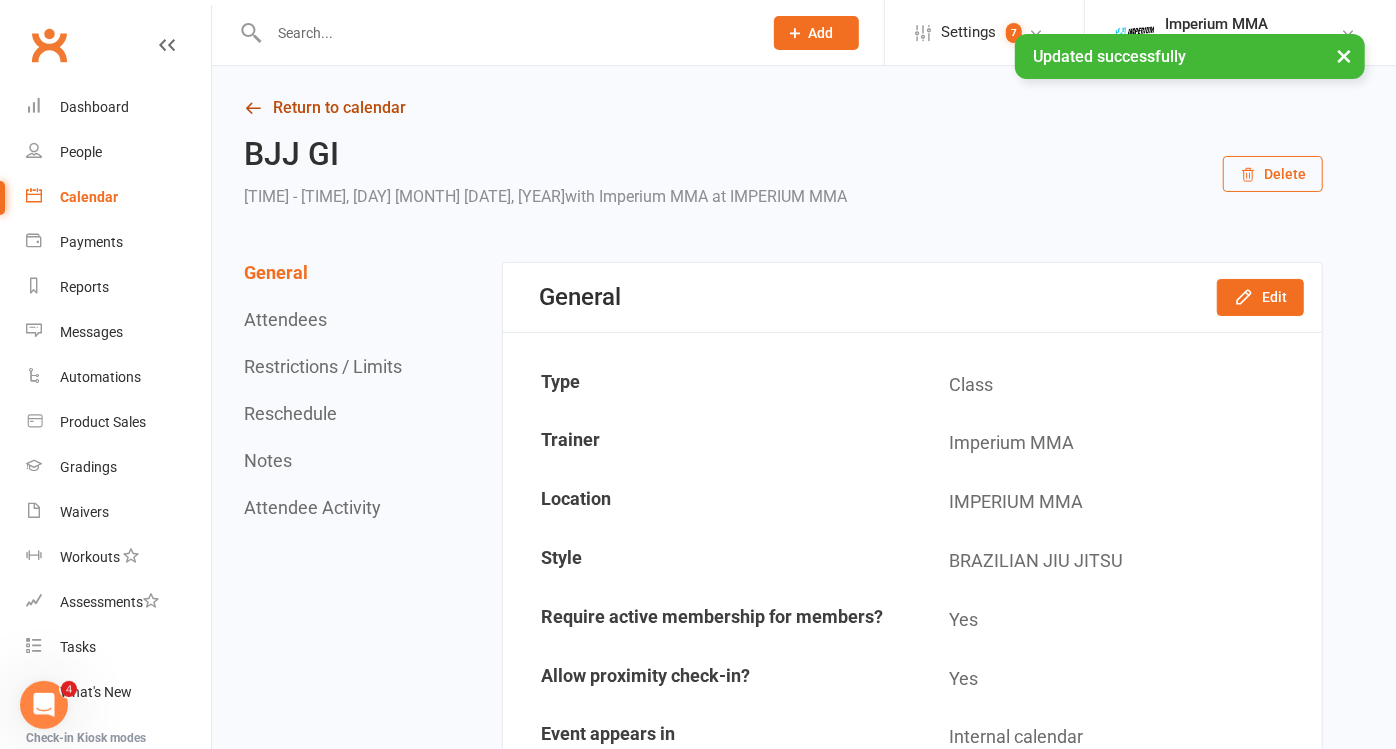 click on "Return to calendar" at bounding box center (783, 108) 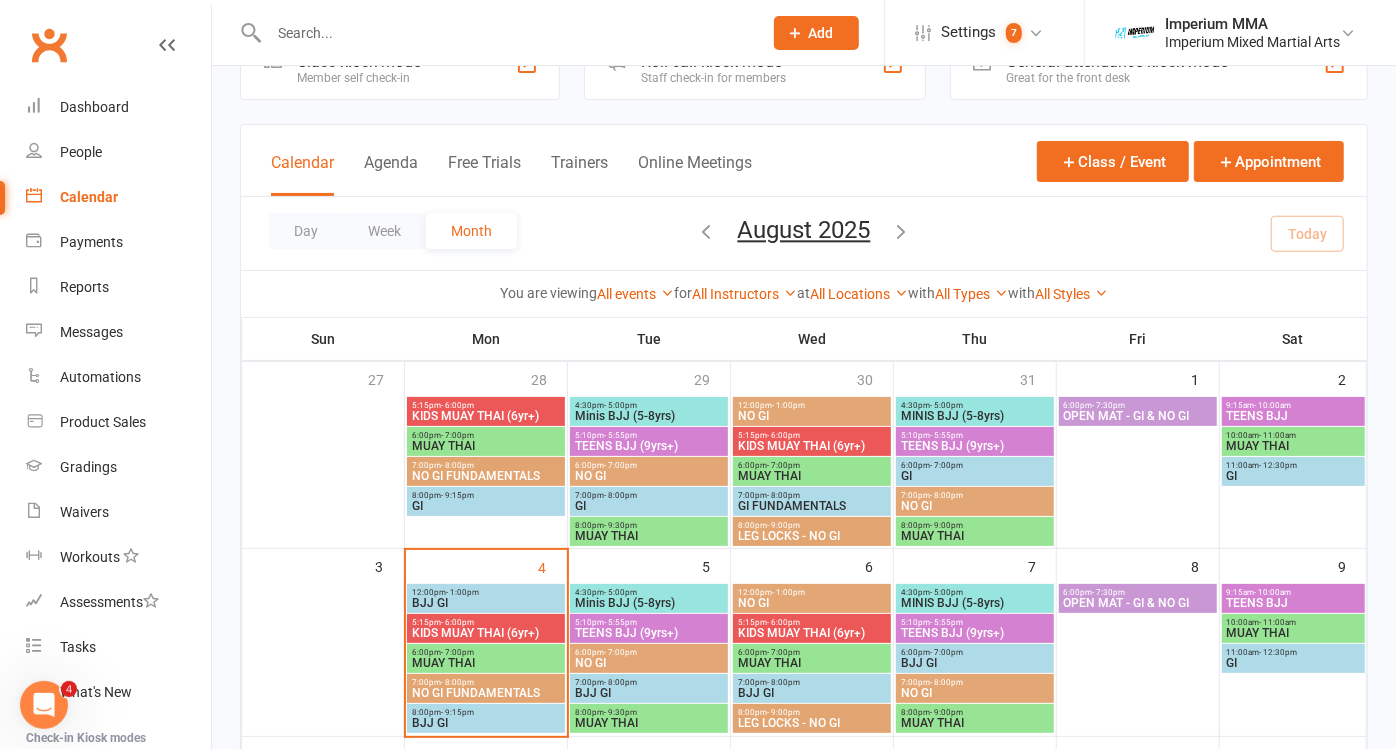 scroll, scrollTop: 111, scrollLeft: 0, axis: vertical 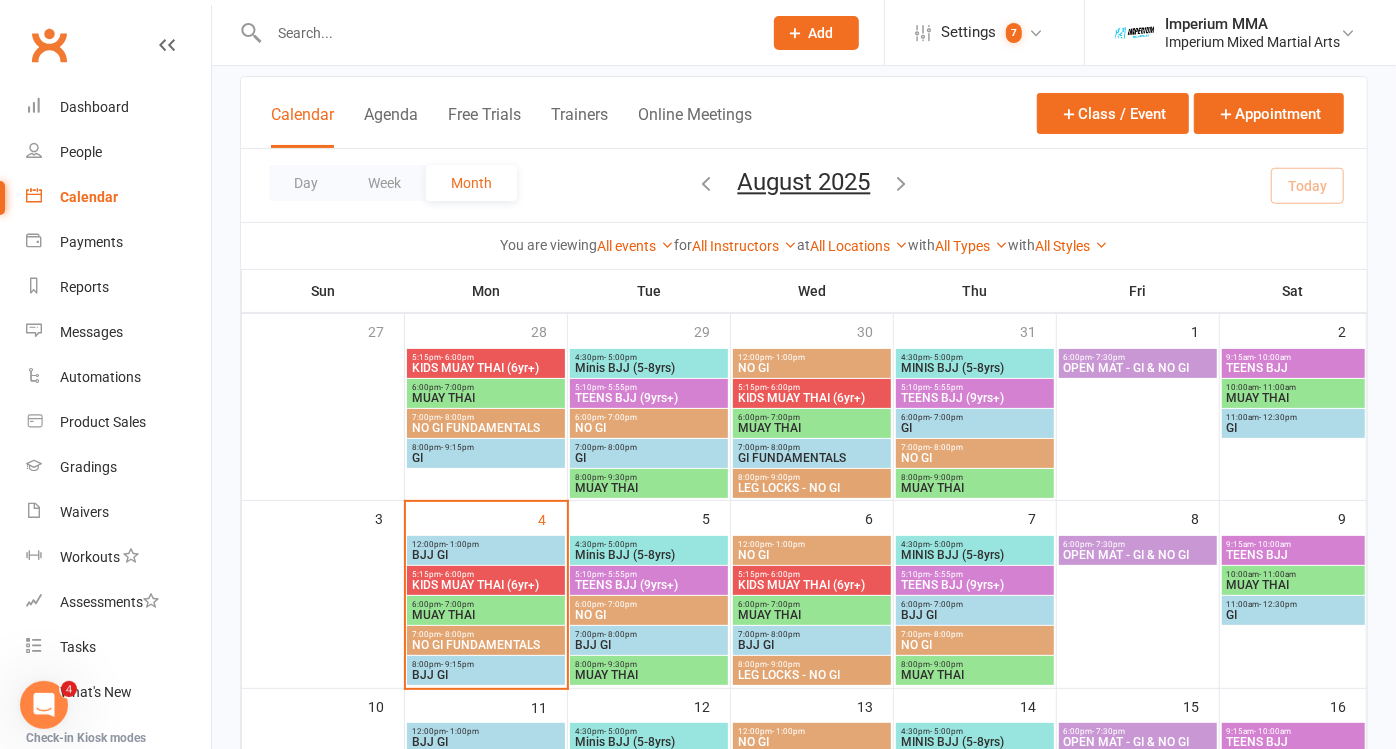click on "GI" at bounding box center (1293, 615) 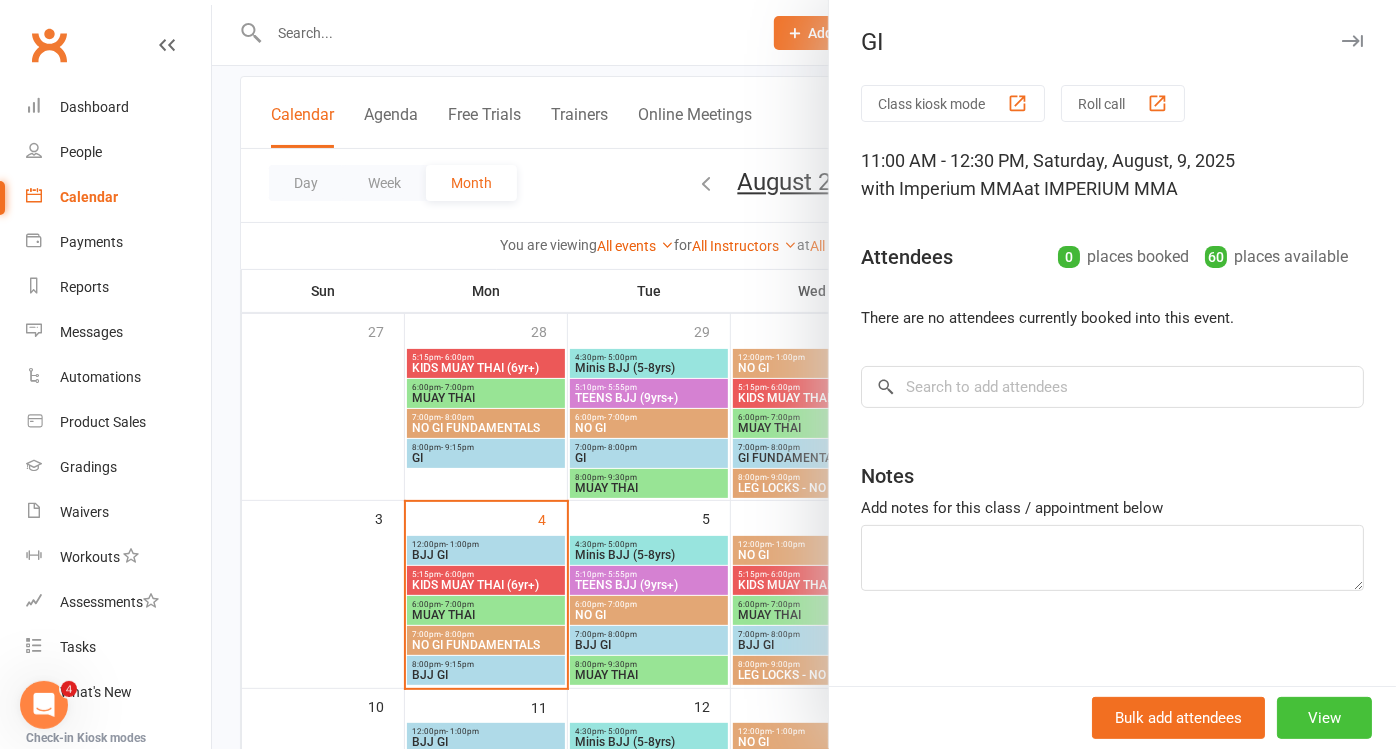click on "View" at bounding box center (1324, 718) 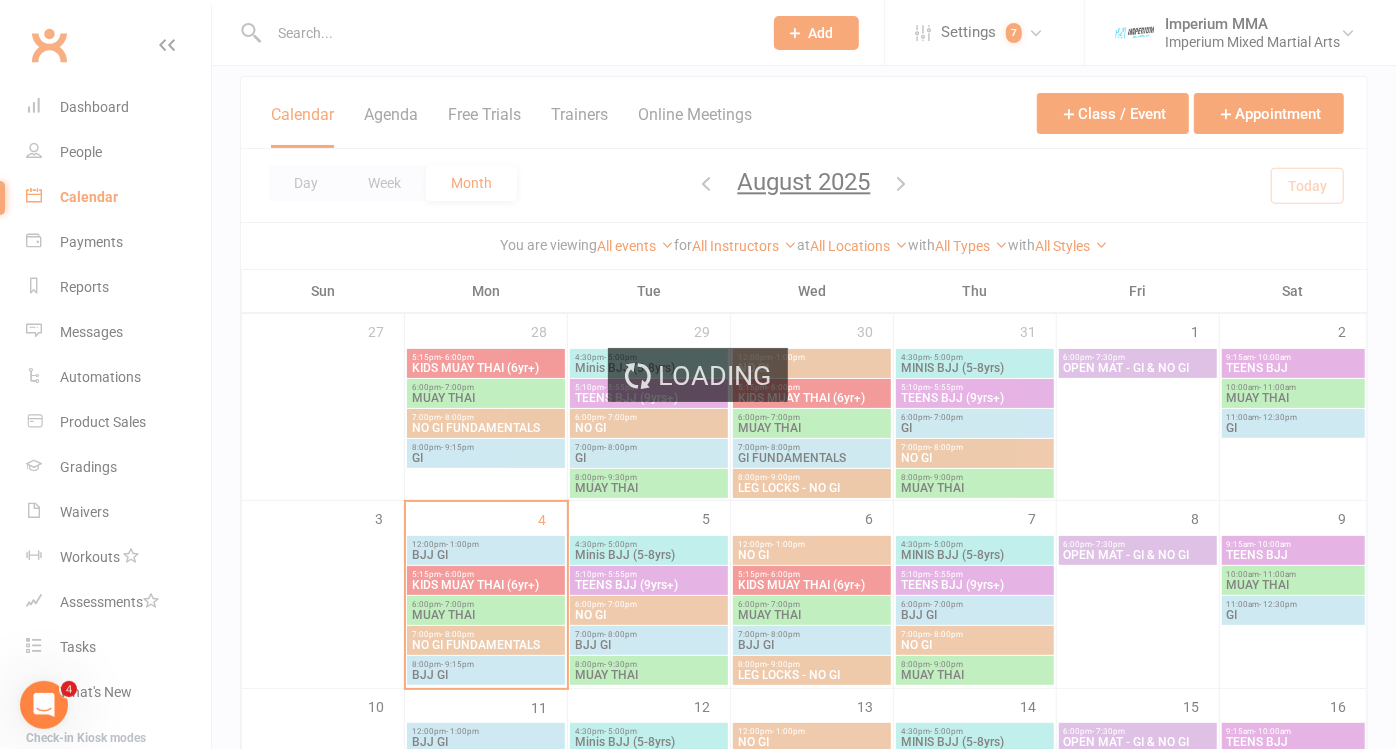 scroll, scrollTop: 0, scrollLeft: 0, axis: both 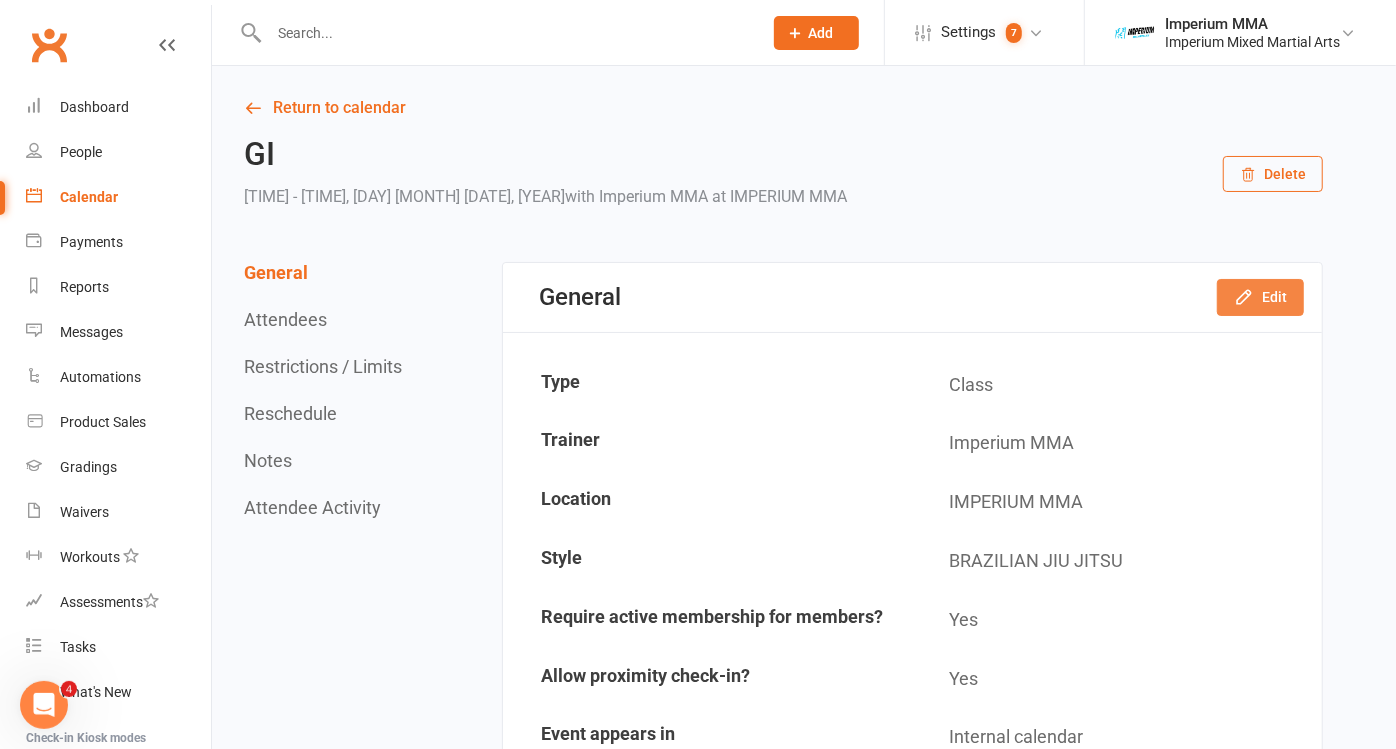 click on "Edit" at bounding box center (1260, 297) 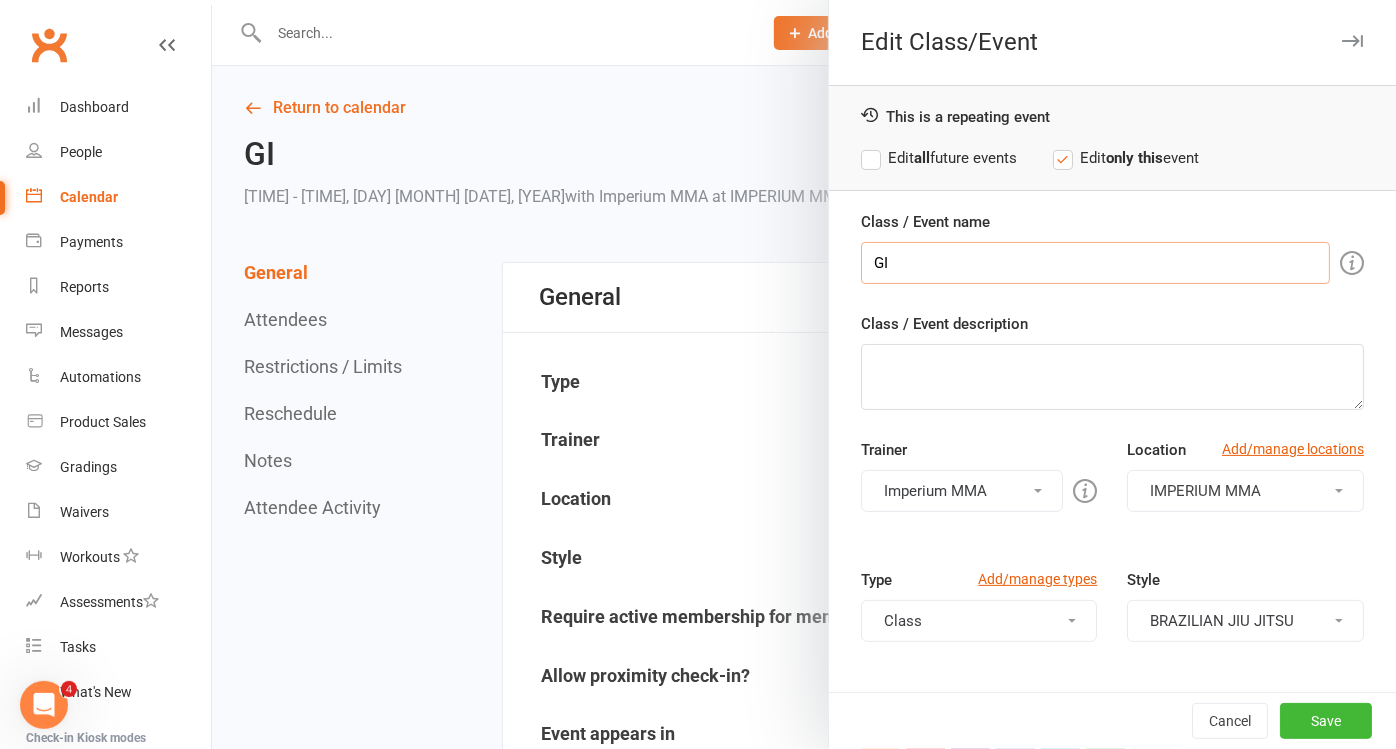 click on "GI" at bounding box center [1095, 263] 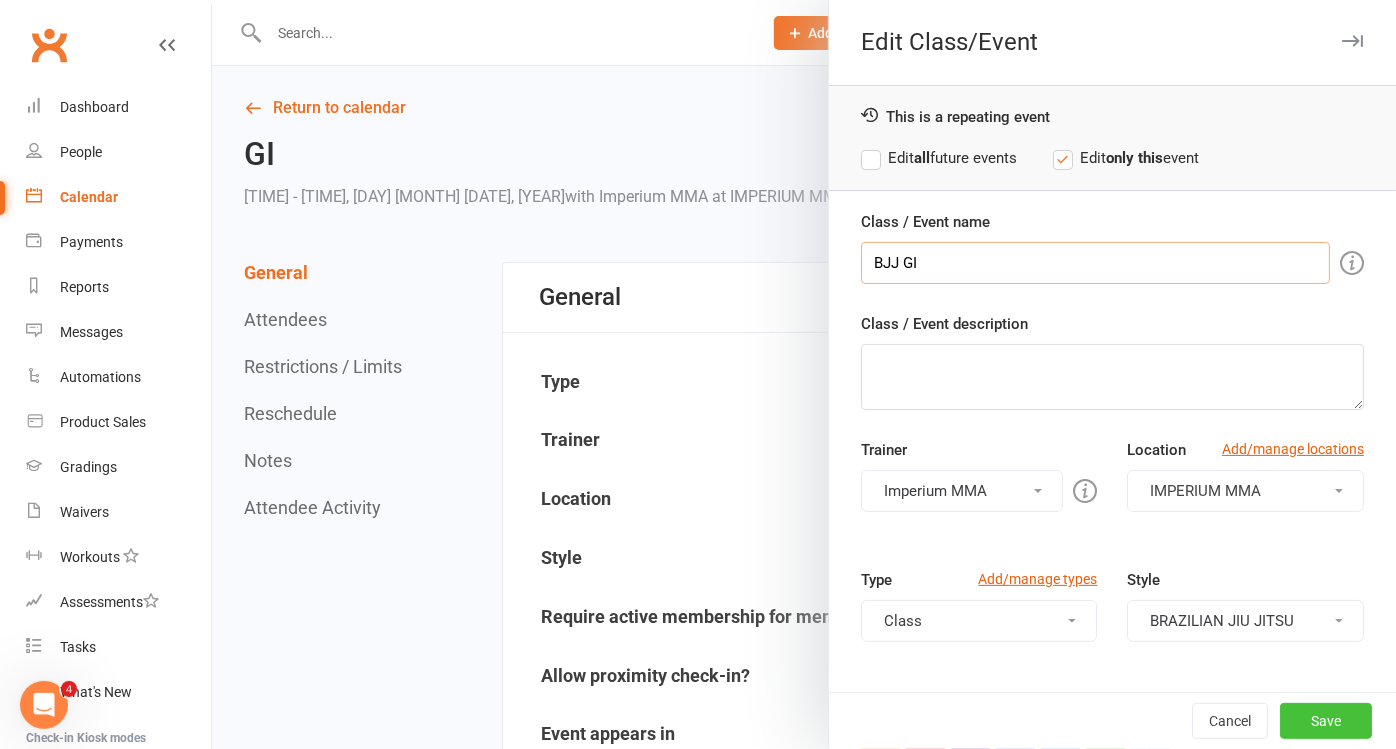 type on "BJJ GI" 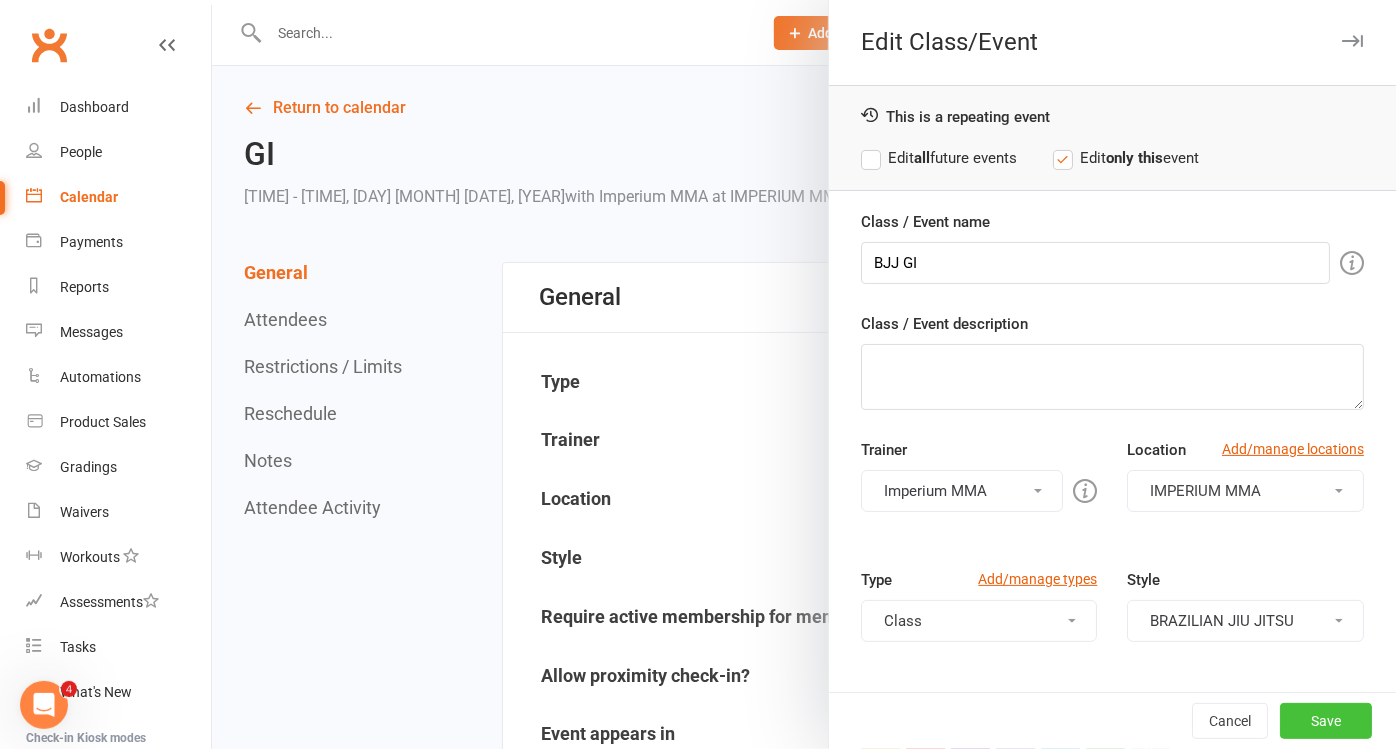 click on "Save" at bounding box center [1326, 721] 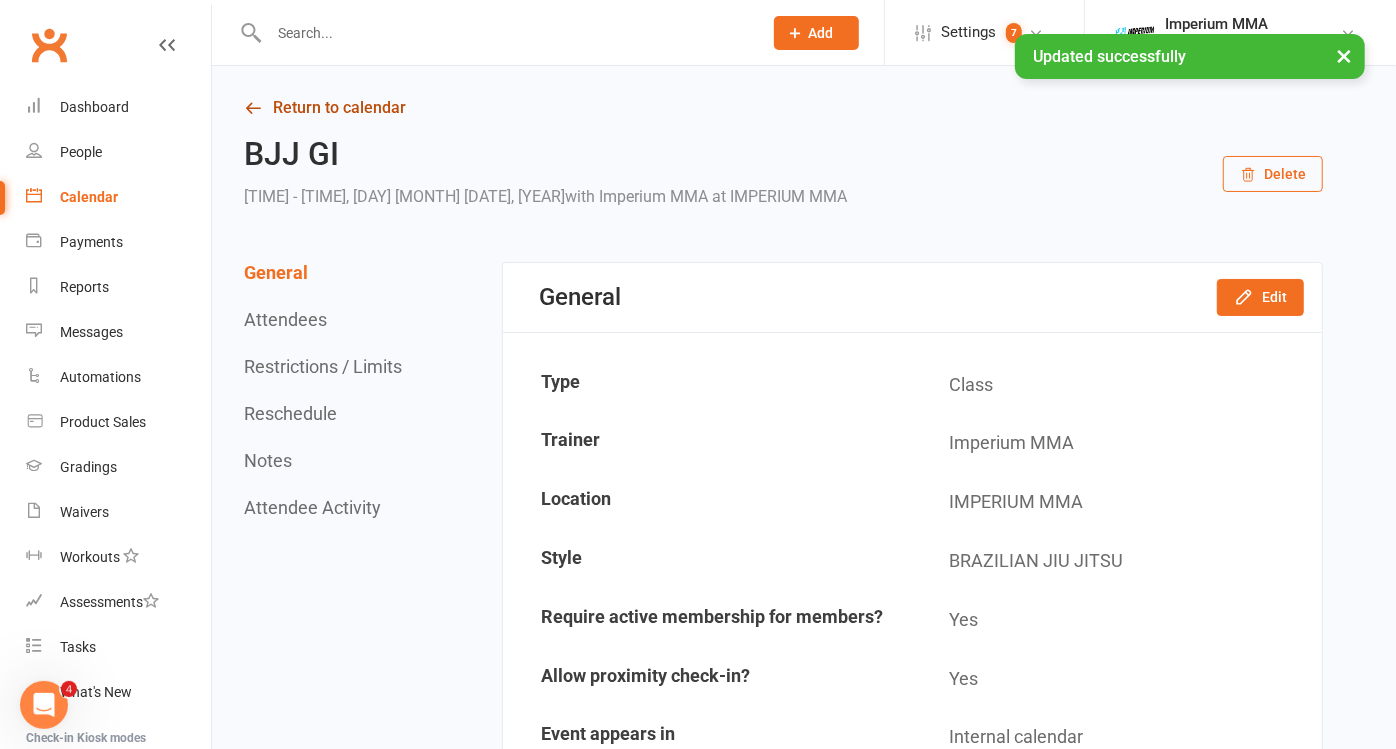 click on "Return to calendar" at bounding box center [783, 108] 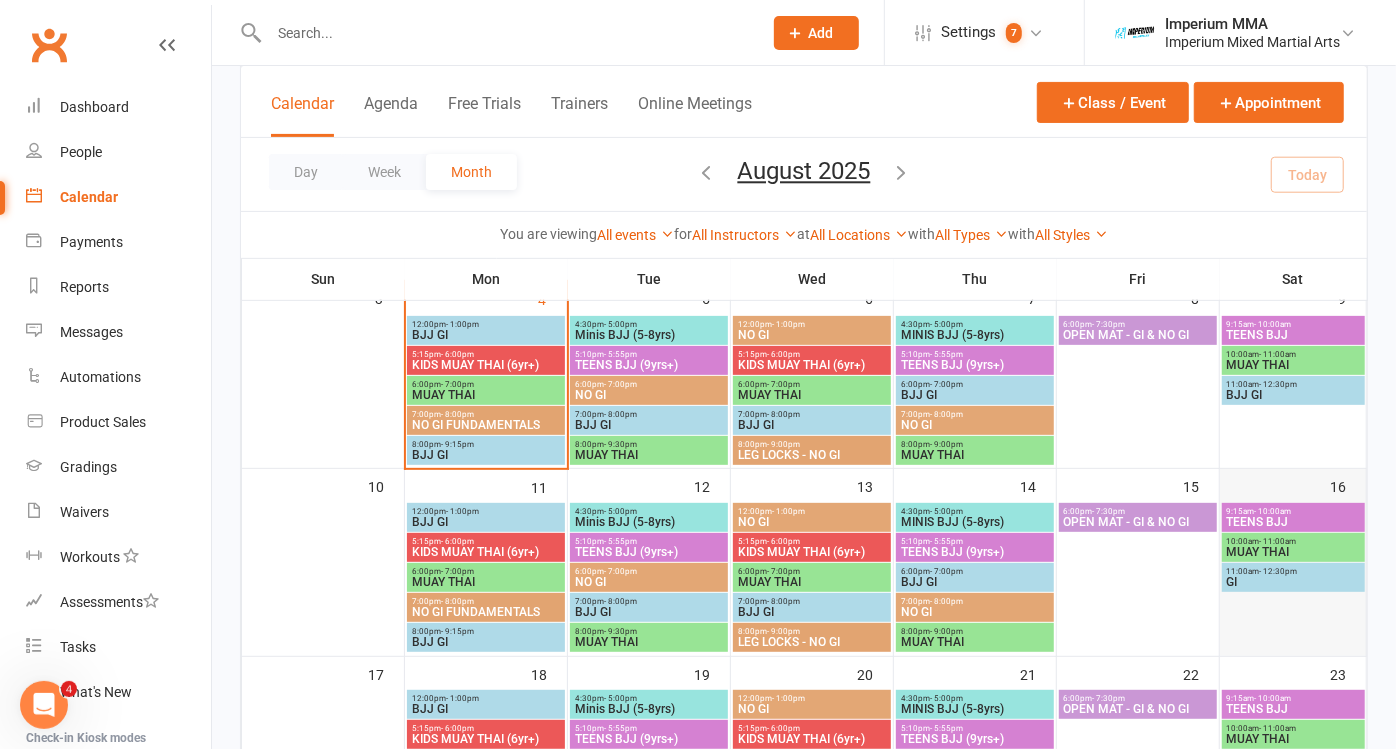 scroll, scrollTop: 333, scrollLeft: 0, axis: vertical 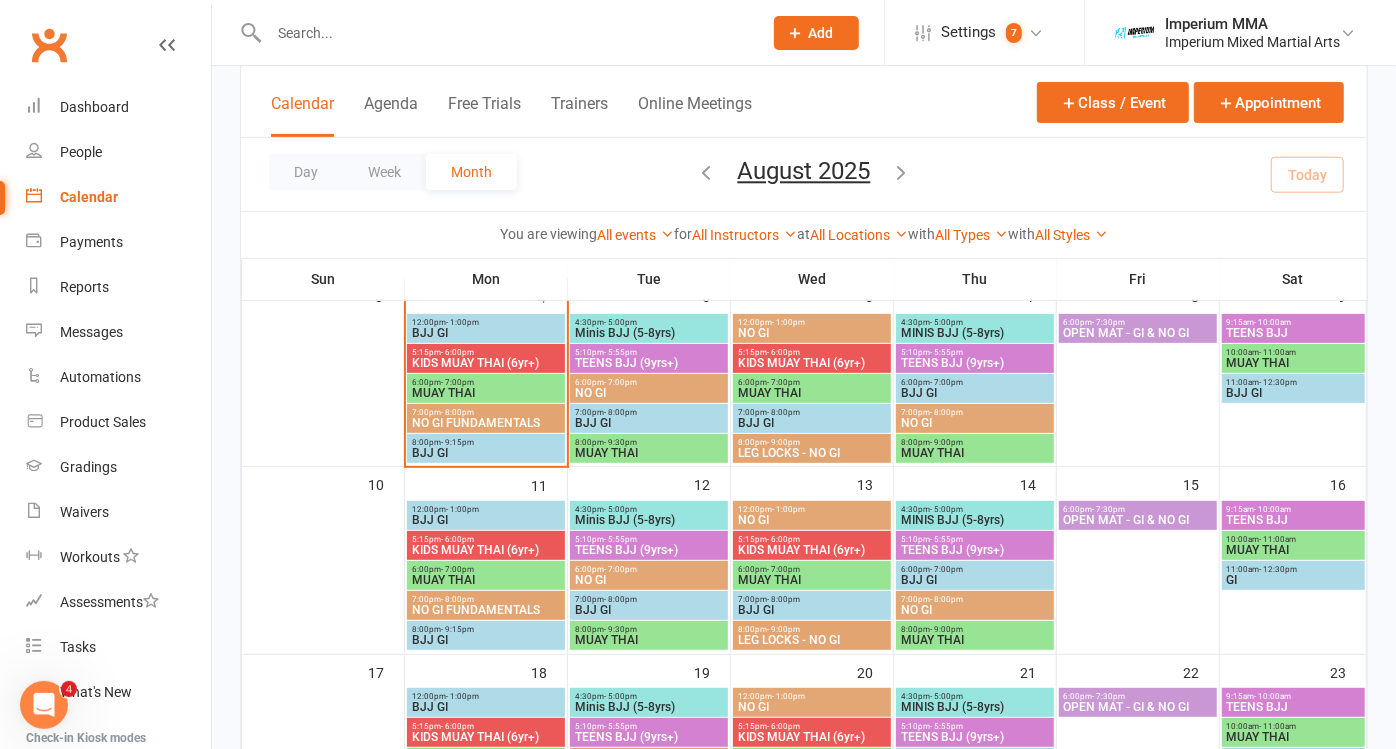 click on "BJJ GI" at bounding box center [1293, 393] 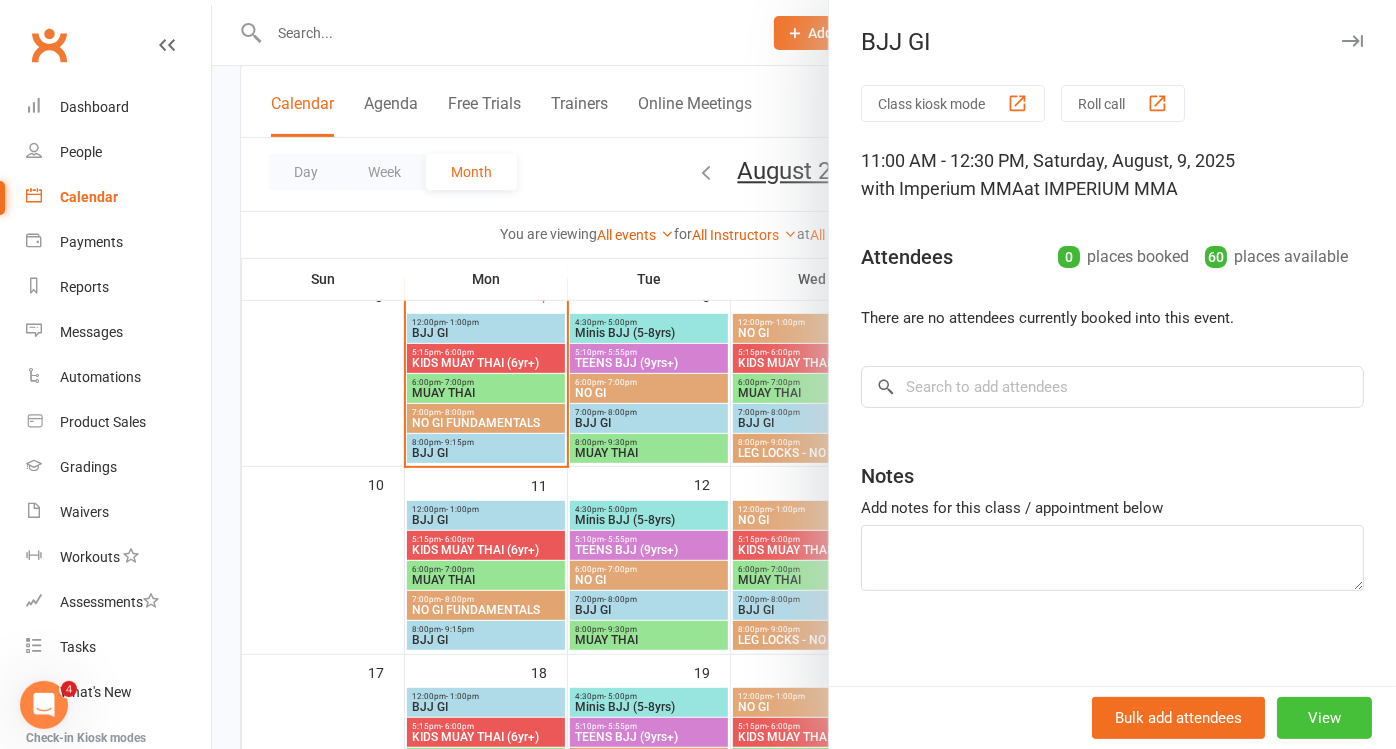 click on "View" at bounding box center (1324, 718) 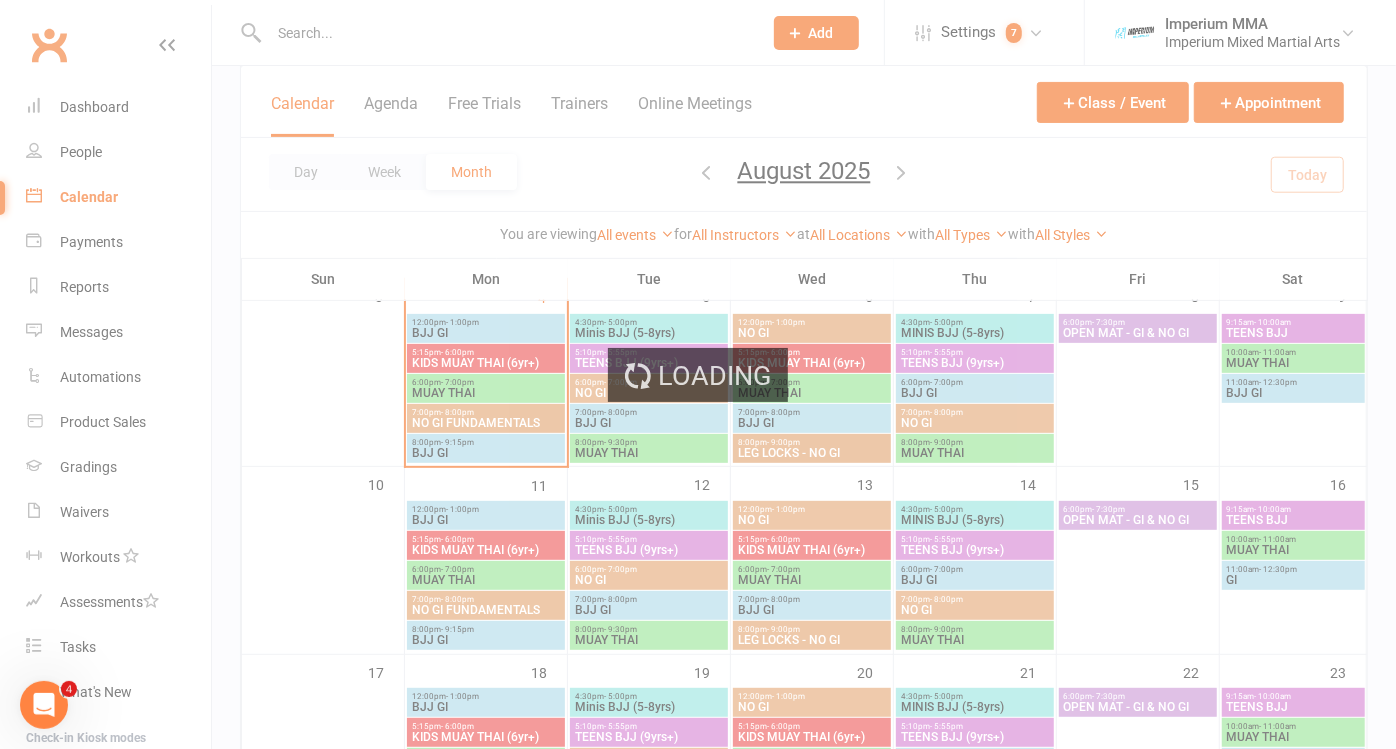 scroll, scrollTop: 0, scrollLeft: 0, axis: both 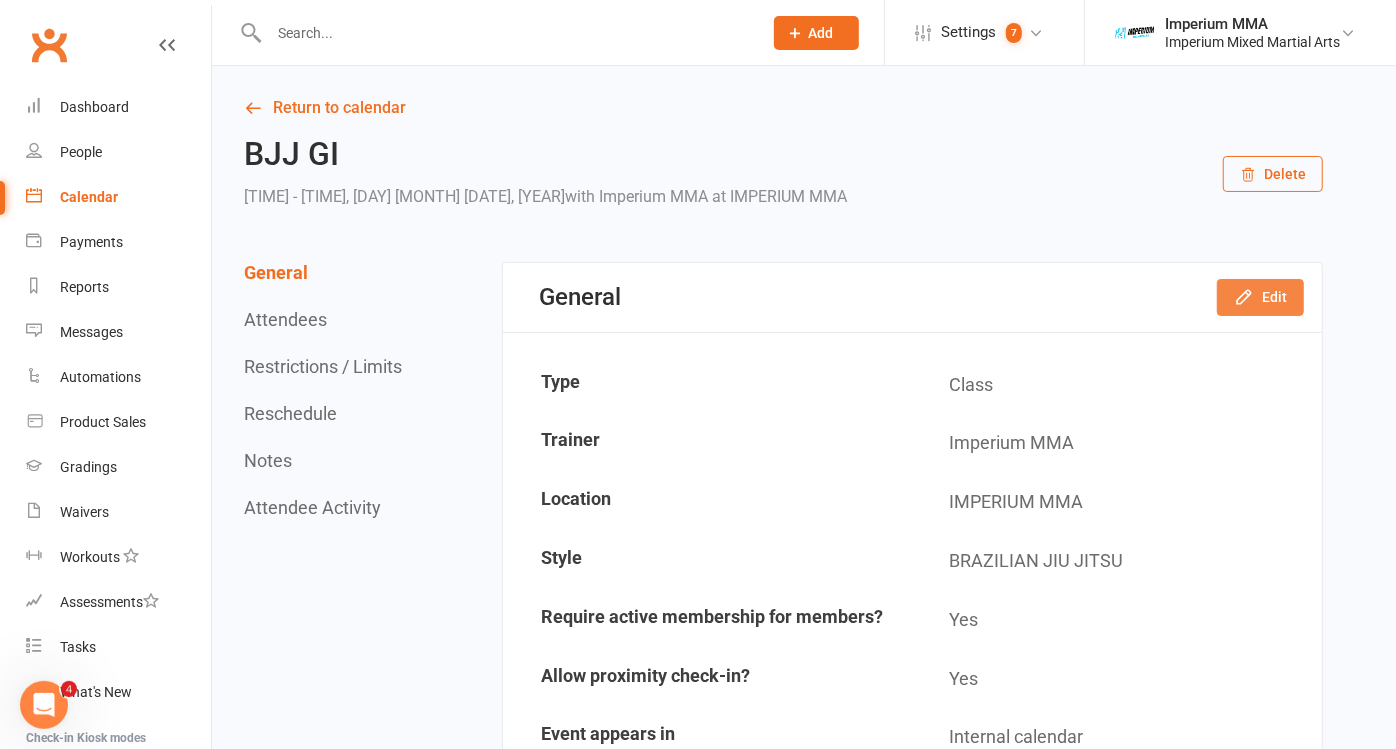 click on "Edit" at bounding box center [1260, 297] 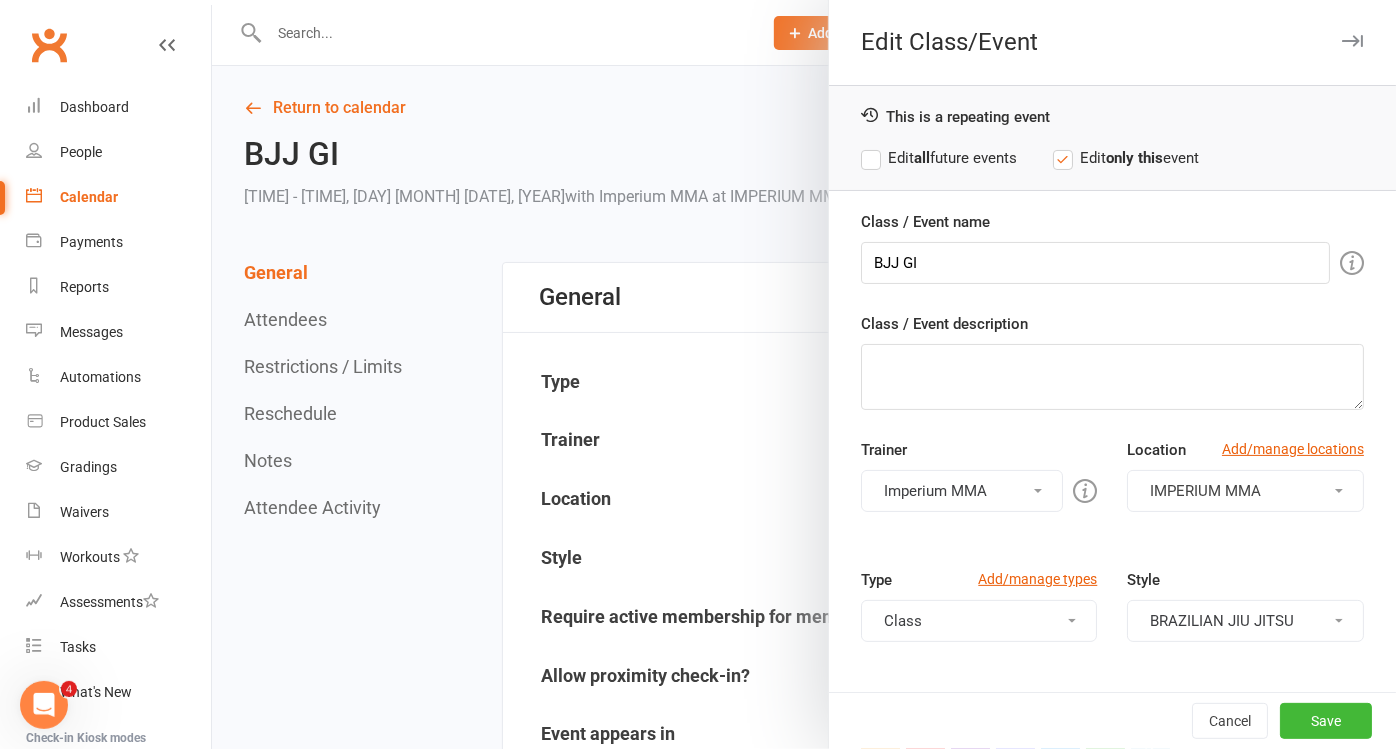 click on "Edit  all  future events" at bounding box center [939, 158] 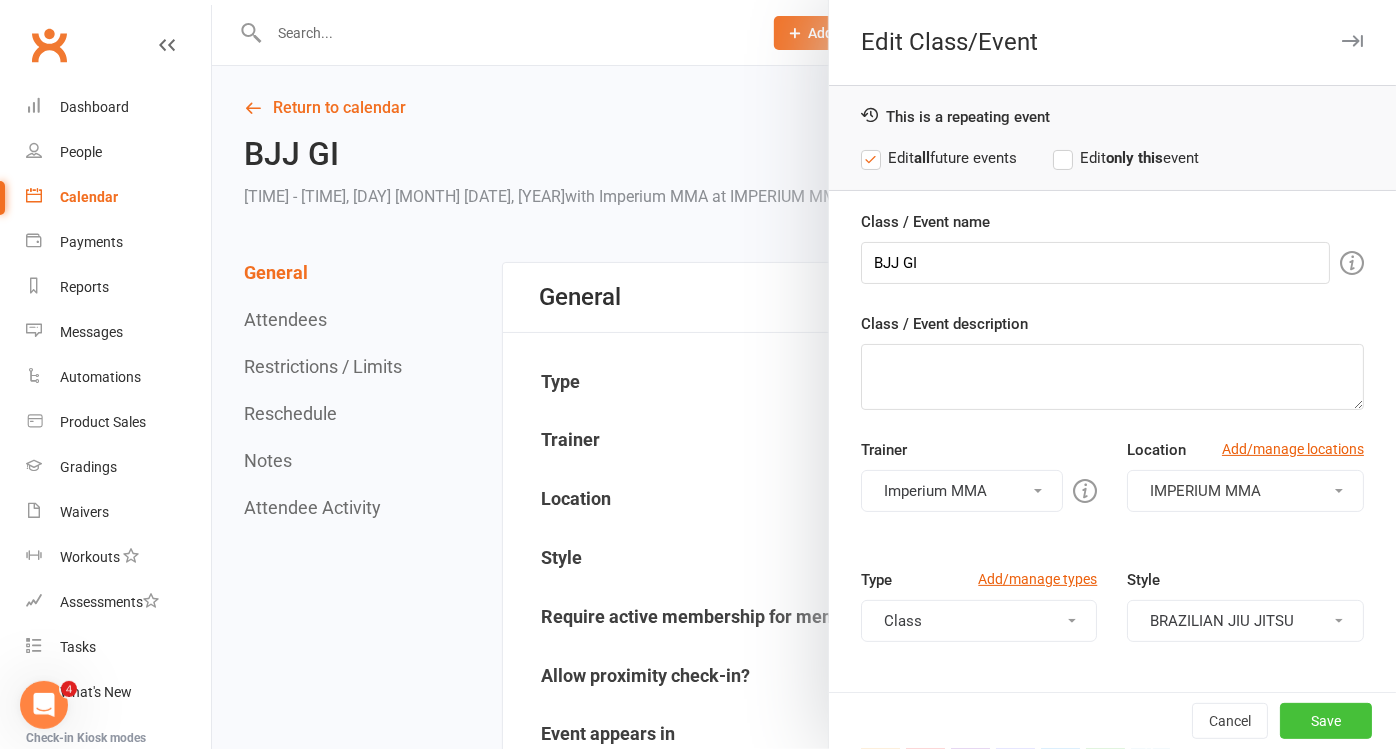 click on "Save" at bounding box center (1326, 721) 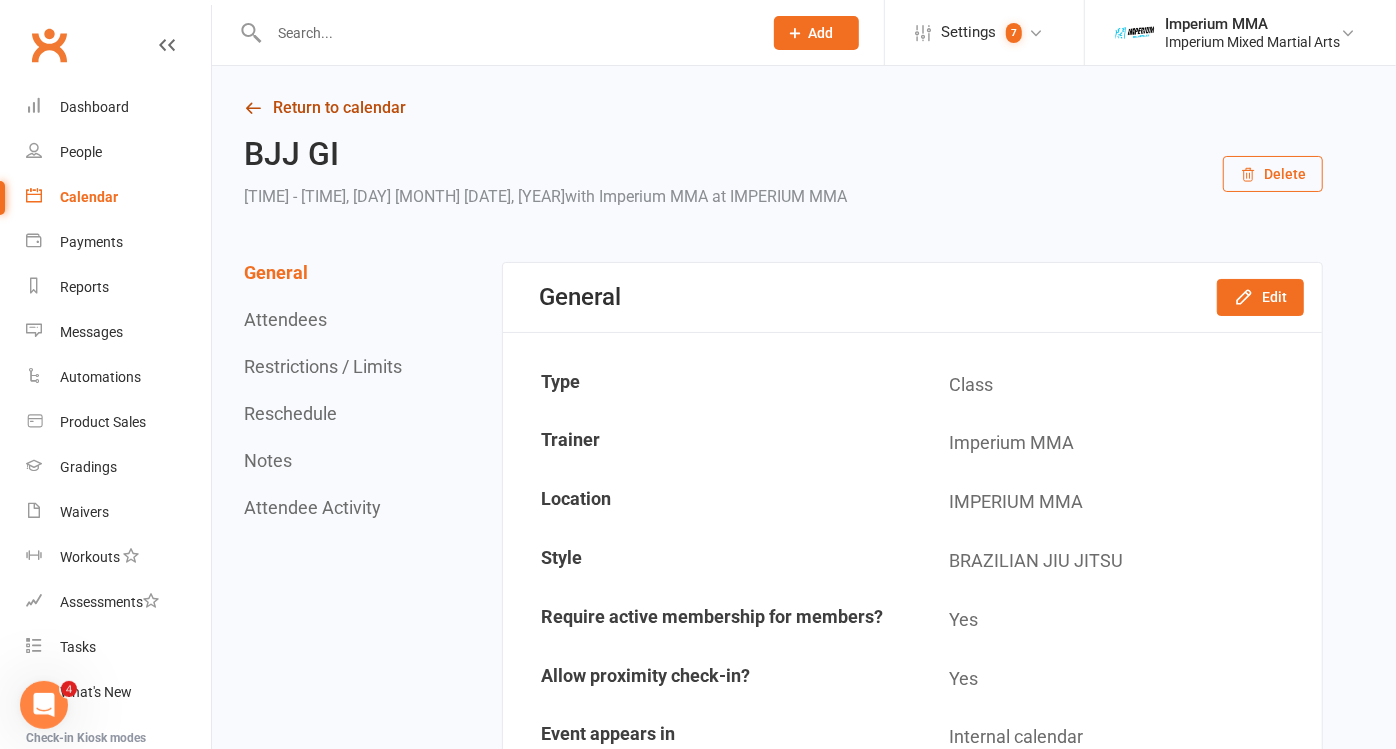 click on "Return to calendar" at bounding box center [783, 108] 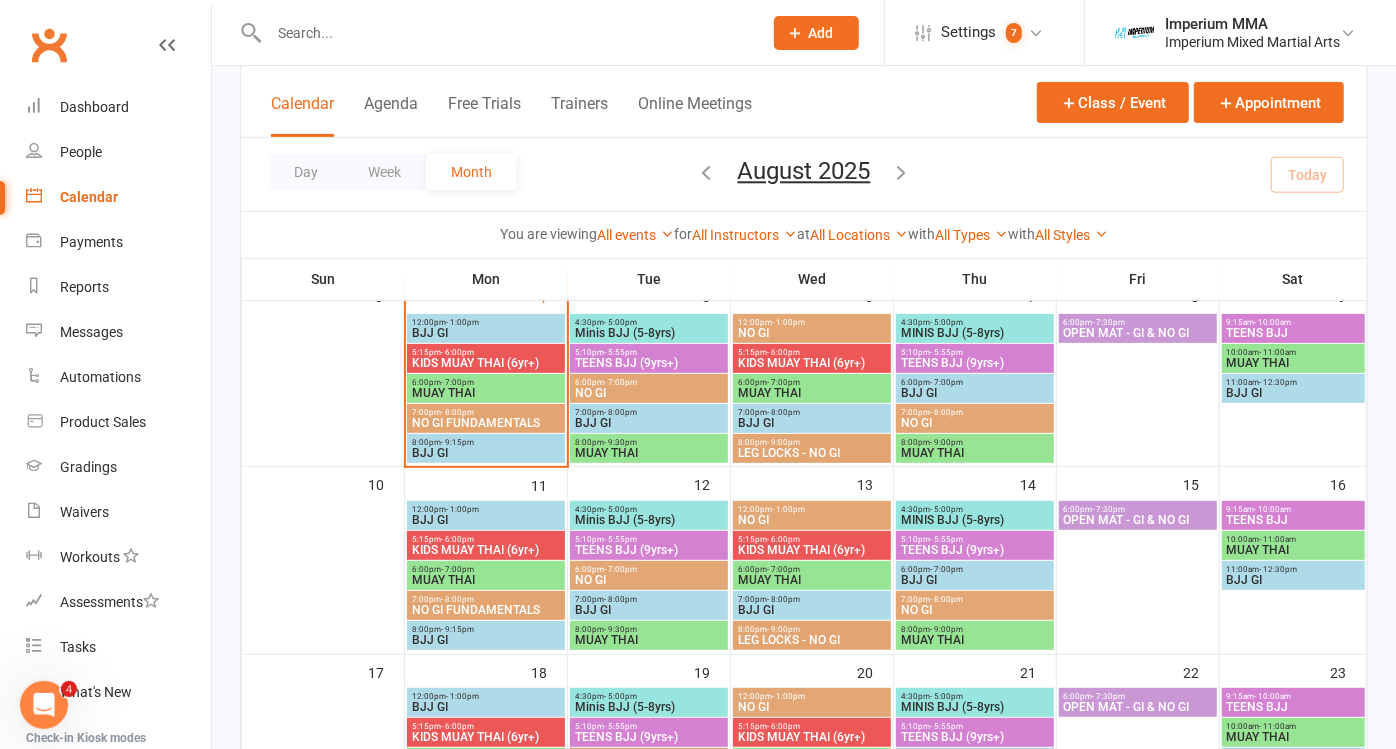 scroll, scrollTop: 0, scrollLeft: 0, axis: both 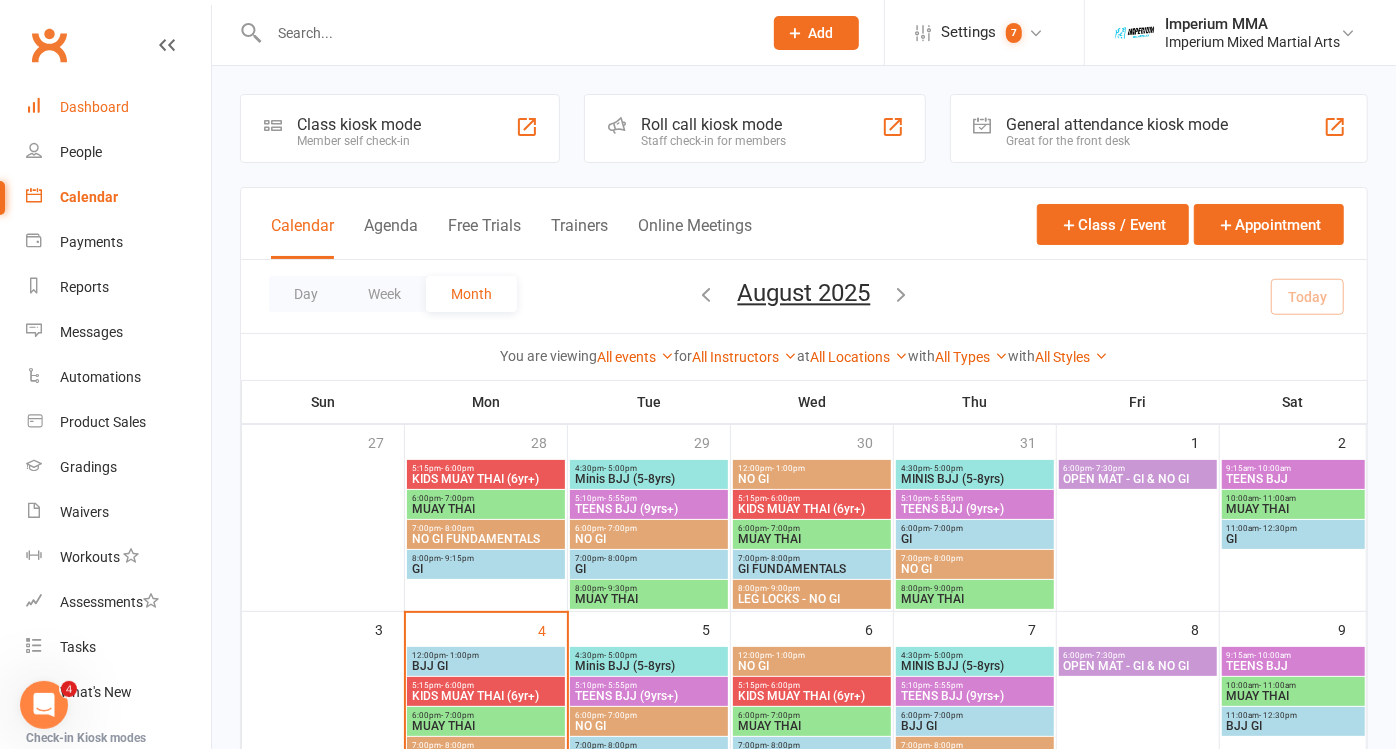 click on "Dashboard" at bounding box center (94, 107) 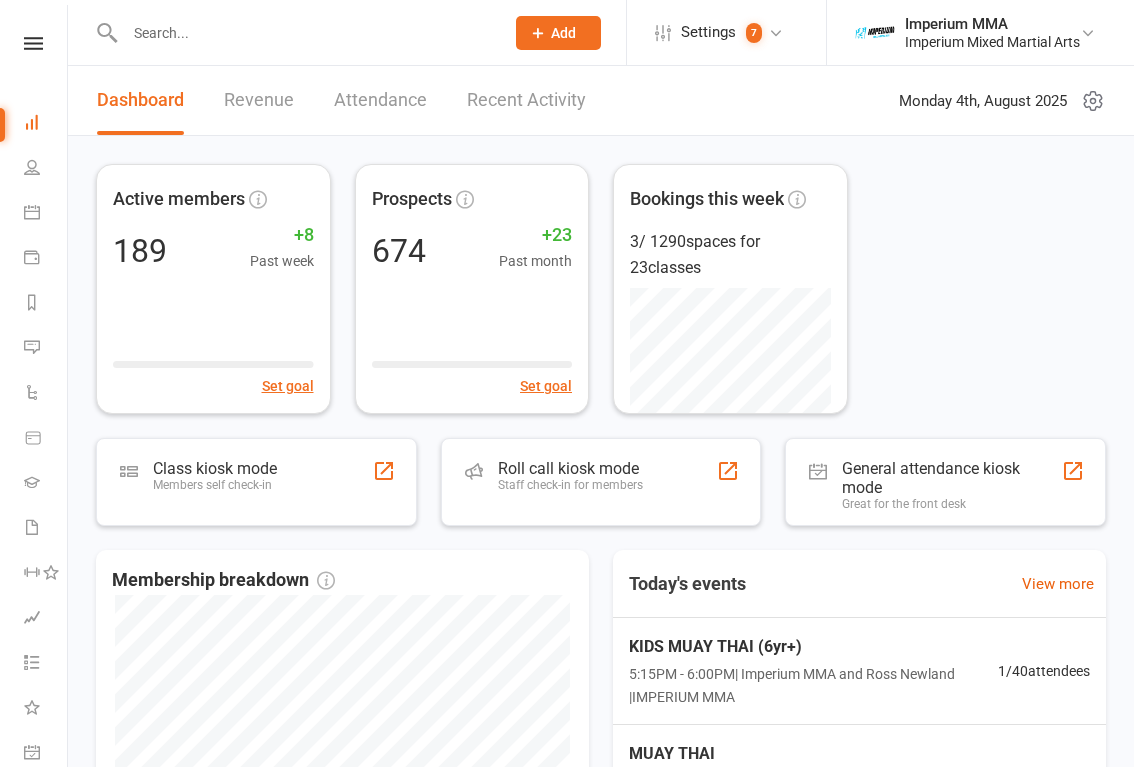 scroll, scrollTop: 0, scrollLeft: 0, axis: both 